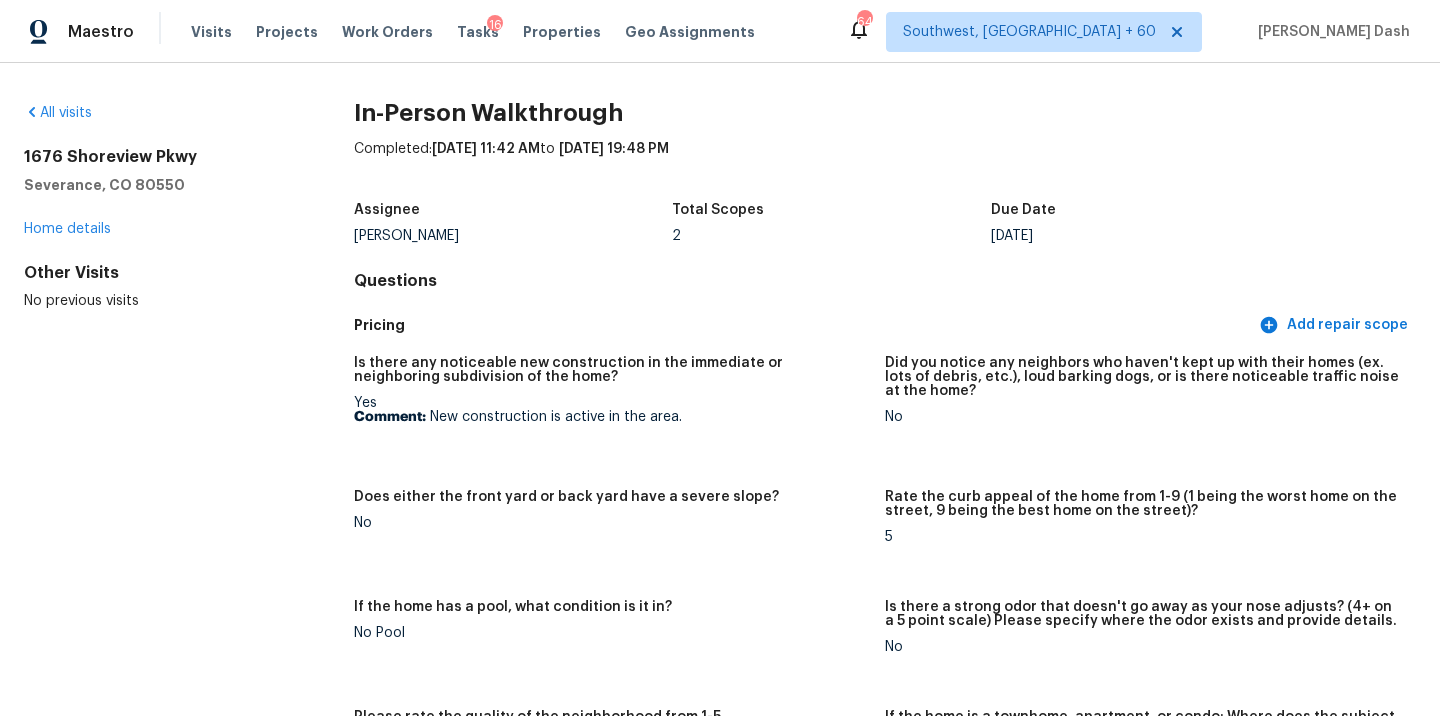 scroll, scrollTop: 0, scrollLeft: 0, axis: both 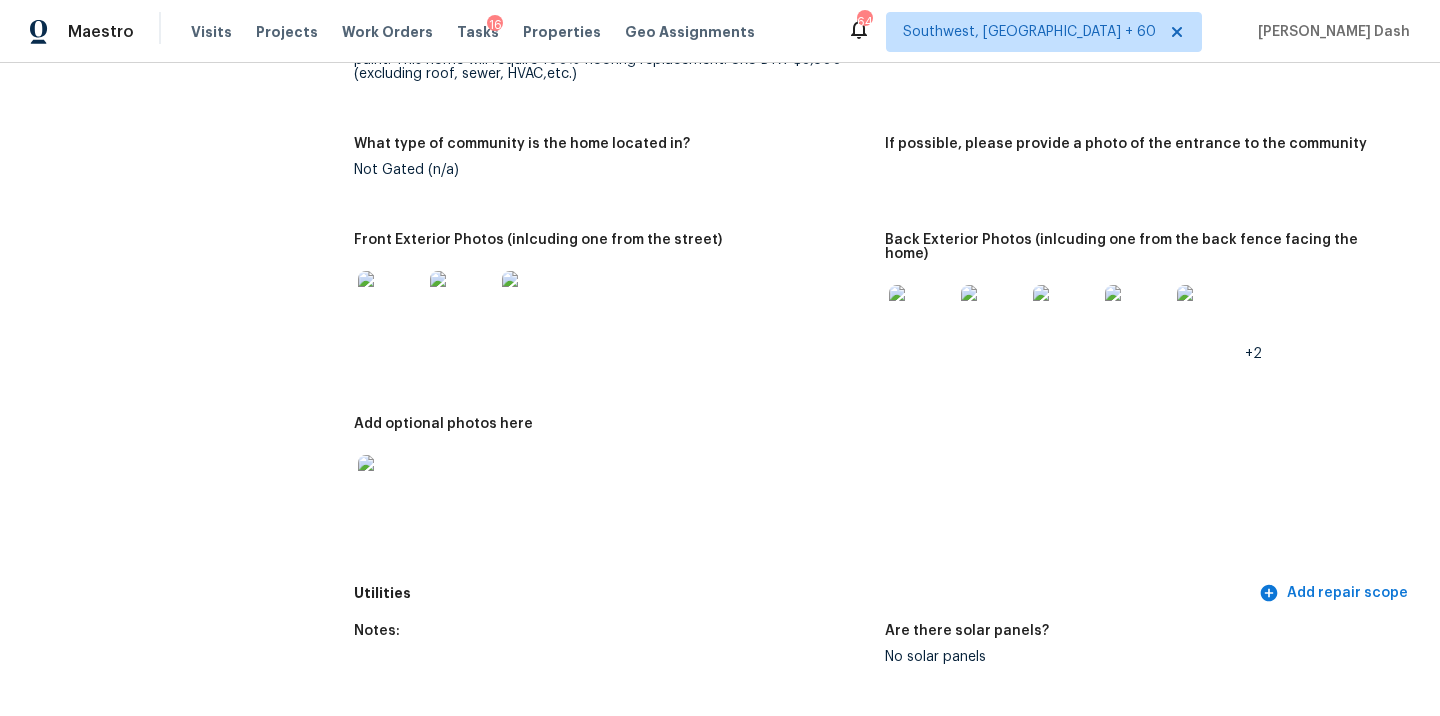 click at bounding box center (390, 303) 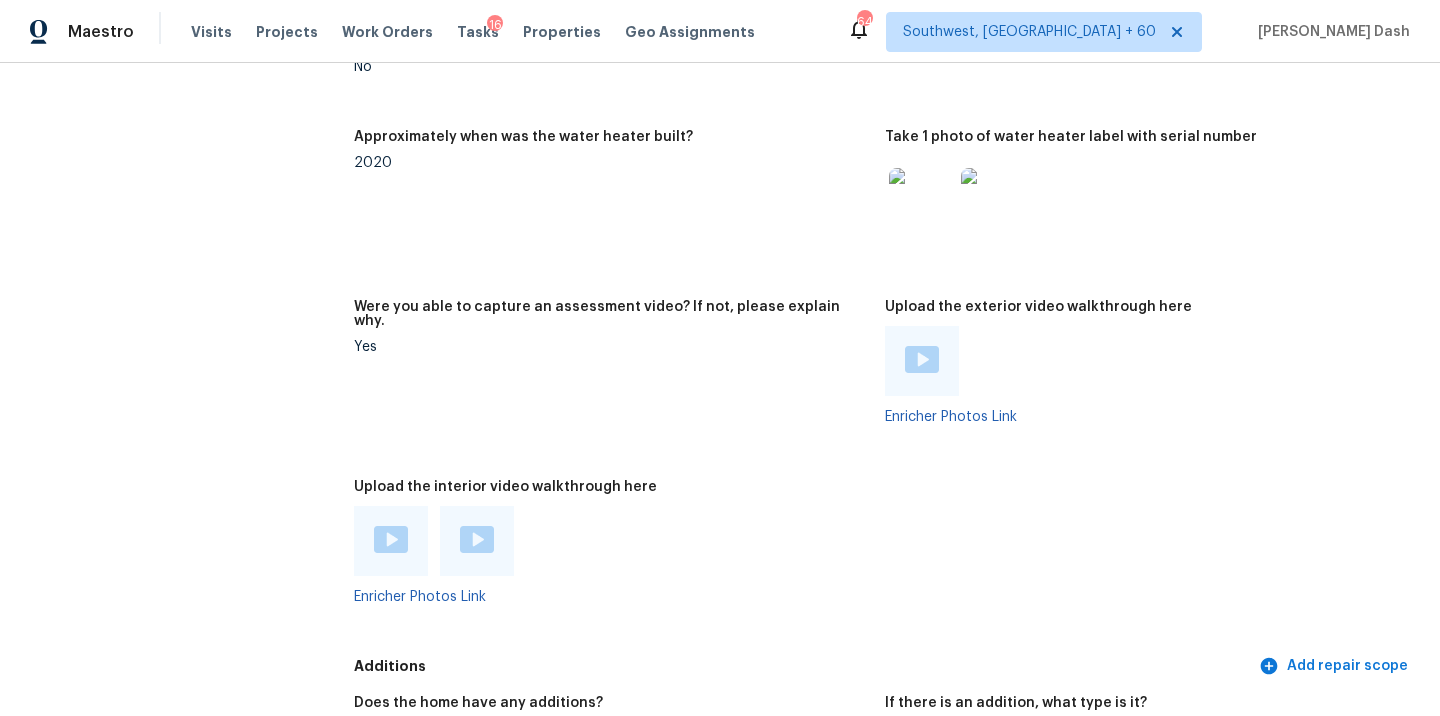 scroll, scrollTop: 4432, scrollLeft: 0, axis: vertical 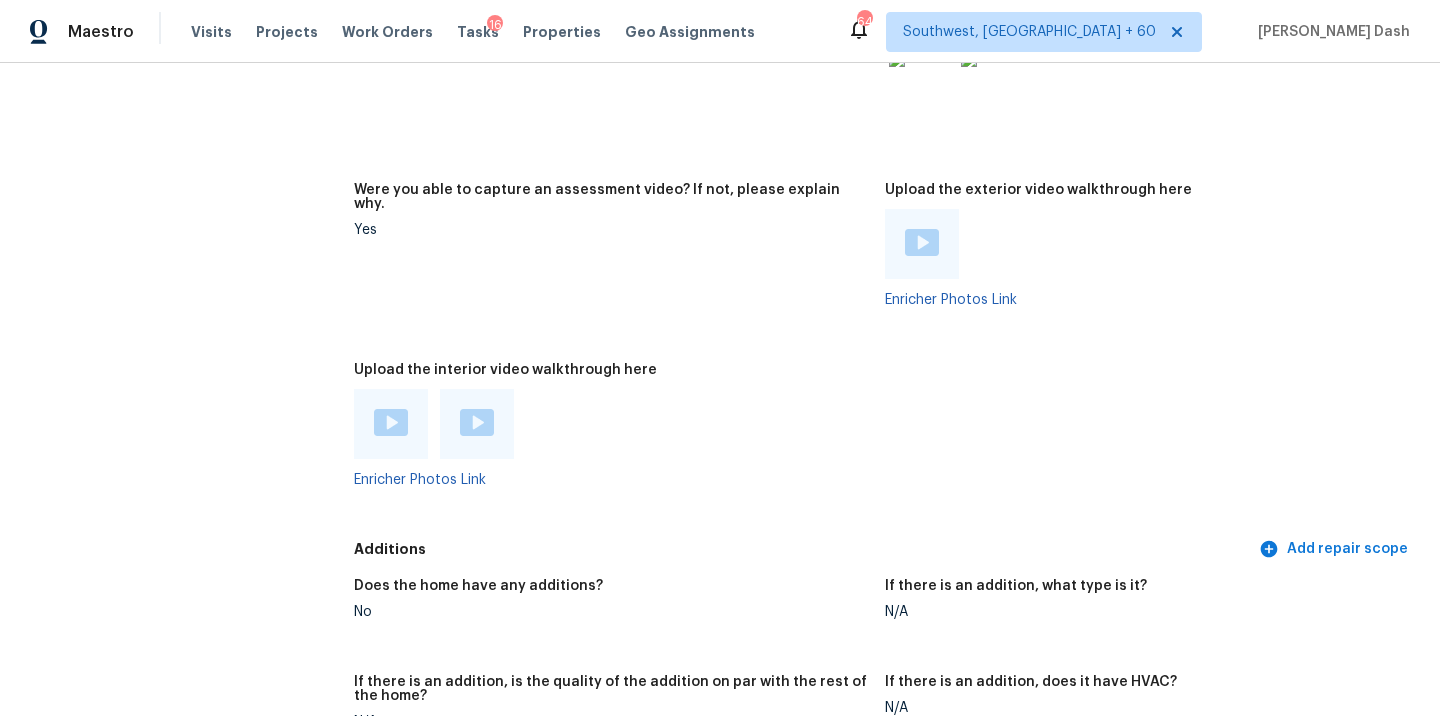 click at bounding box center [391, 422] 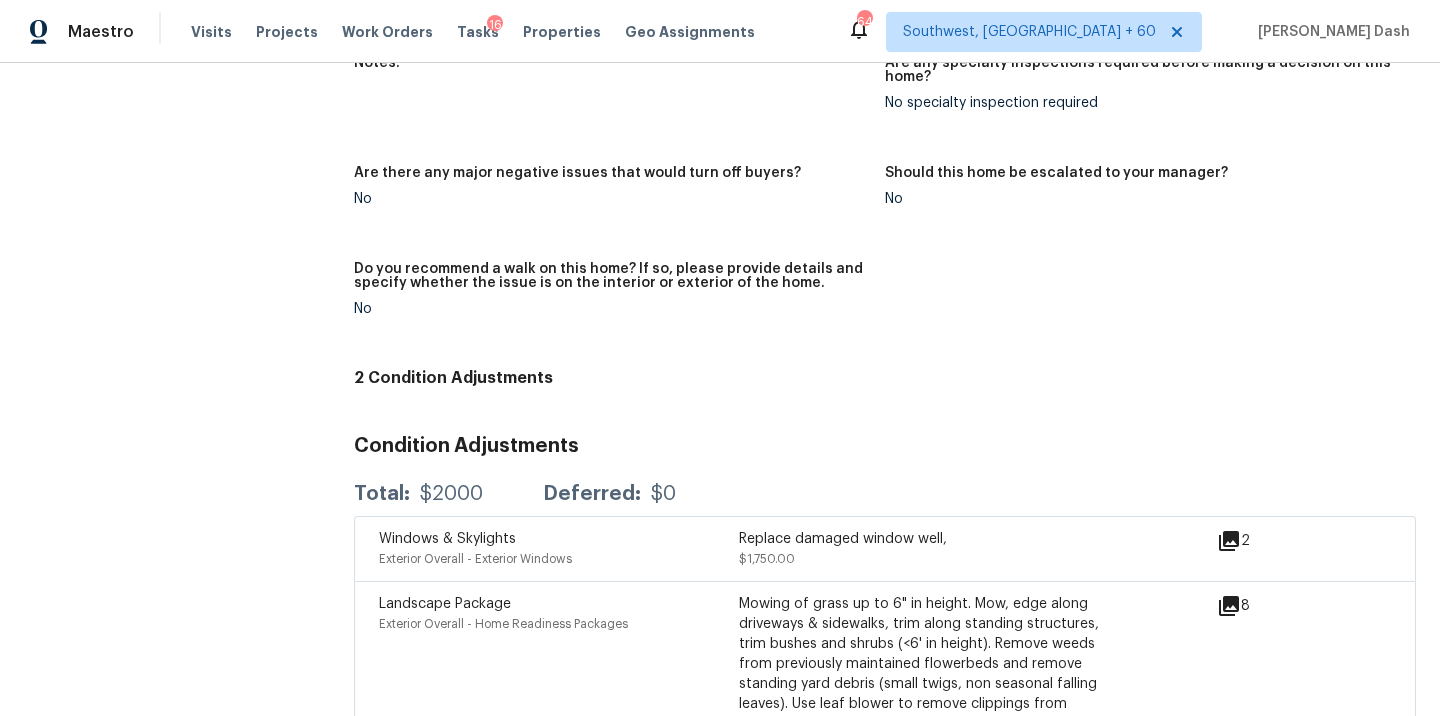 scroll, scrollTop: 5205, scrollLeft: 0, axis: vertical 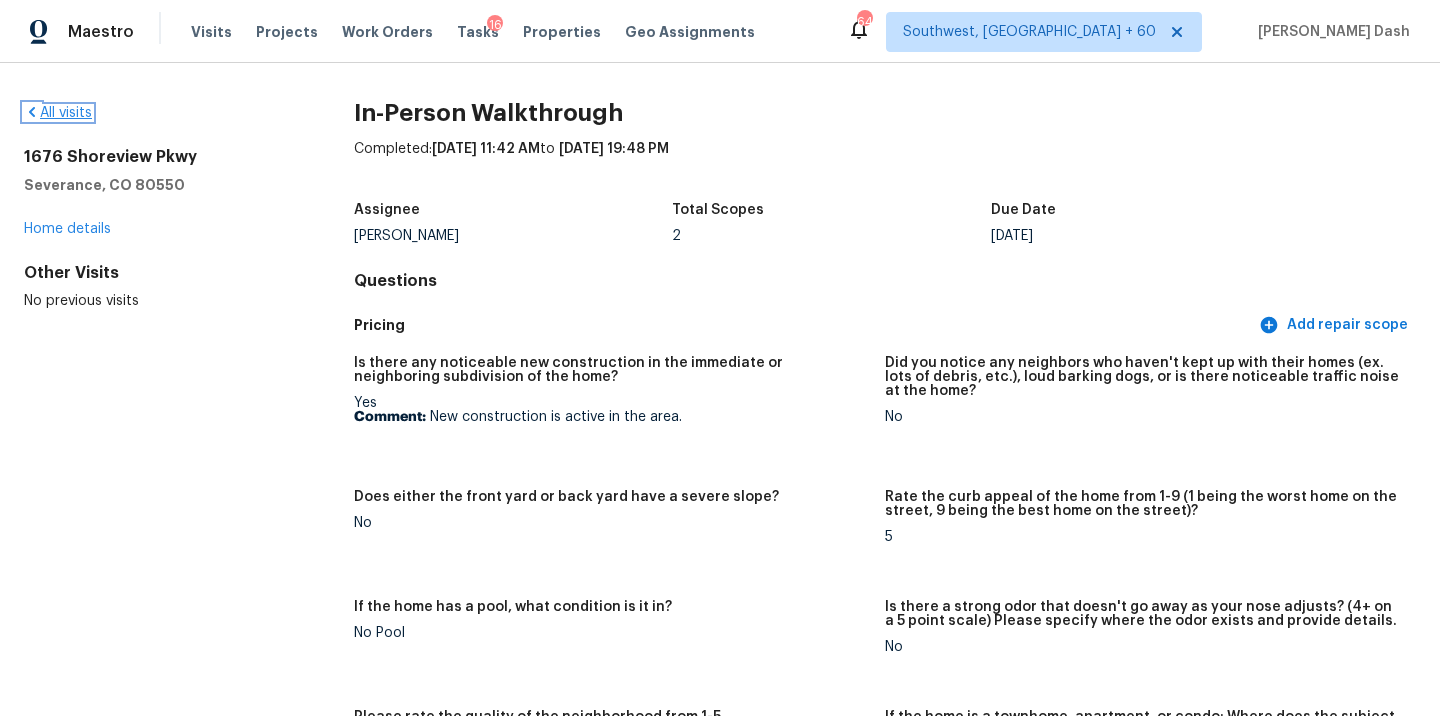 click on "All visits" at bounding box center (58, 113) 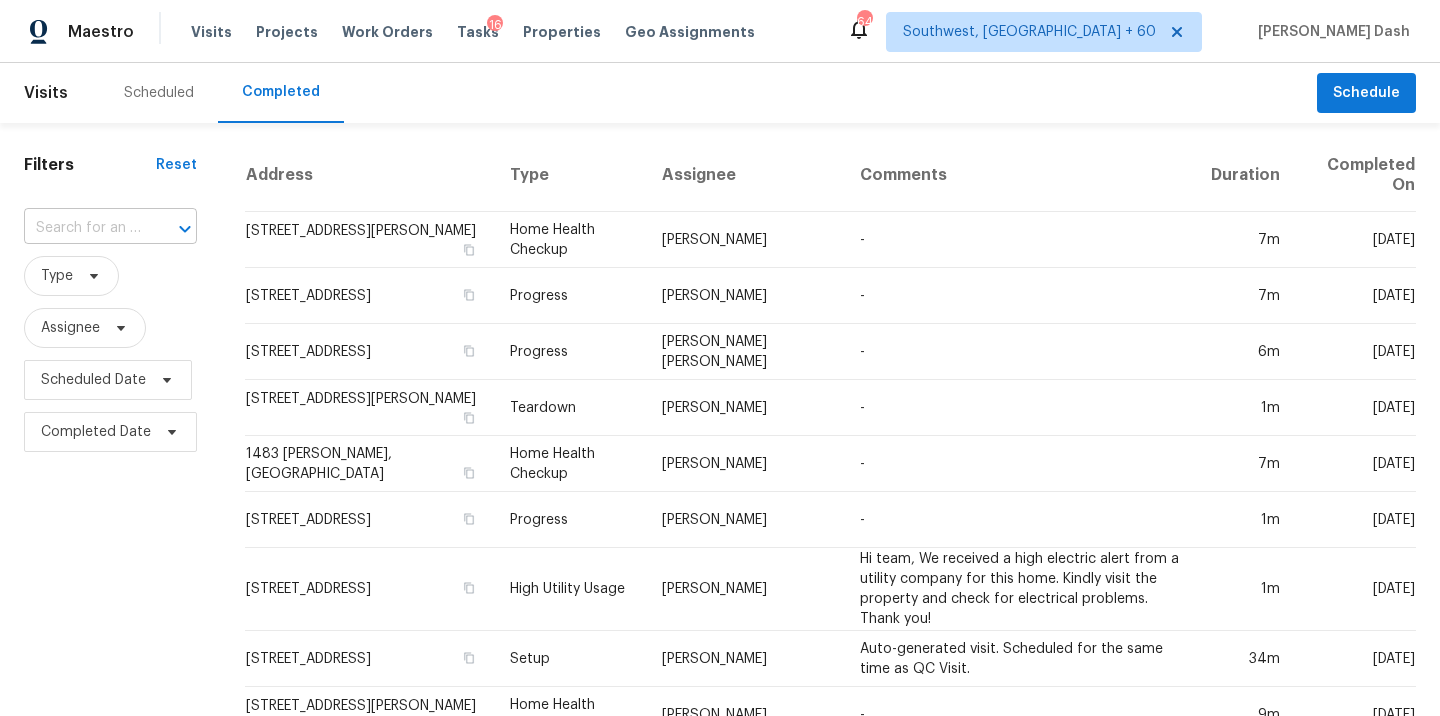 click at bounding box center (82, 228) 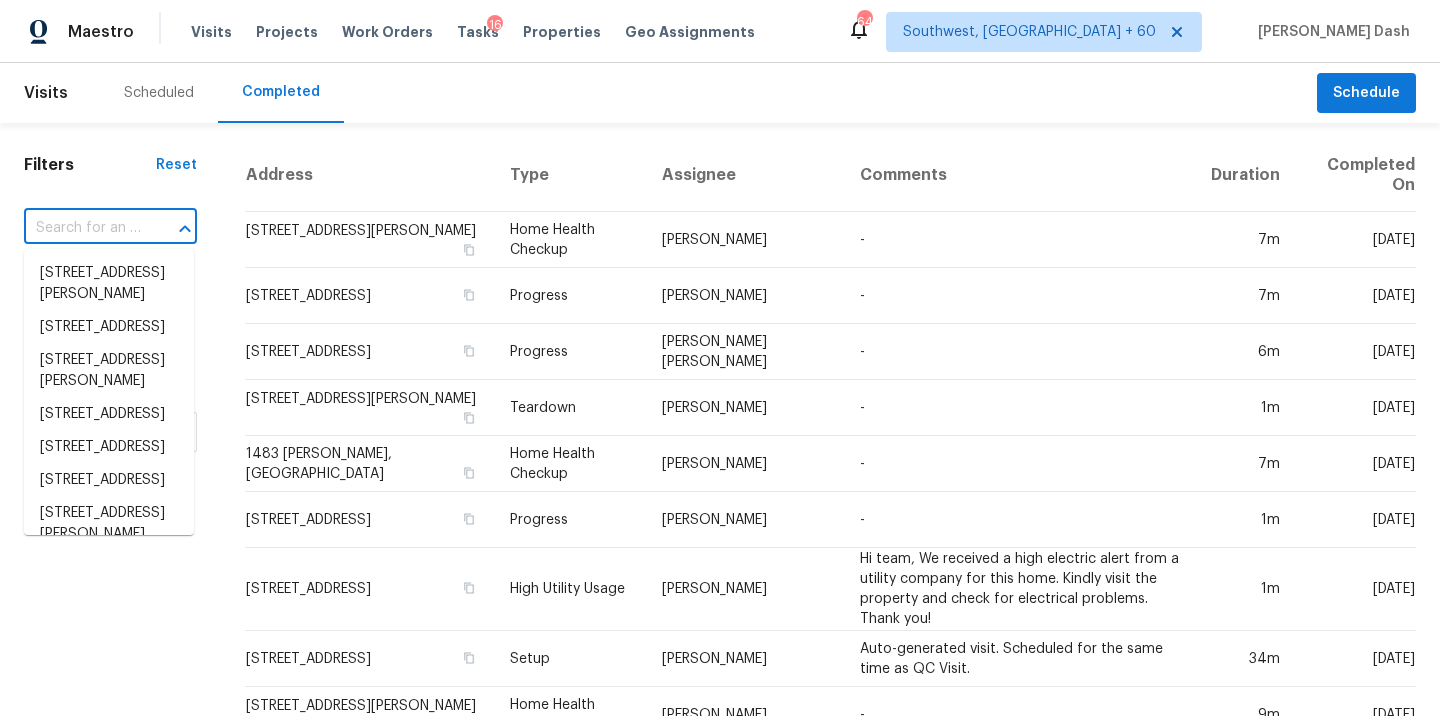 paste on "147 La Habra Ln, West Columbia, SC 29170" 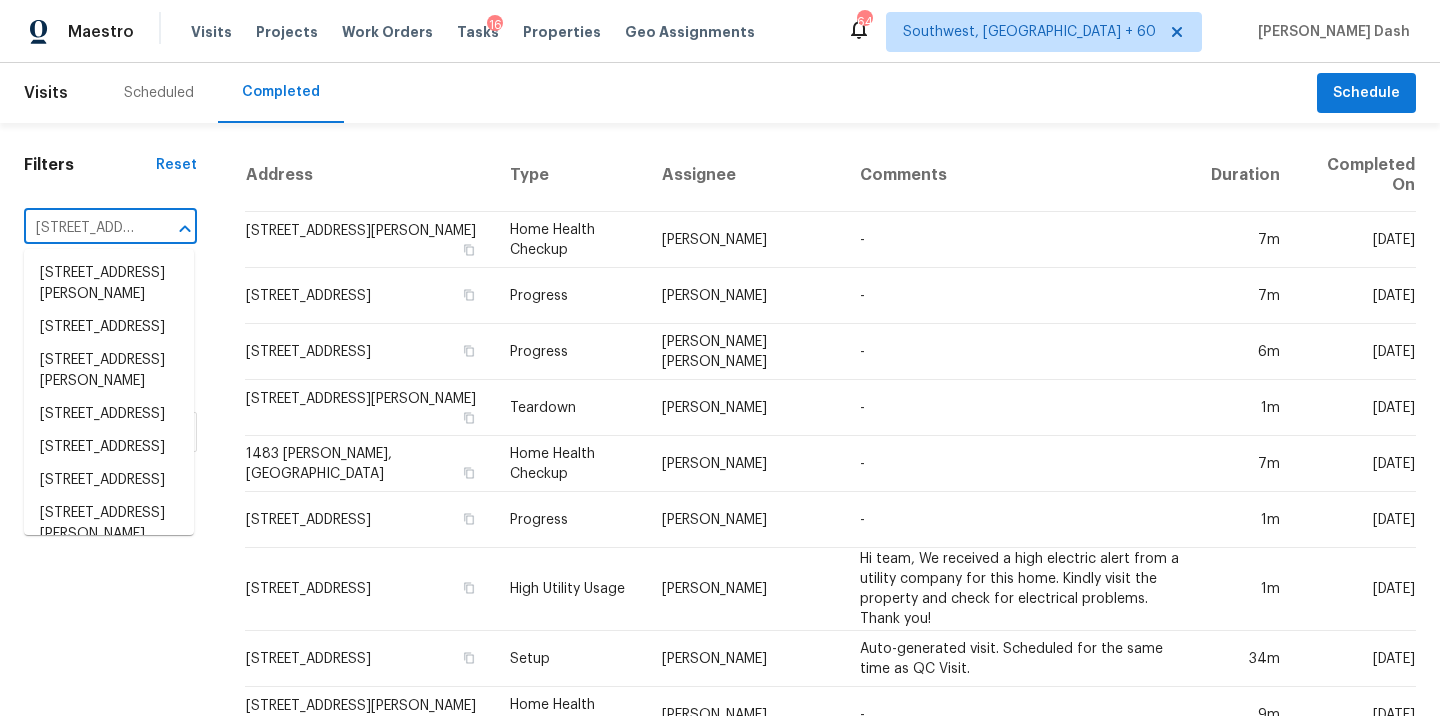 scroll, scrollTop: 0, scrollLeft: 175, axis: horizontal 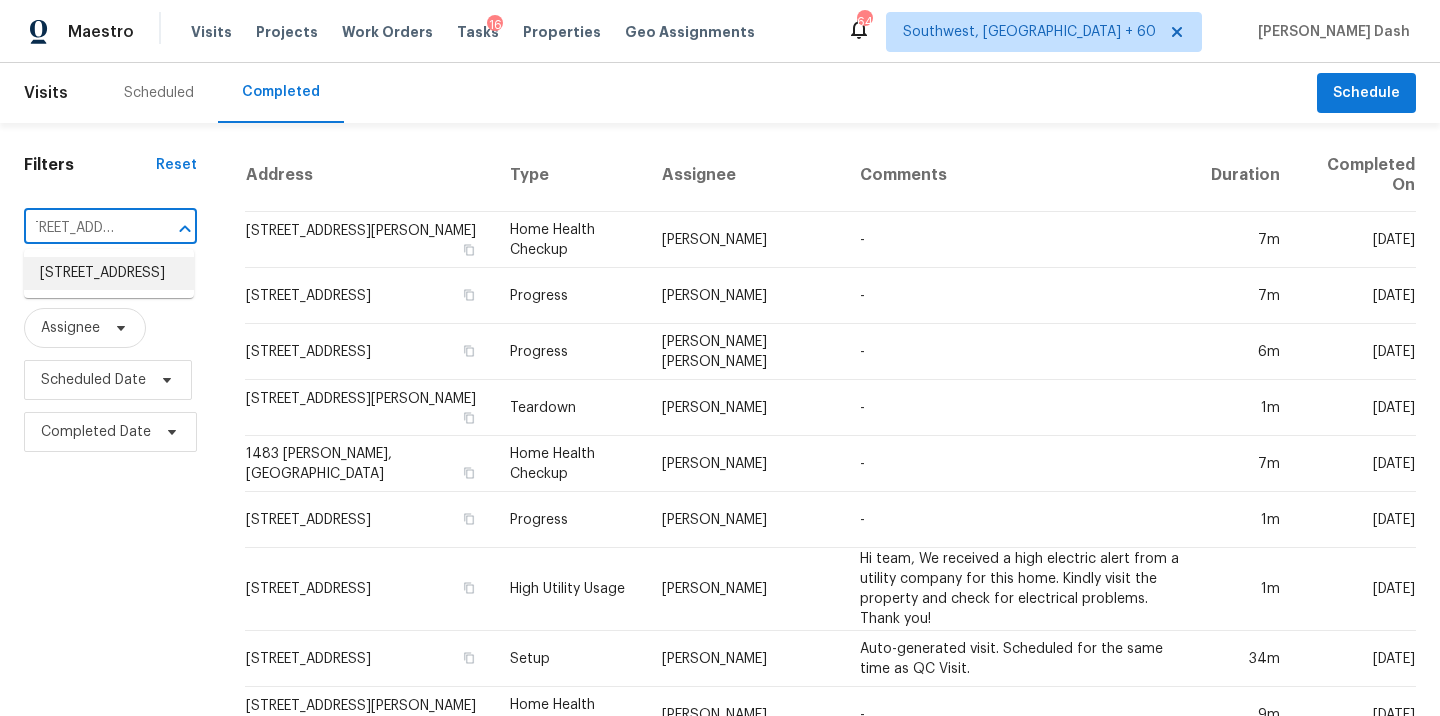 click on "147 La Habra Ln, West Columbia, SC 29170" at bounding box center (109, 273) 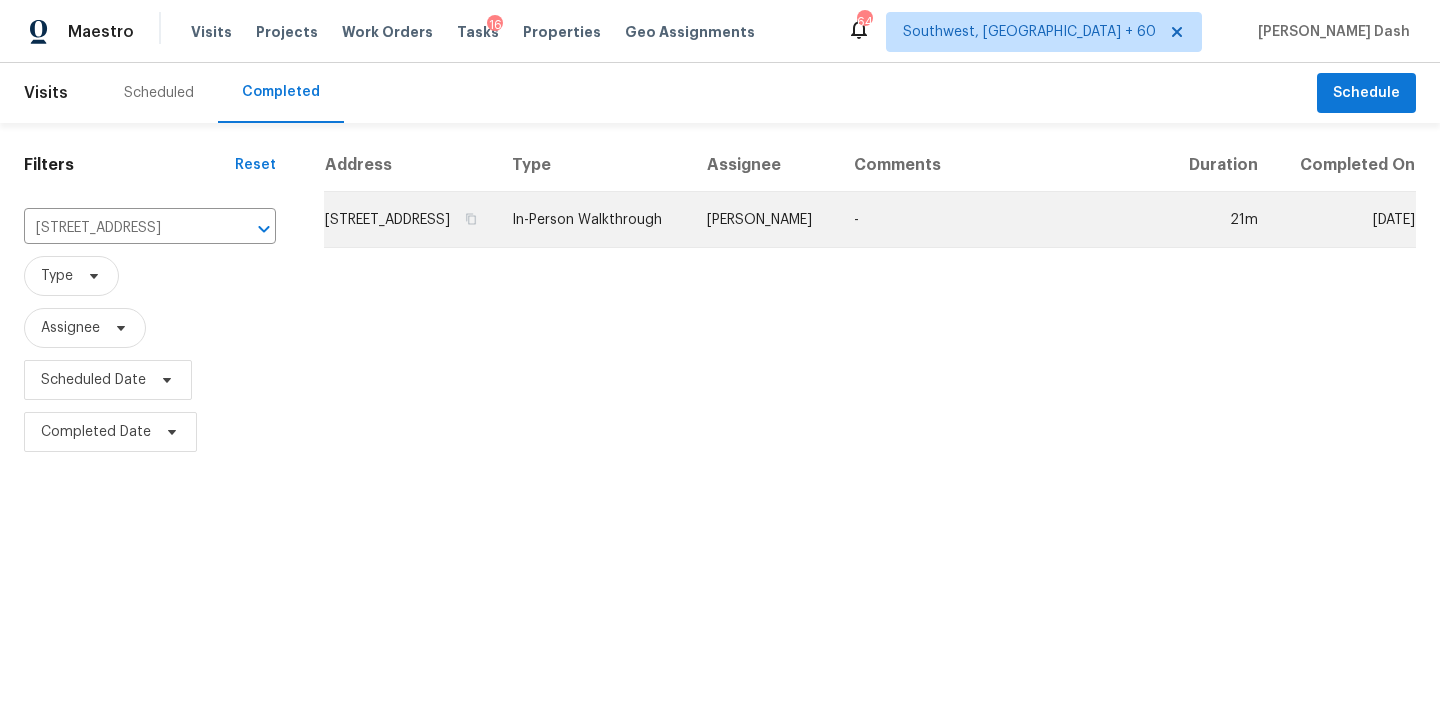 click on "In-Person Walkthrough" at bounding box center (593, 220) 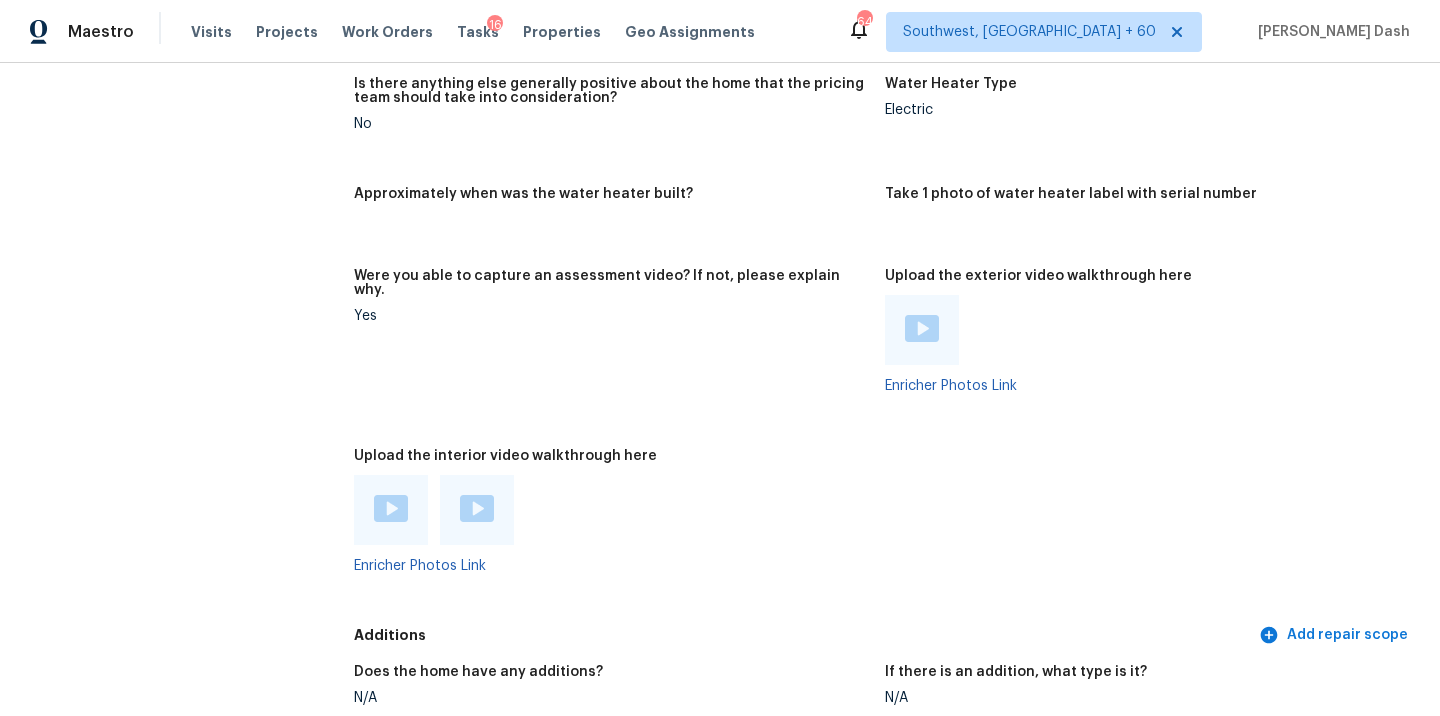 scroll, scrollTop: 3350, scrollLeft: 0, axis: vertical 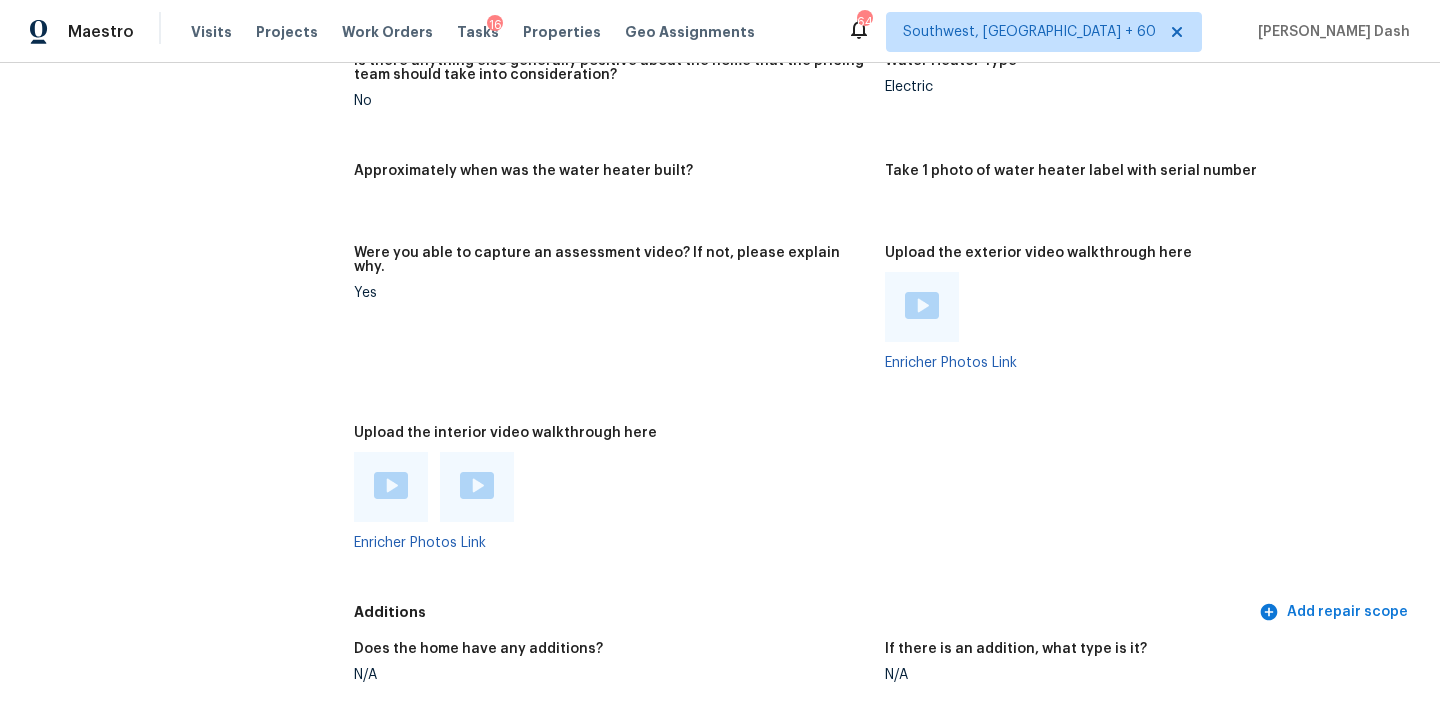 click at bounding box center [391, 487] 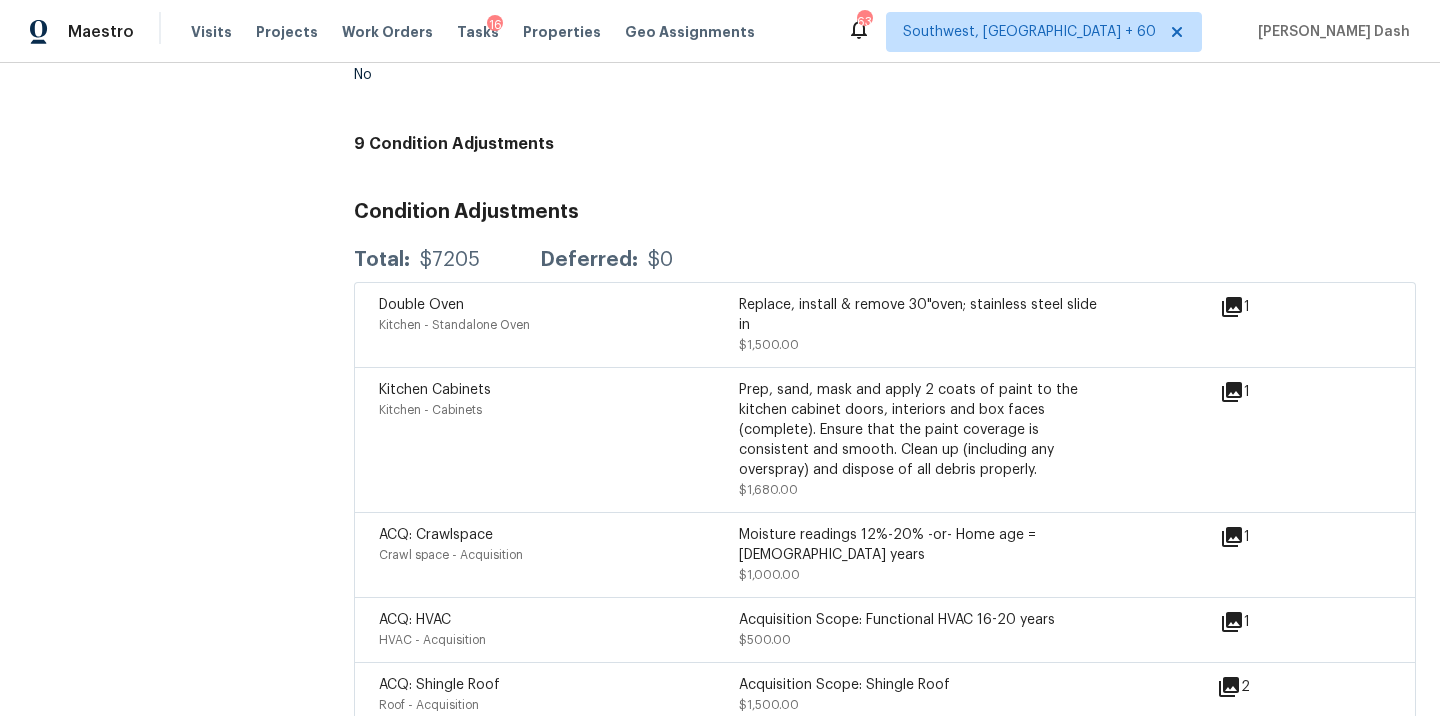 scroll, scrollTop: 4371, scrollLeft: 0, axis: vertical 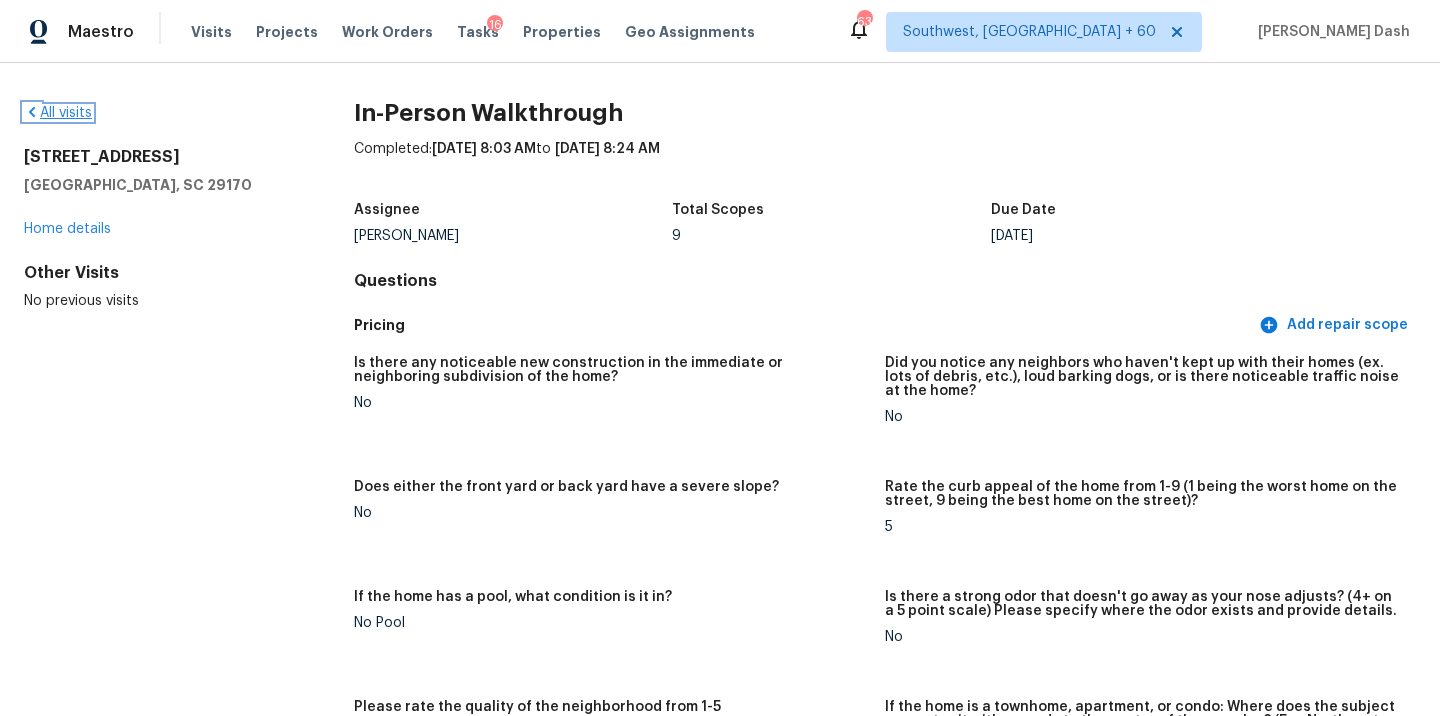 click on "All visits" at bounding box center [58, 113] 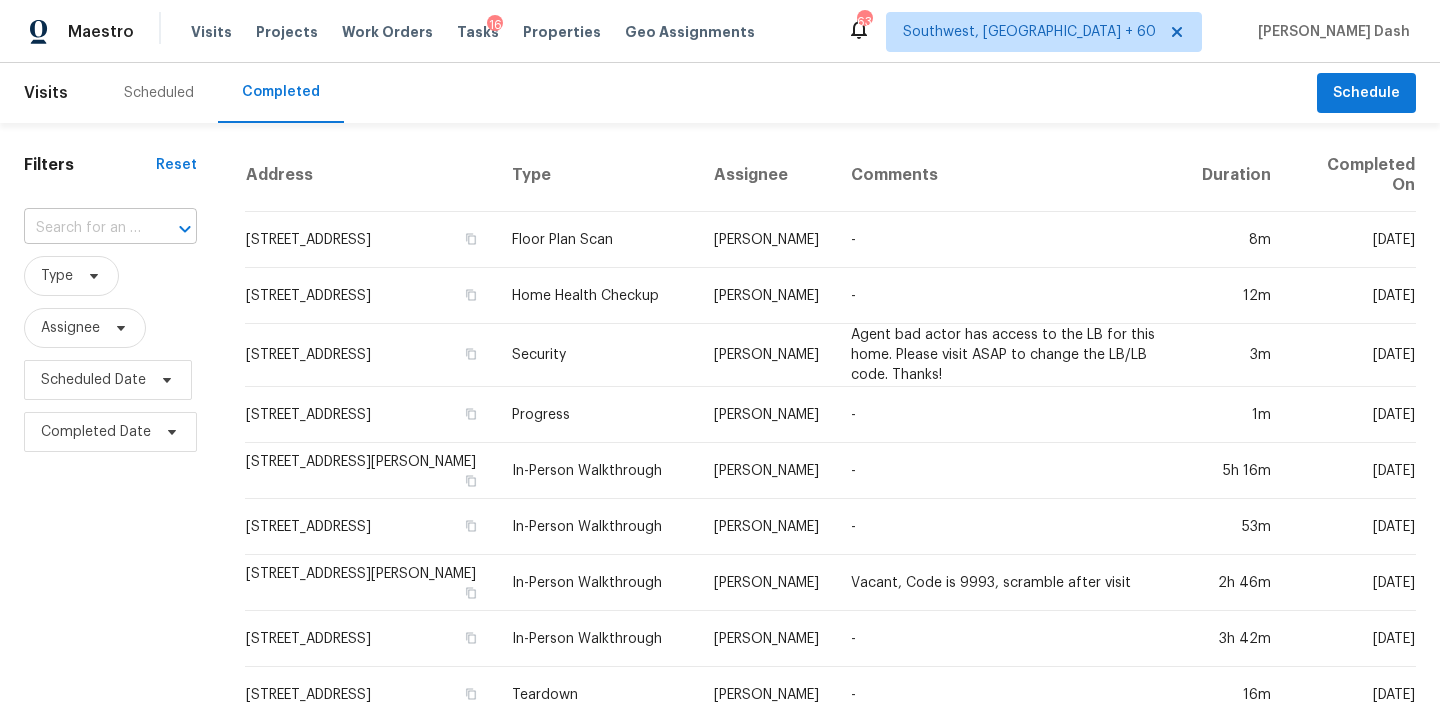 click at bounding box center [82, 228] 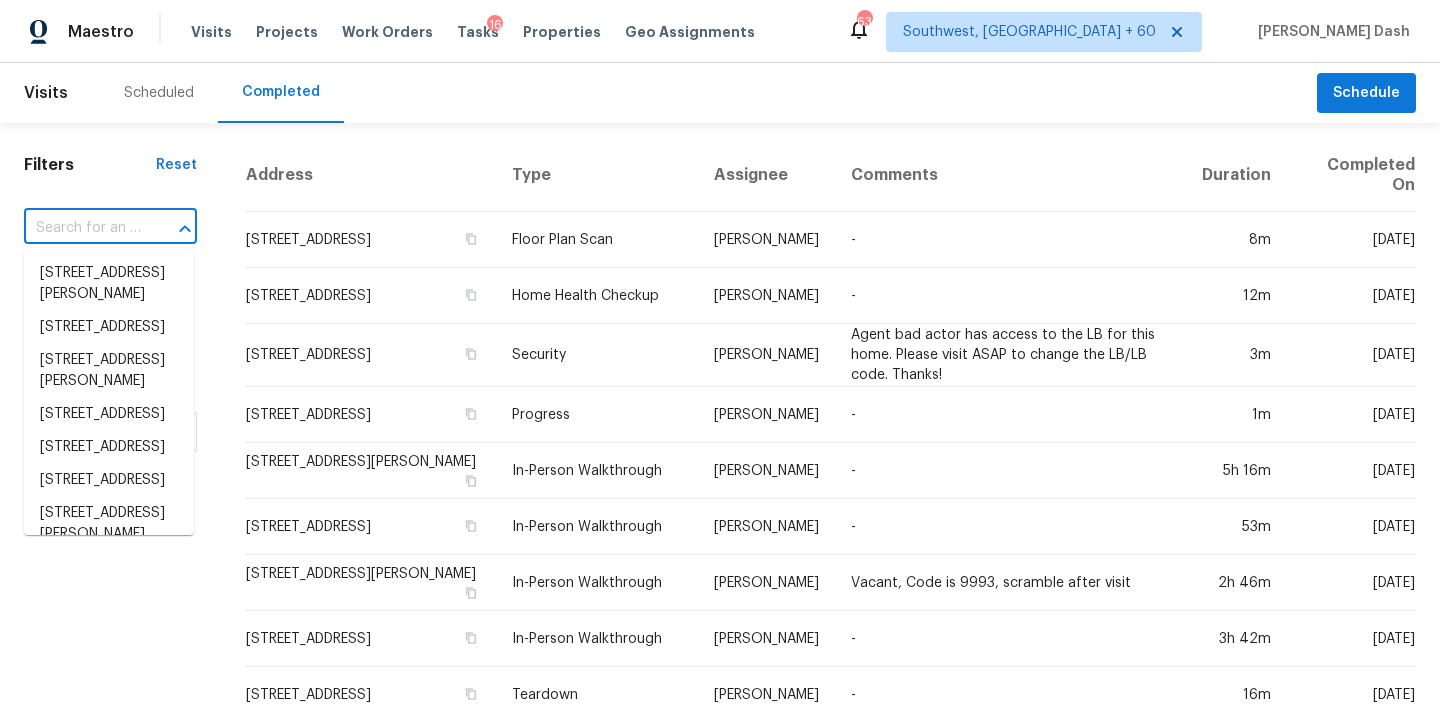 paste on "13427 Belmark Cir, Dallas, TX 75243" 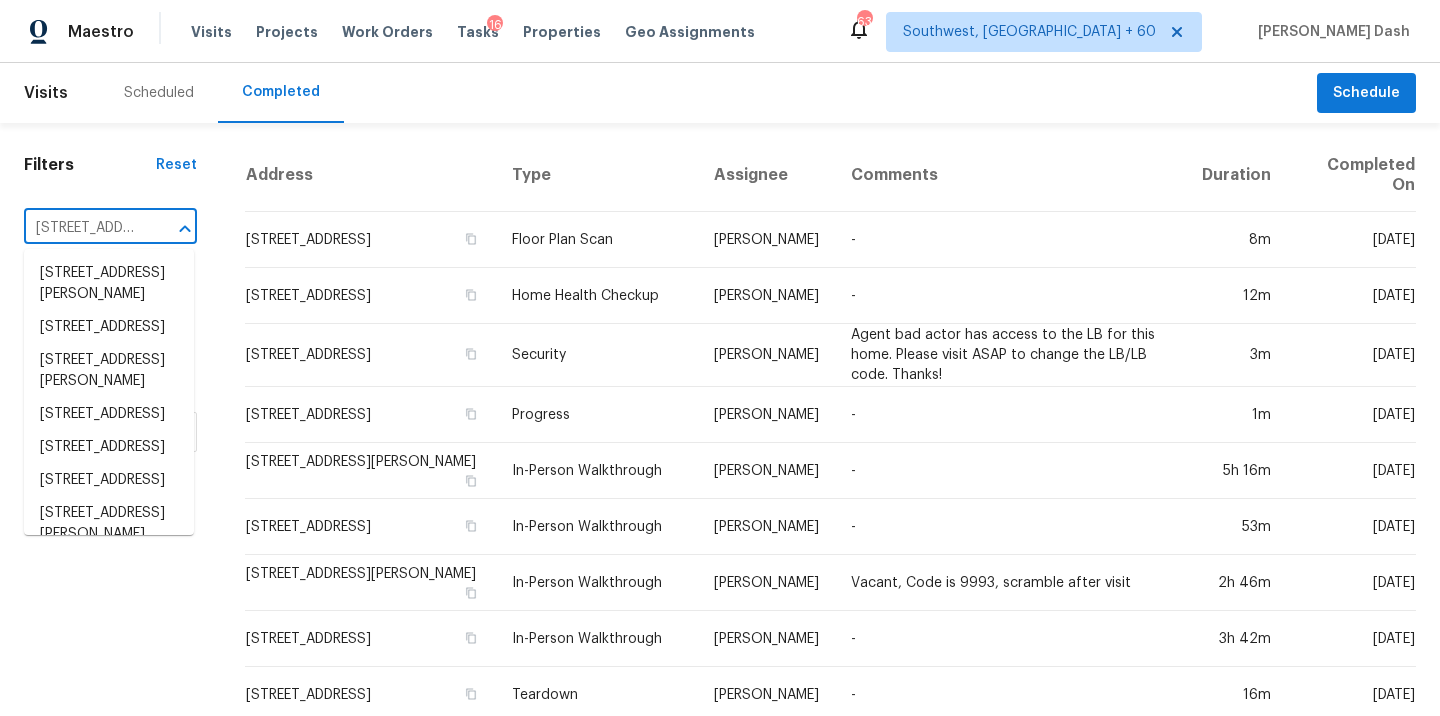 scroll, scrollTop: 0, scrollLeft: 128, axis: horizontal 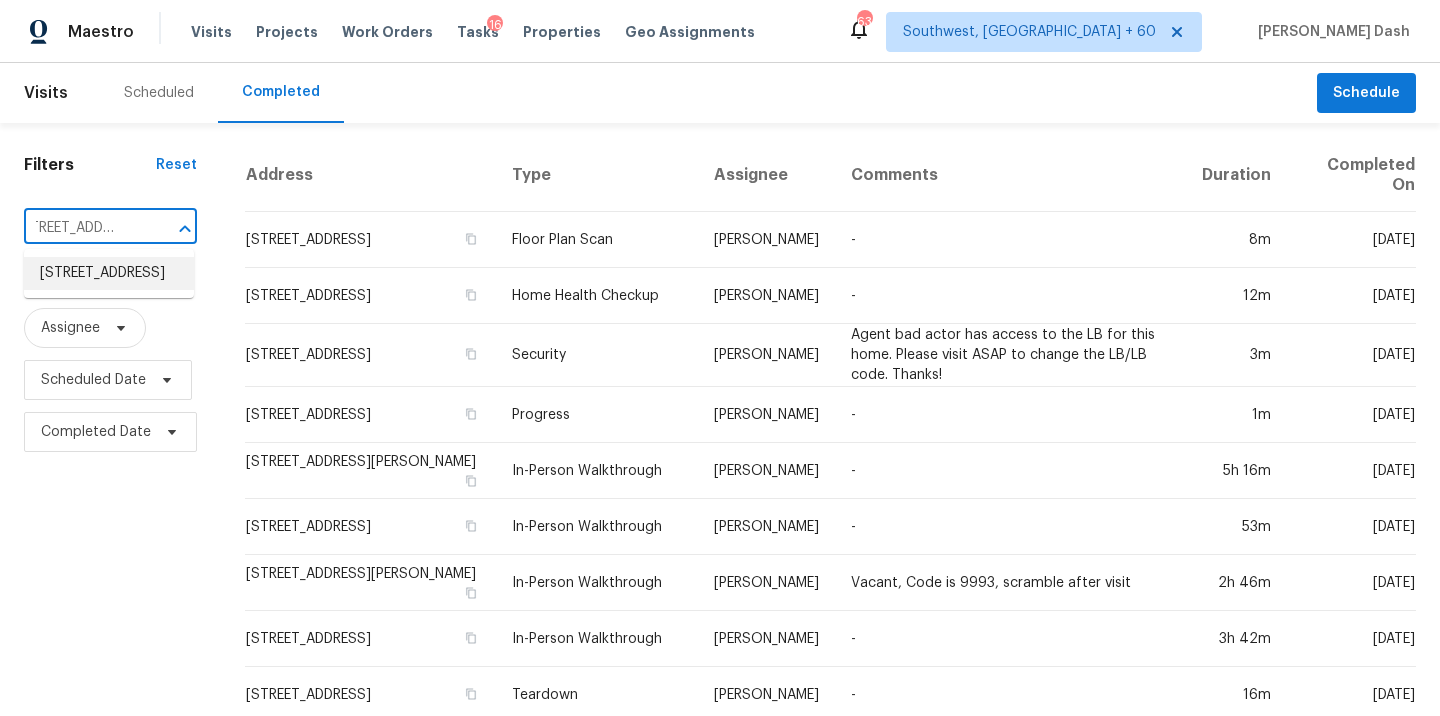 click on "13427 Belmark Cir, Dallas, TX 75243" at bounding box center [109, 273] 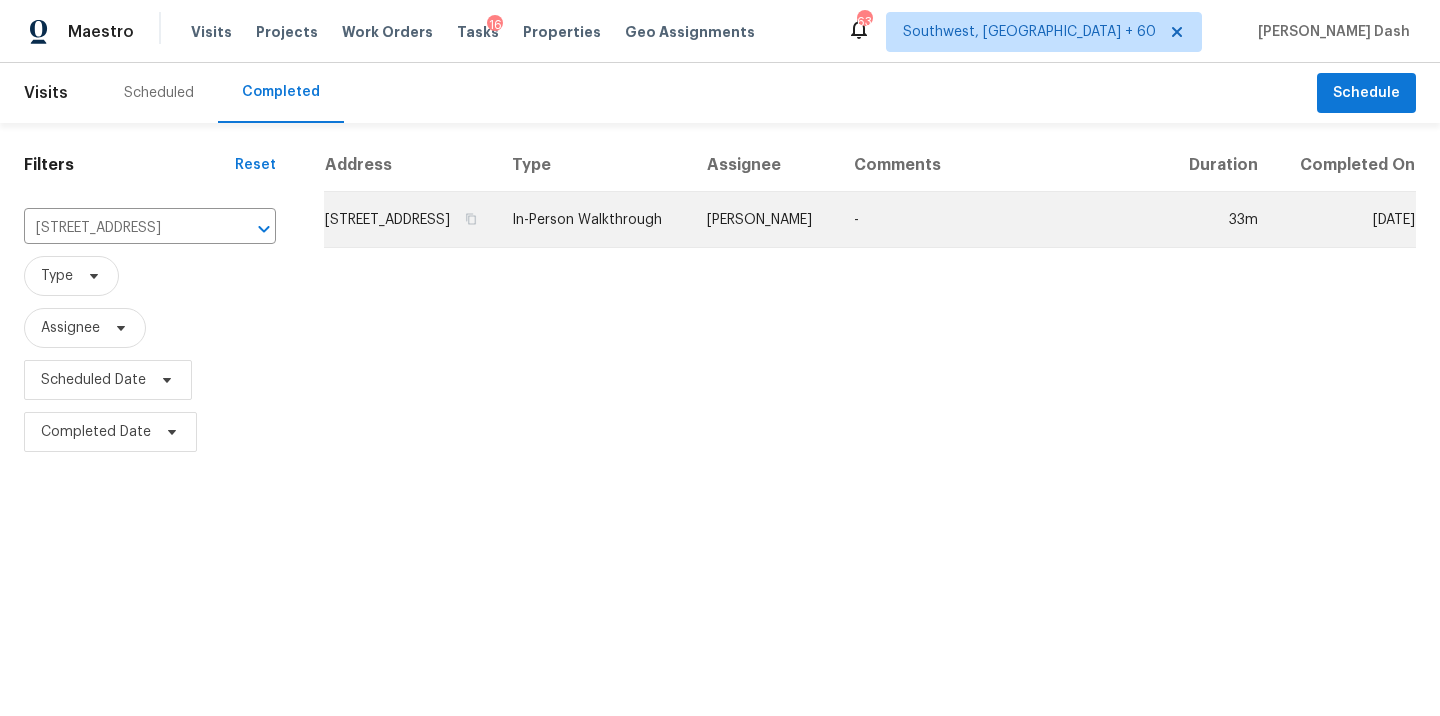 click on "[PERSON_NAME]" at bounding box center (764, 220) 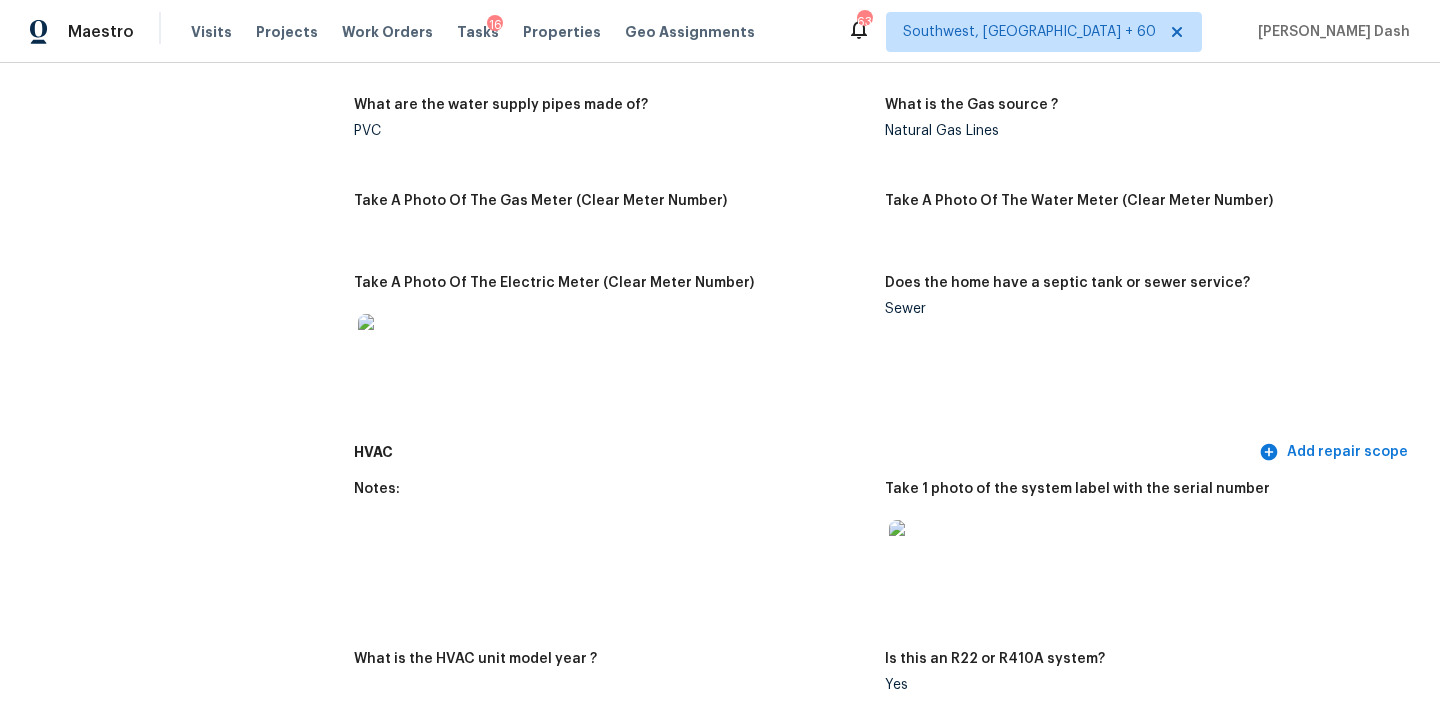 scroll, scrollTop: 0, scrollLeft: 0, axis: both 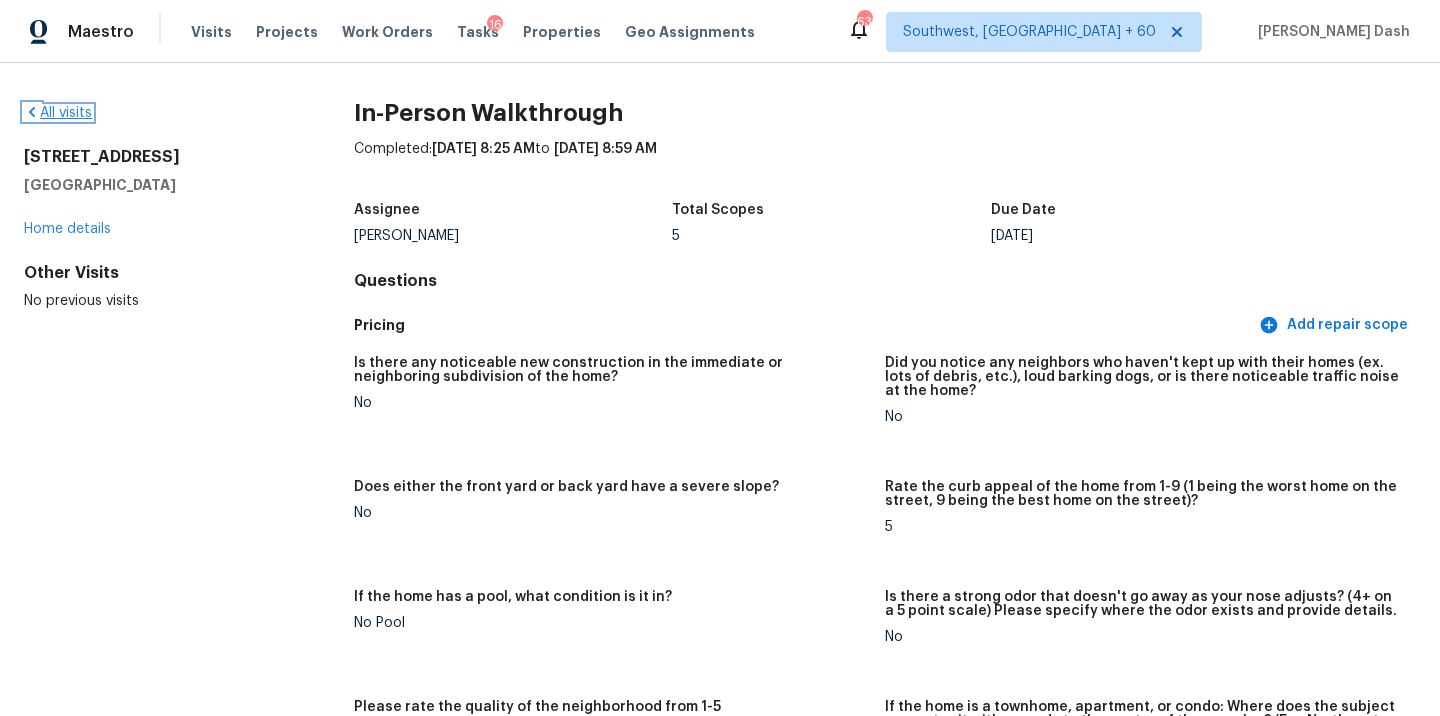 click on "All visits" at bounding box center (58, 113) 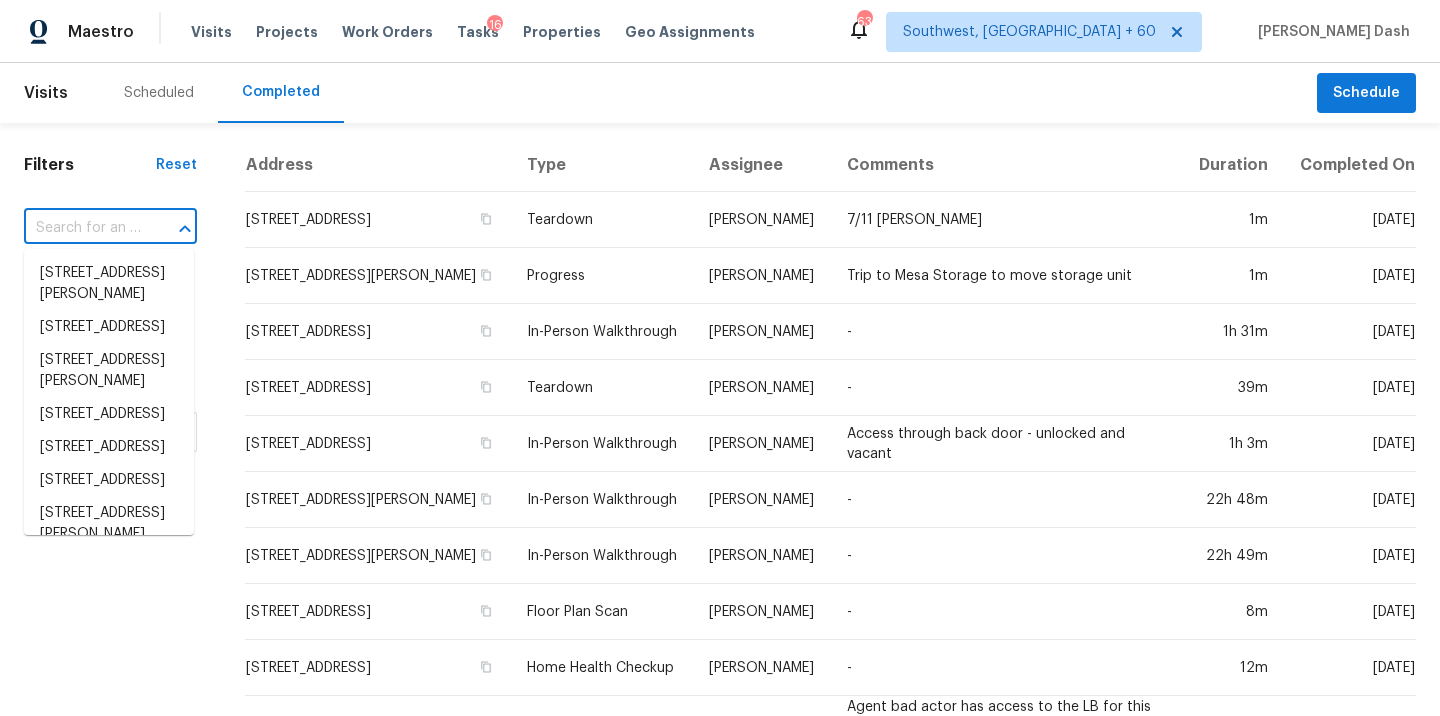click at bounding box center [82, 228] 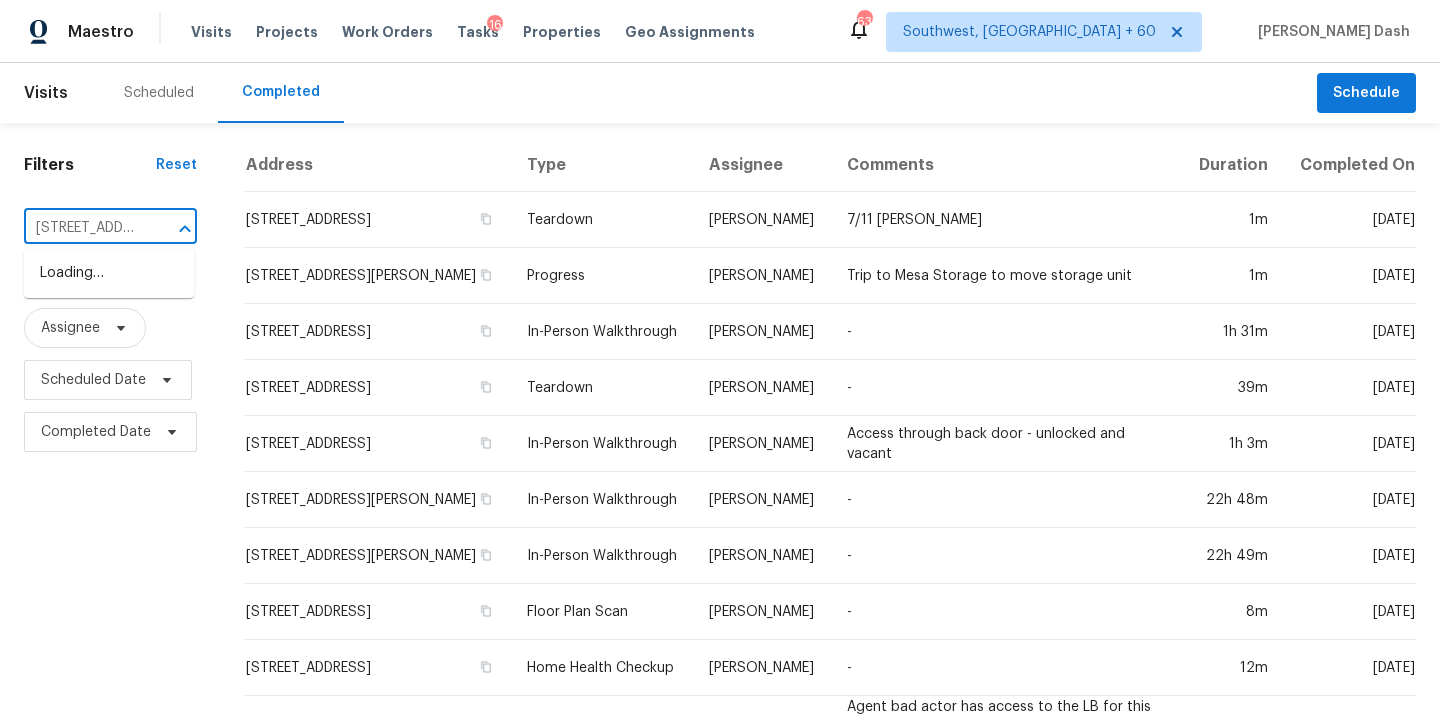 scroll, scrollTop: 0, scrollLeft: 158, axis: horizontal 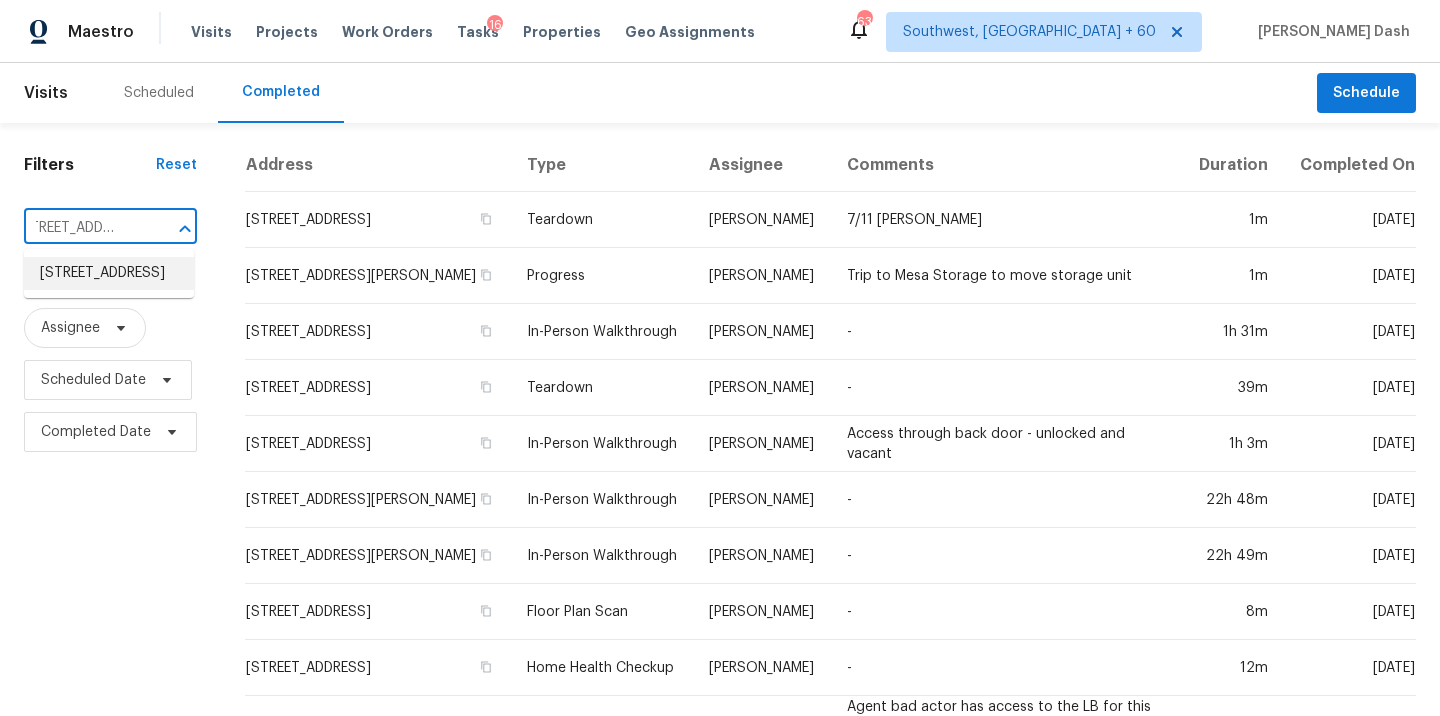 click on "10918 Keys Gate Dr, Riverview, FL 33579" at bounding box center (109, 273) 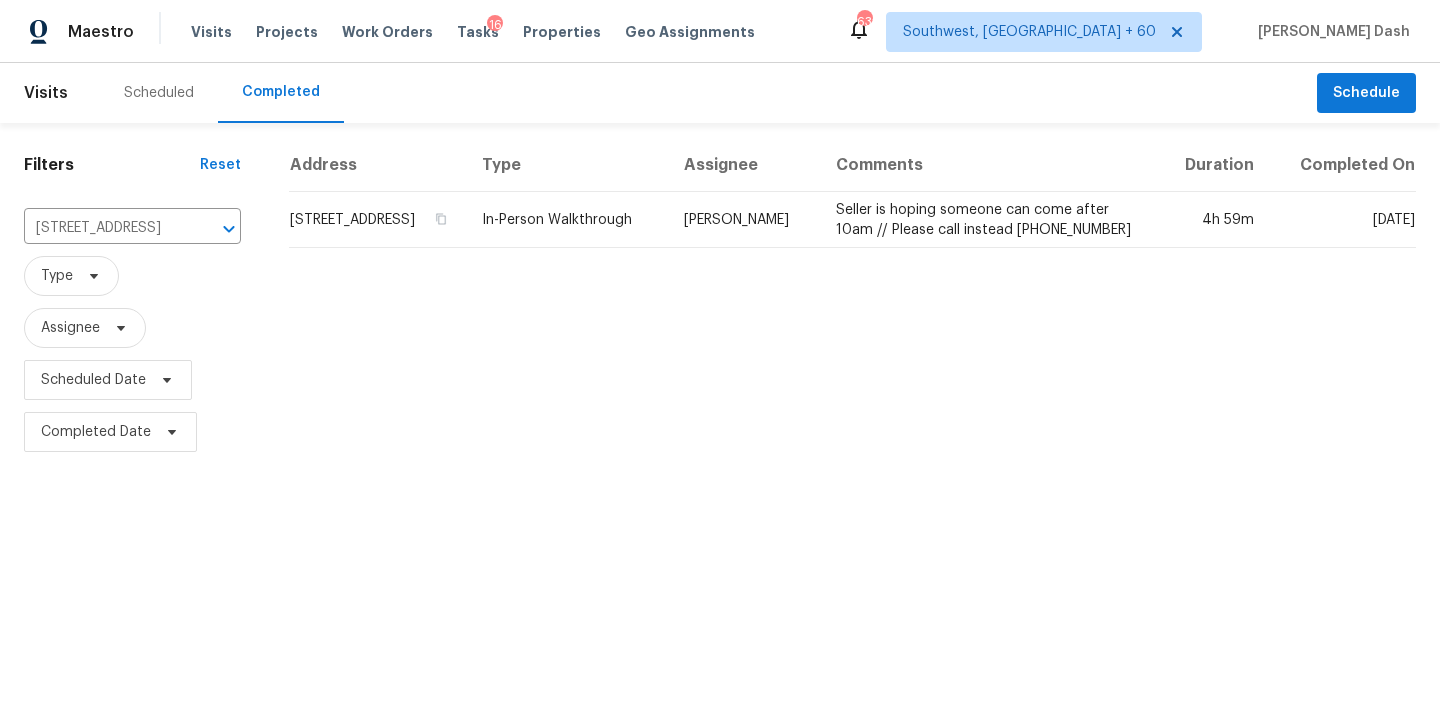 click on "Address Type Assignee Comments Duration Completed On 10918 Keys Gate Dr, Riverview, FL 33579 In-Person Walkthrough Paul Springer Seller is hoping someone can come after 10am // Please call instead (813) 295-0200 4h 59m Wed, Jul 09" at bounding box center (852, 298) 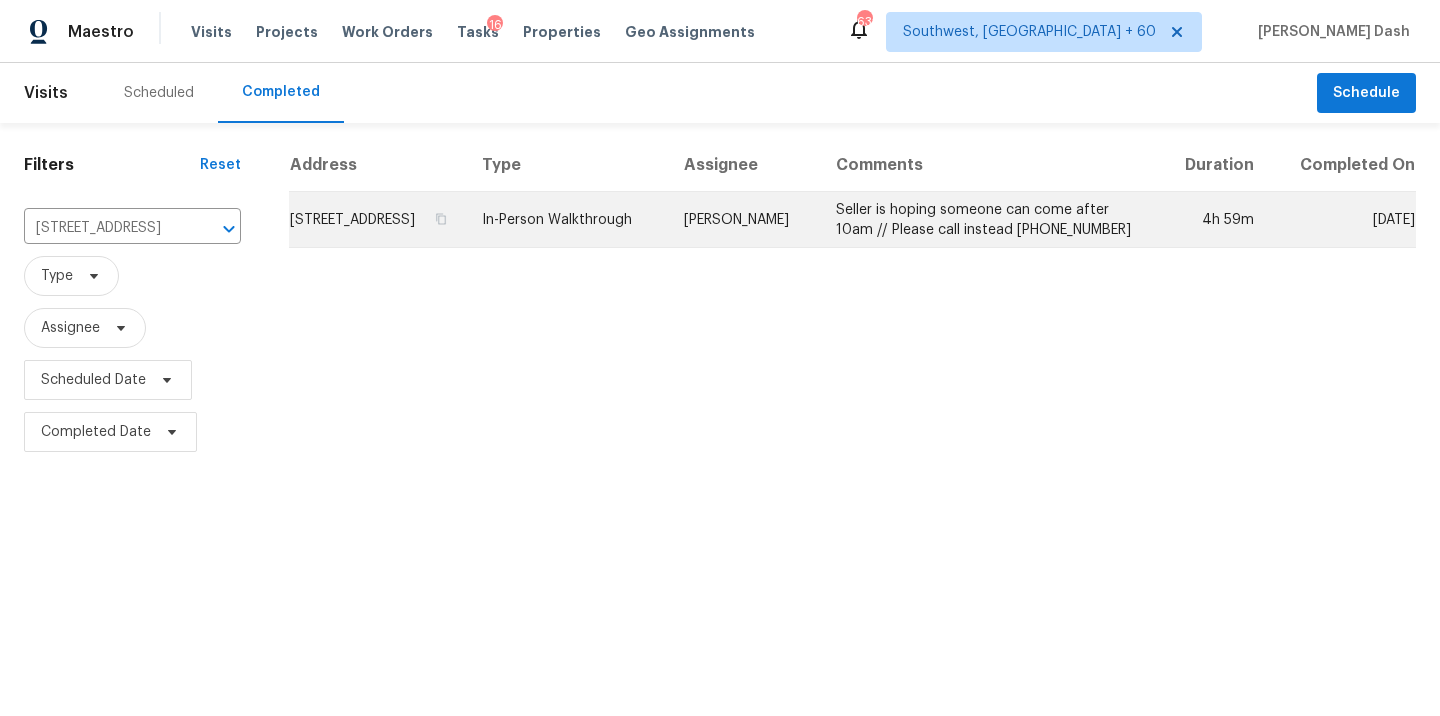 click on "In-Person Walkthrough" at bounding box center (567, 220) 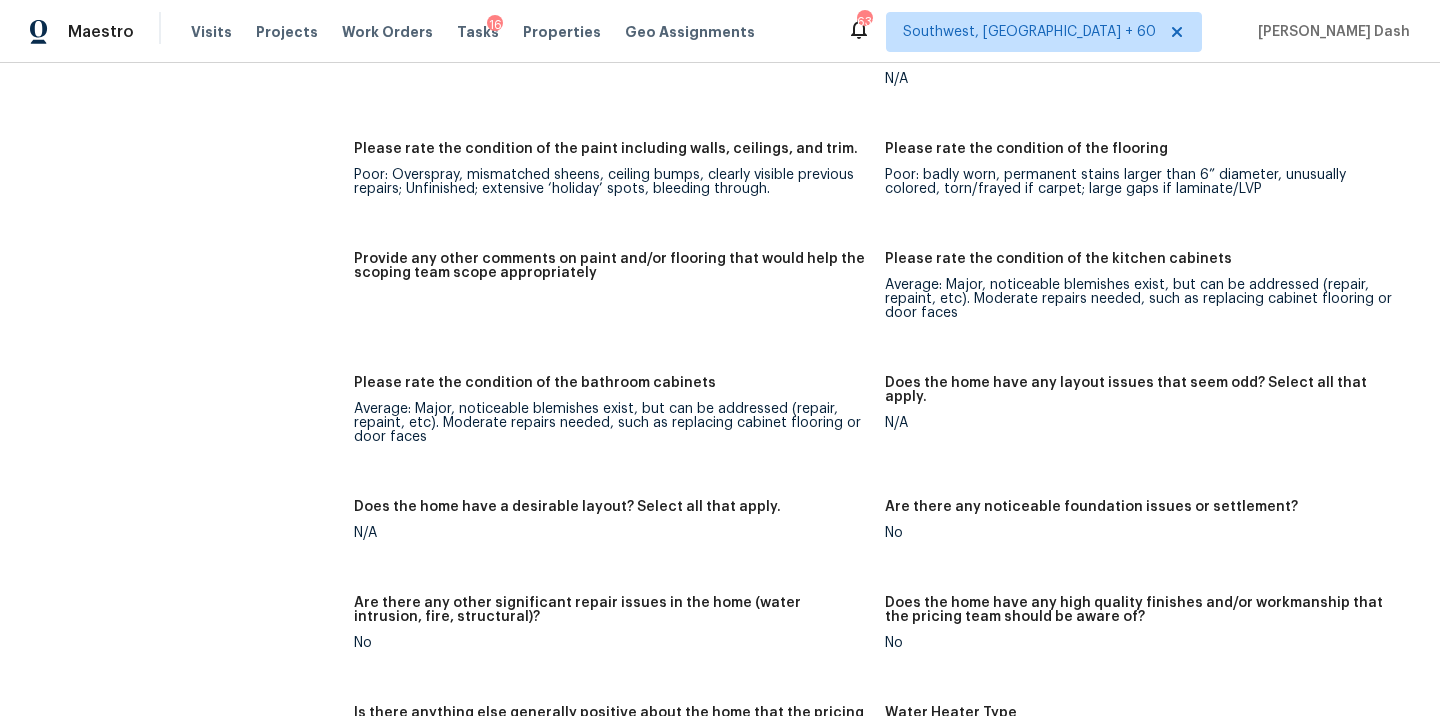 scroll, scrollTop: 4186, scrollLeft: 0, axis: vertical 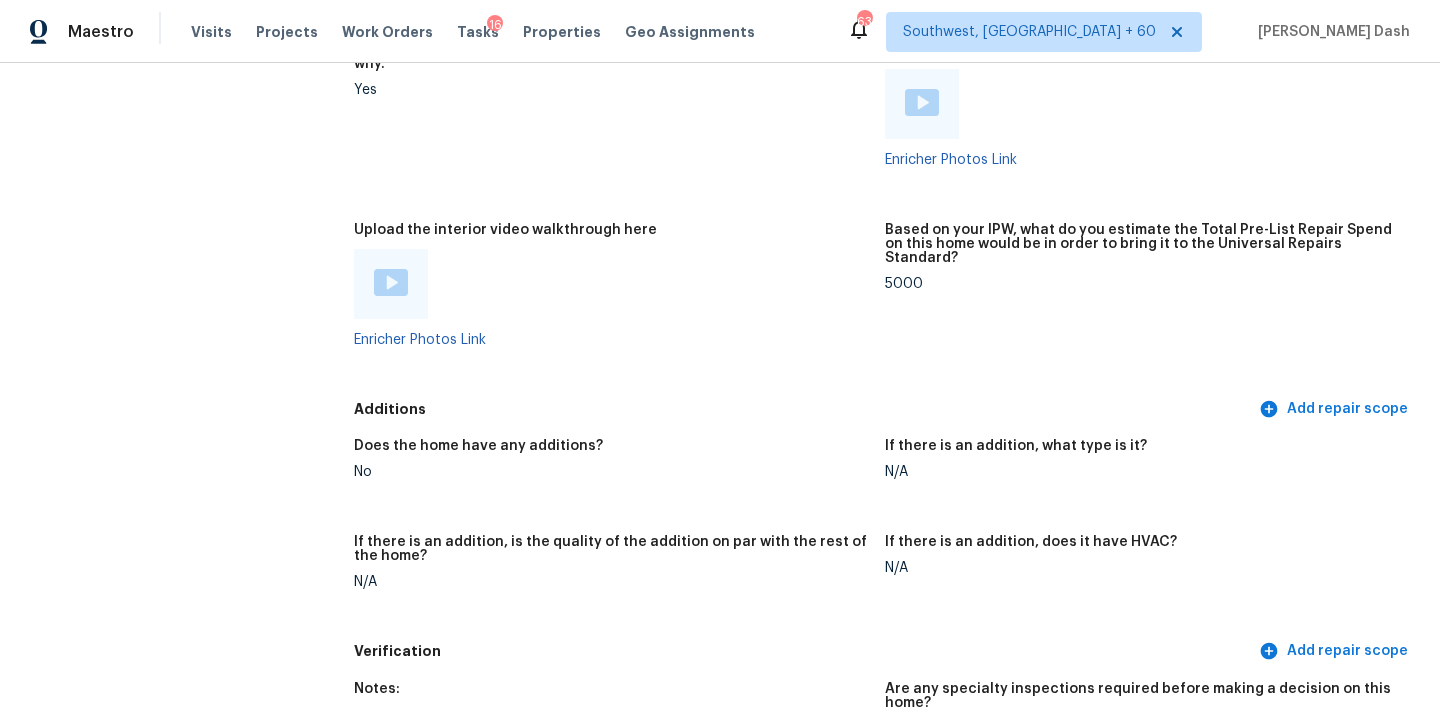 click on "5000" at bounding box center (1142, 284) 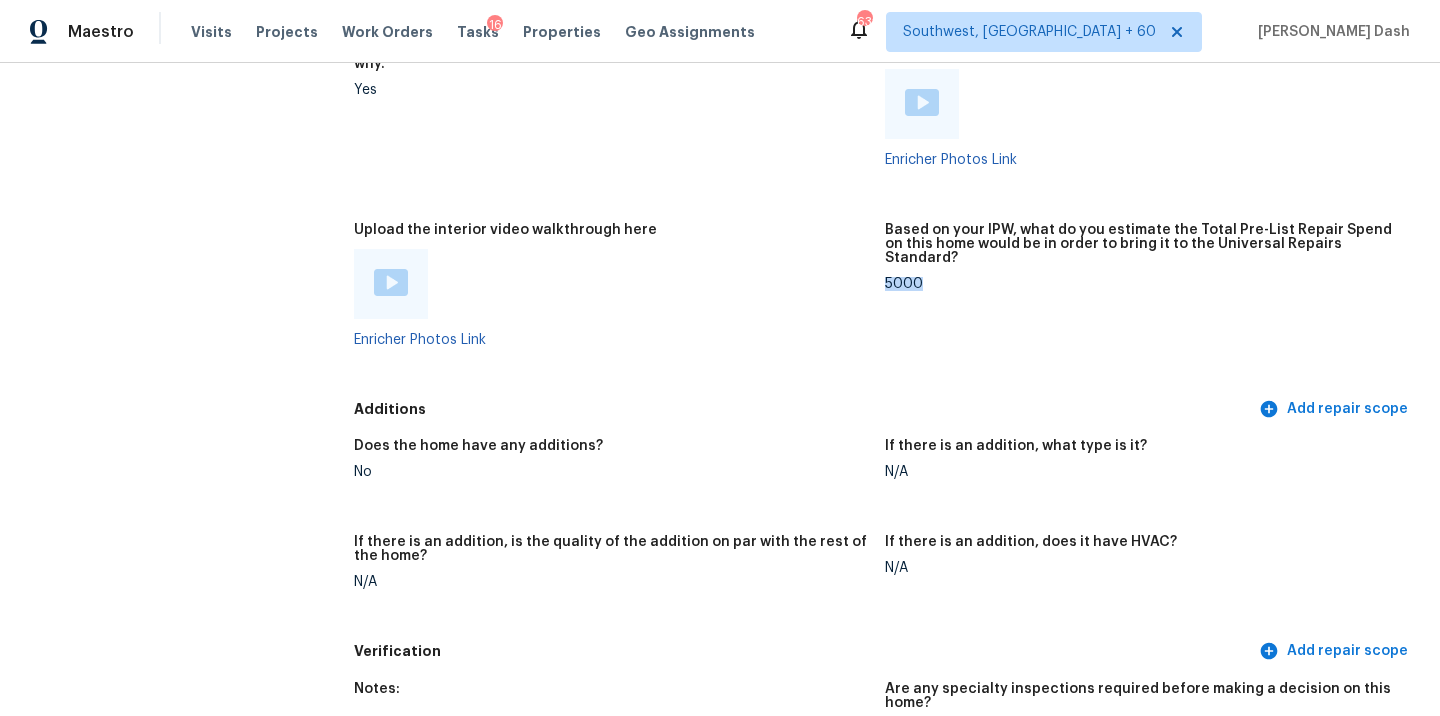 click on "5000" at bounding box center (1142, 284) 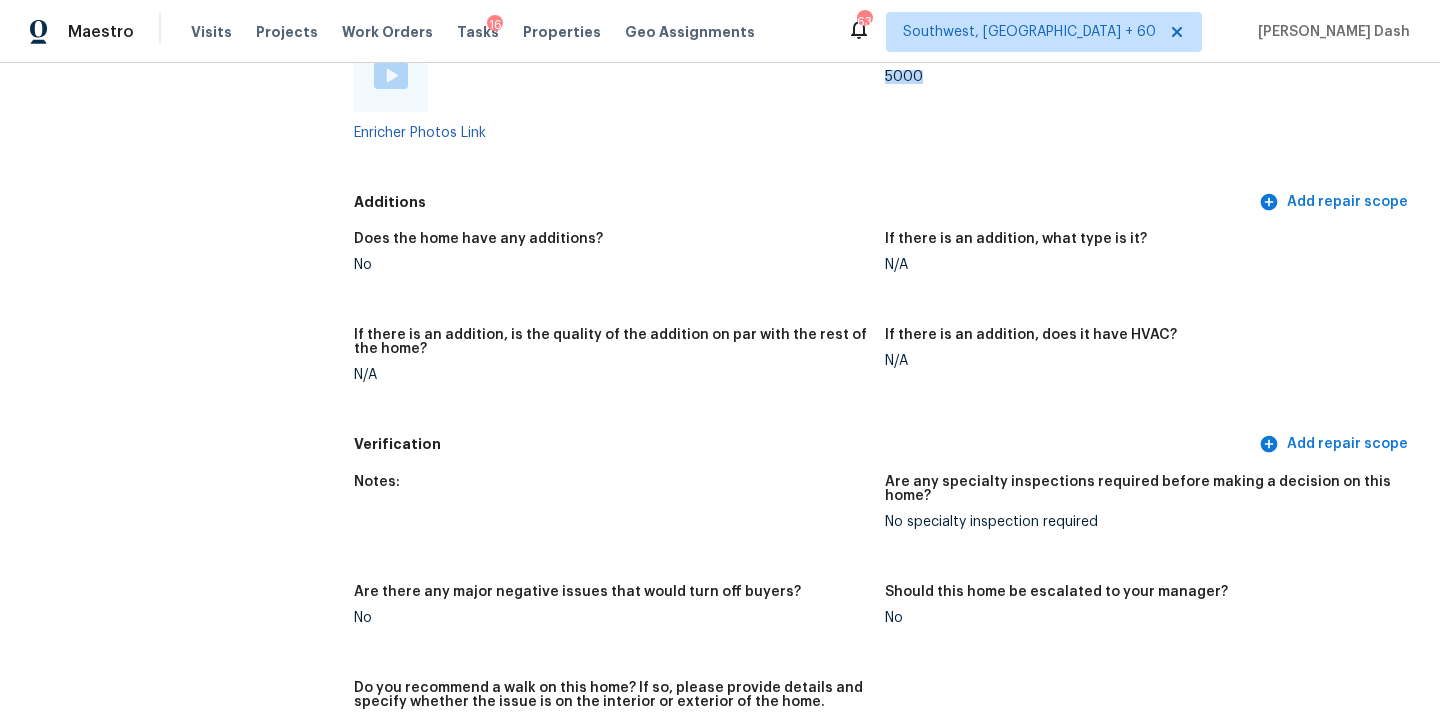 scroll, scrollTop: 4188, scrollLeft: 0, axis: vertical 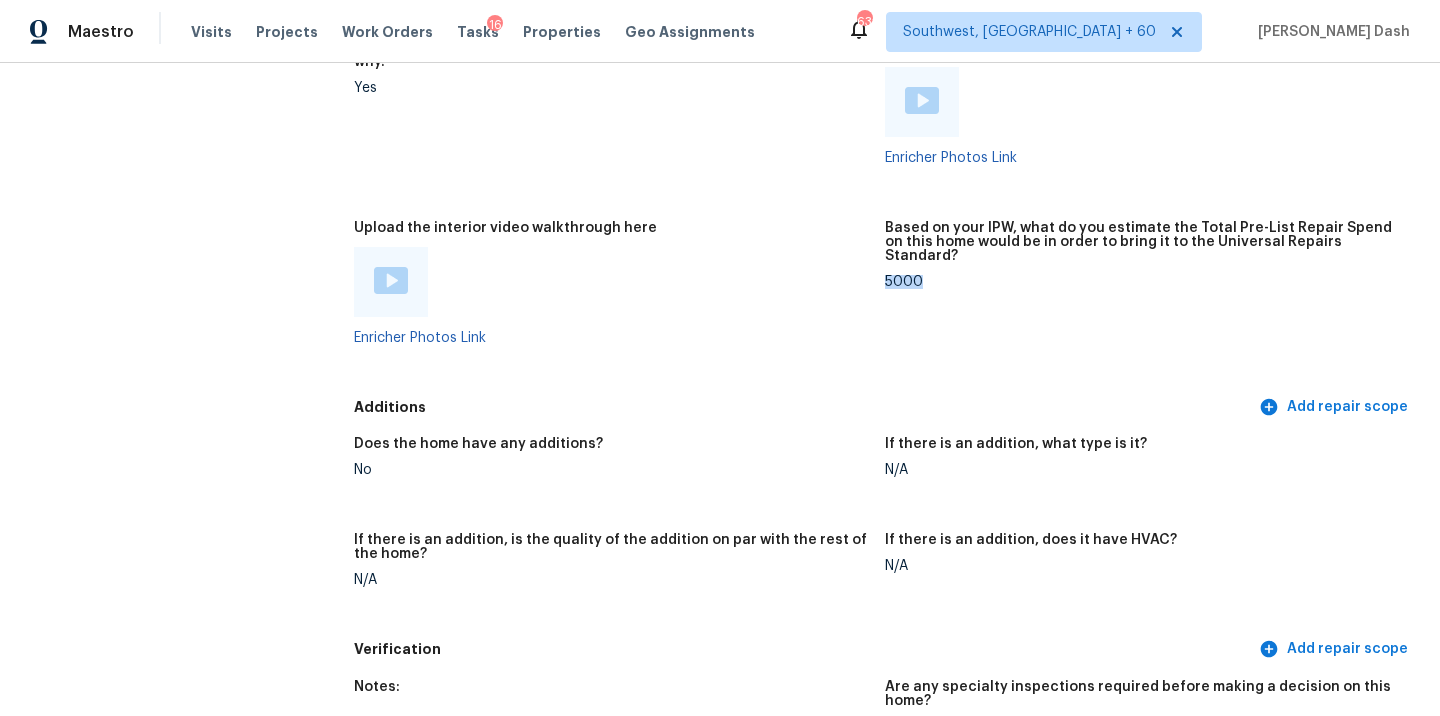 click at bounding box center (391, 280) 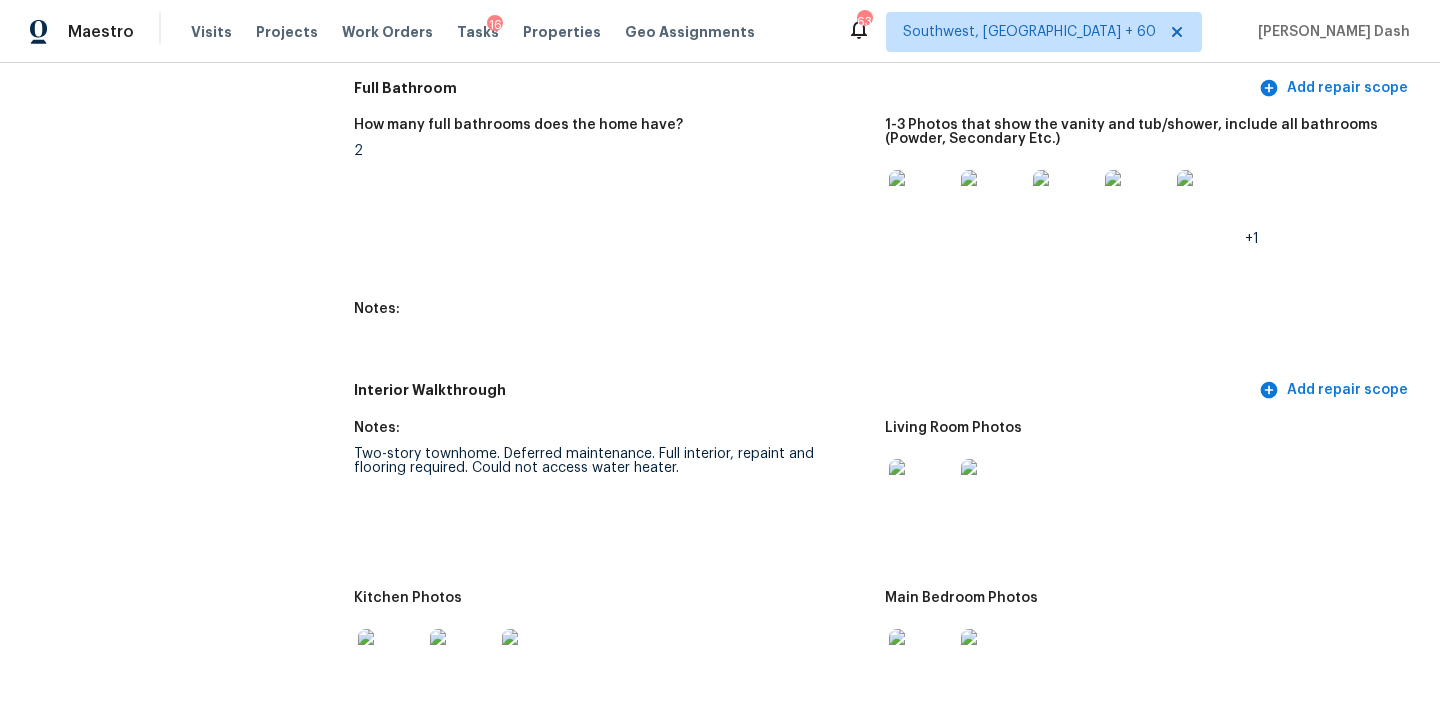 scroll, scrollTop: 2264, scrollLeft: 0, axis: vertical 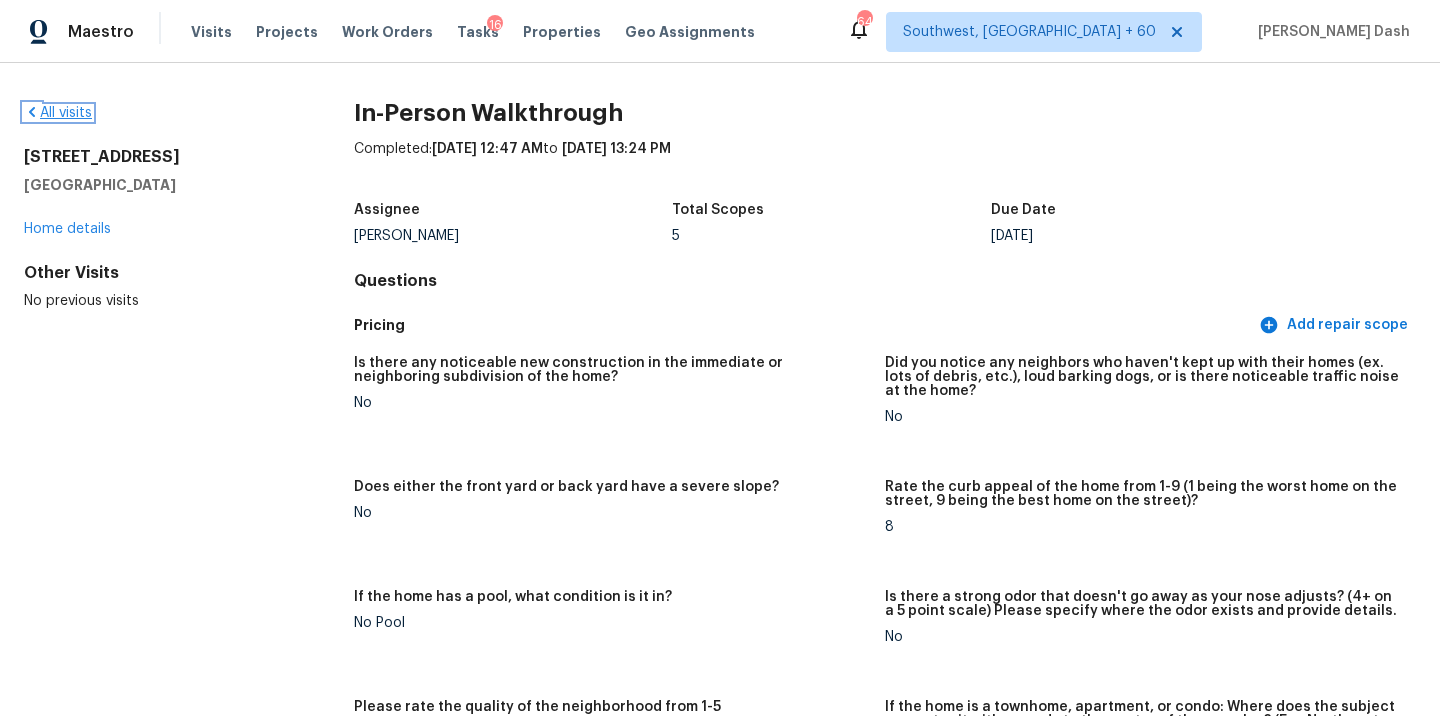 click on "All visits" at bounding box center (58, 113) 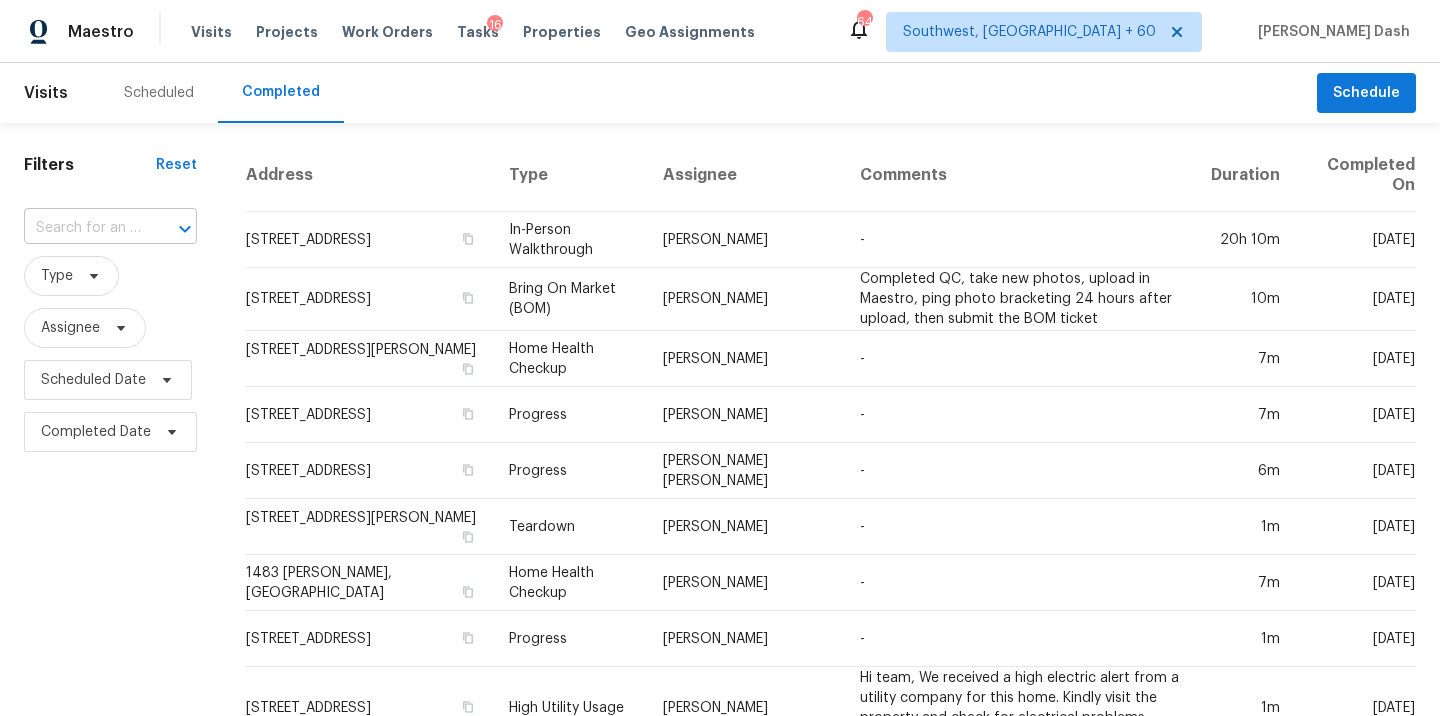 click at bounding box center (82, 228) 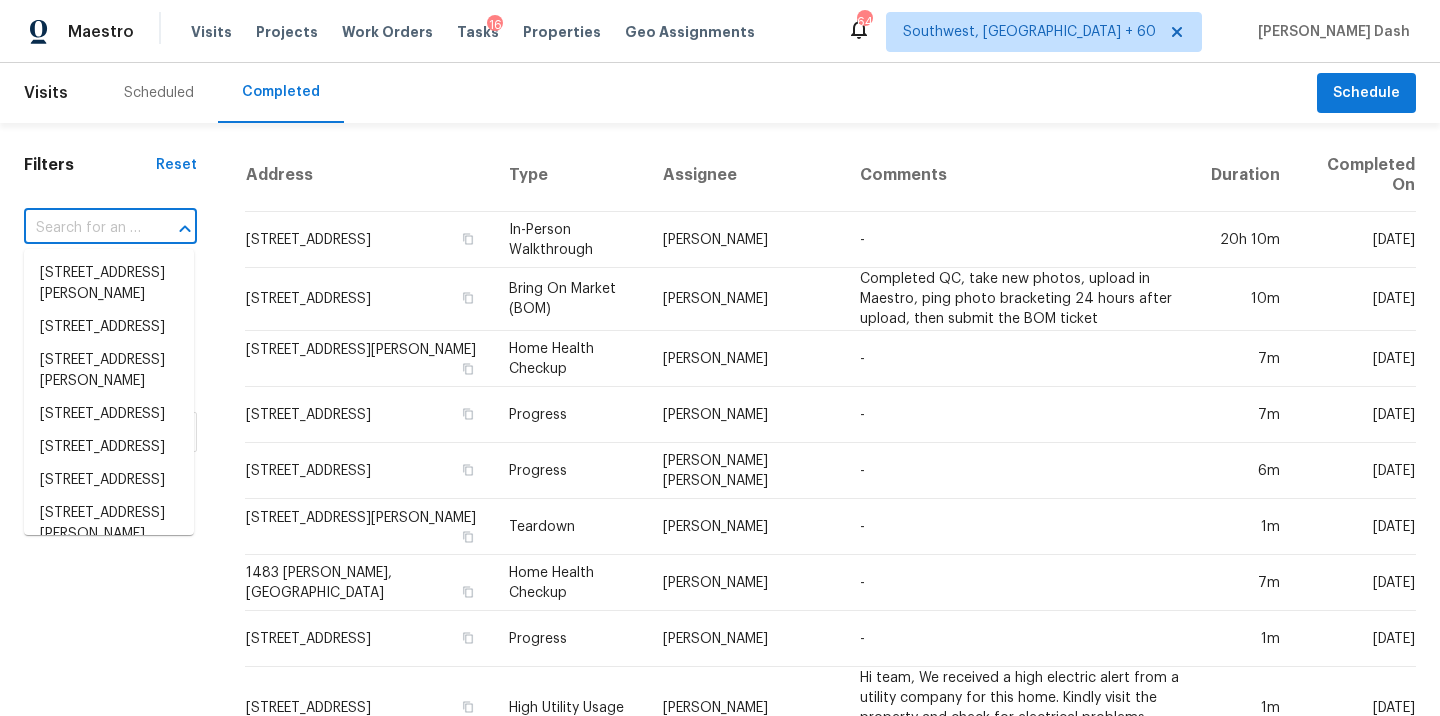 paste on "[STREET_ADDRESS]" 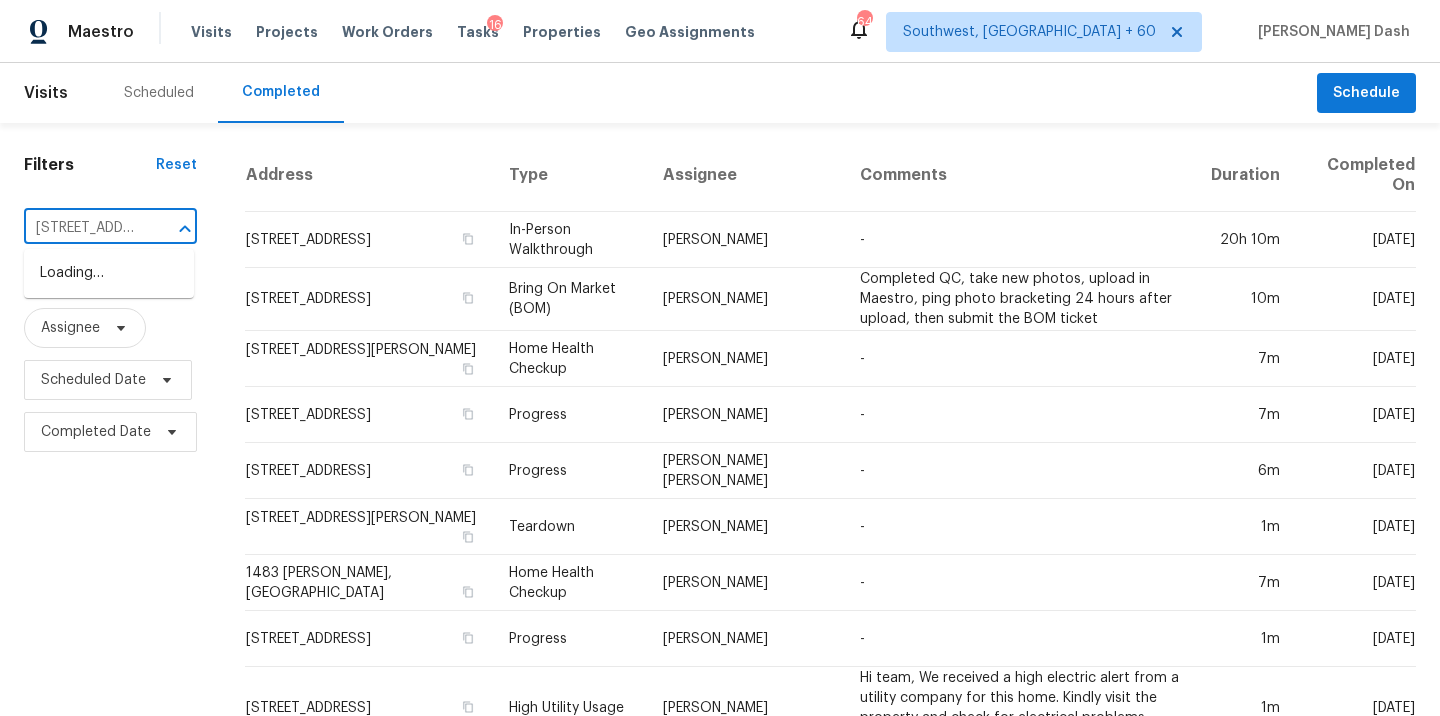 scroll, scrollTop: 0, scrollLeft: 128, axis: horizontal 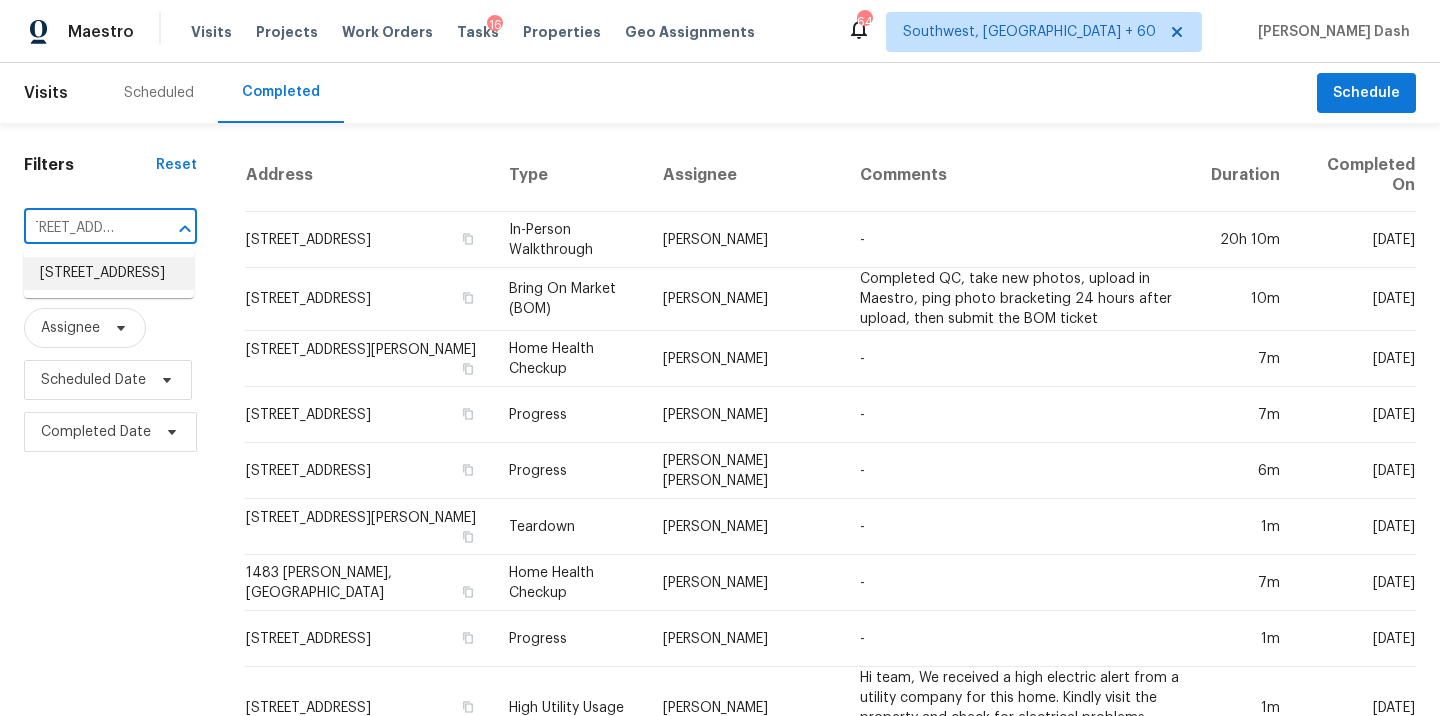 click on "[STREET_ADDRESS]" at bounding box center [109, 273] 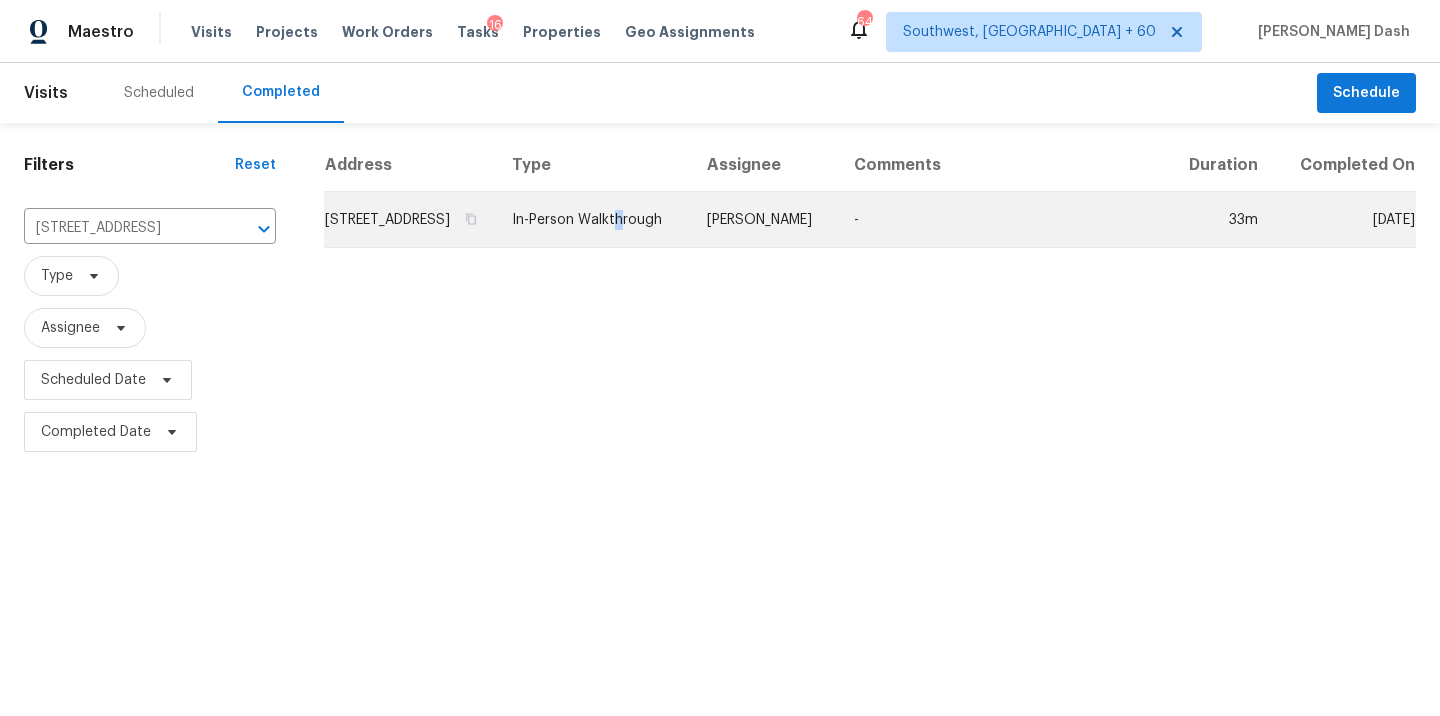 click on "In-Person Walkthrough" at bounding box center [593, 220] 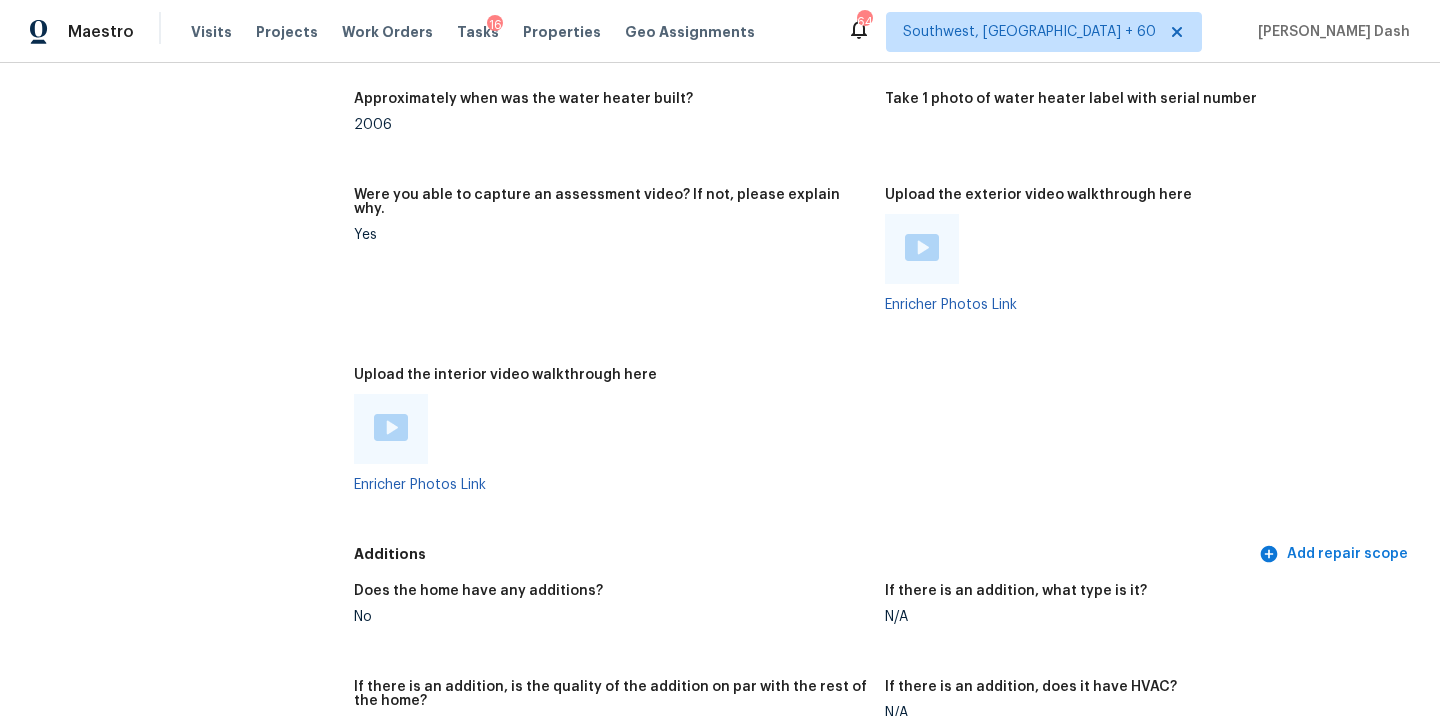 scroll, scrollTop: 3513, scrollLeft: 0, axis: vertical 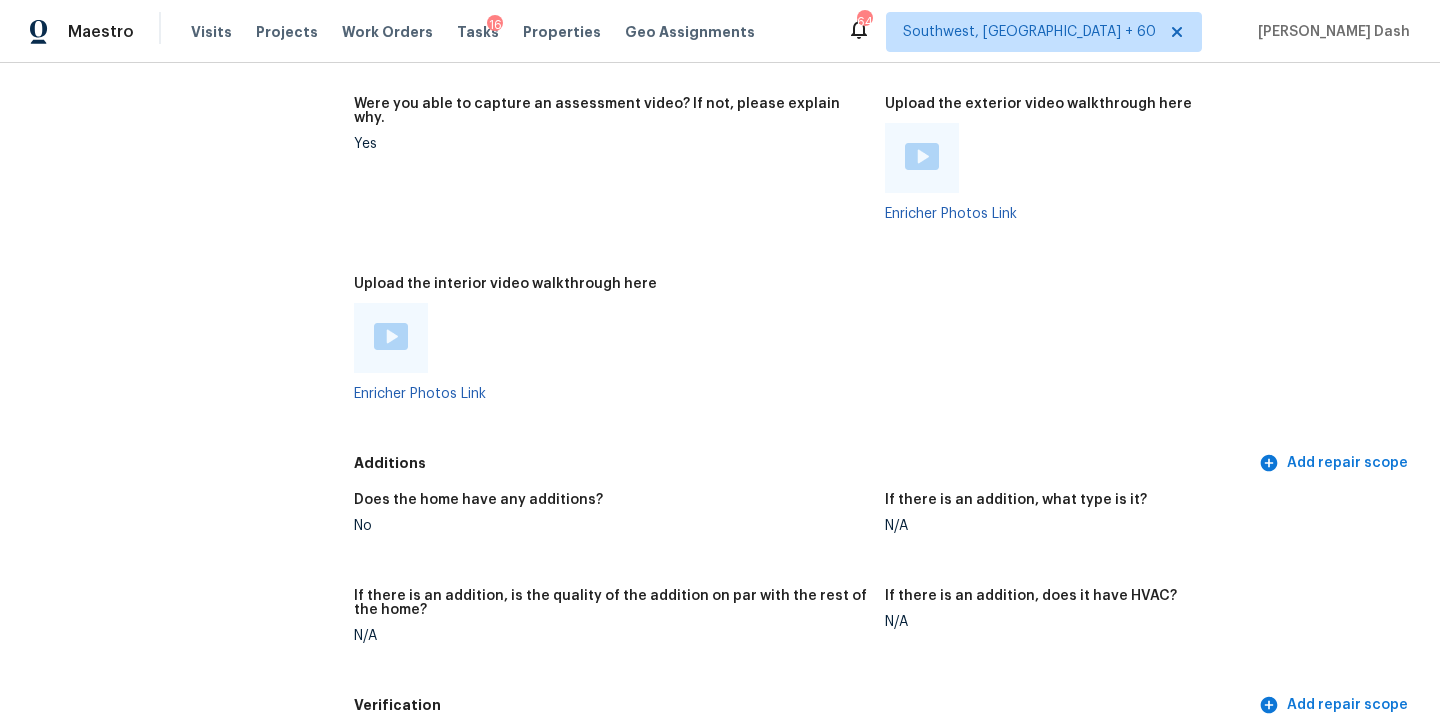 click at bounding box center [391, 336] 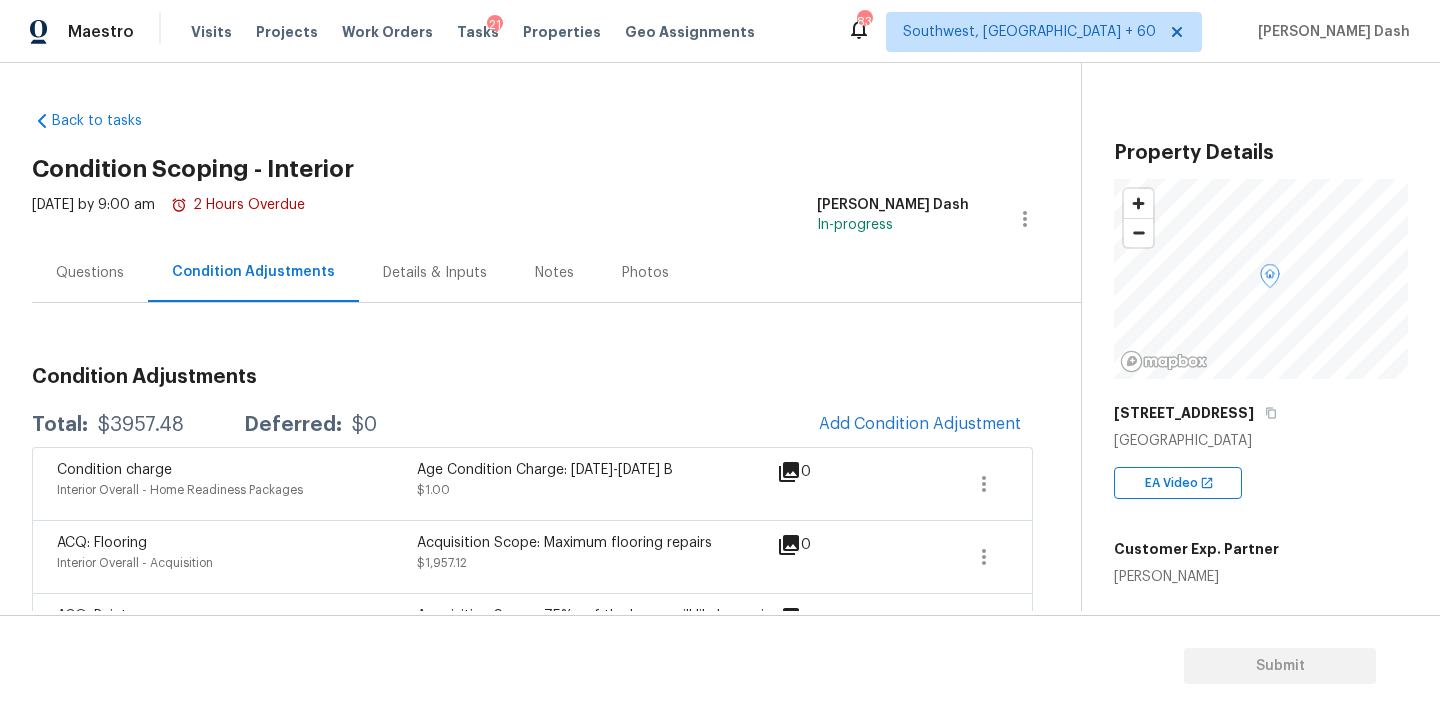 scroll, scrollTop: 0, scrollLeft: 0, axis: both 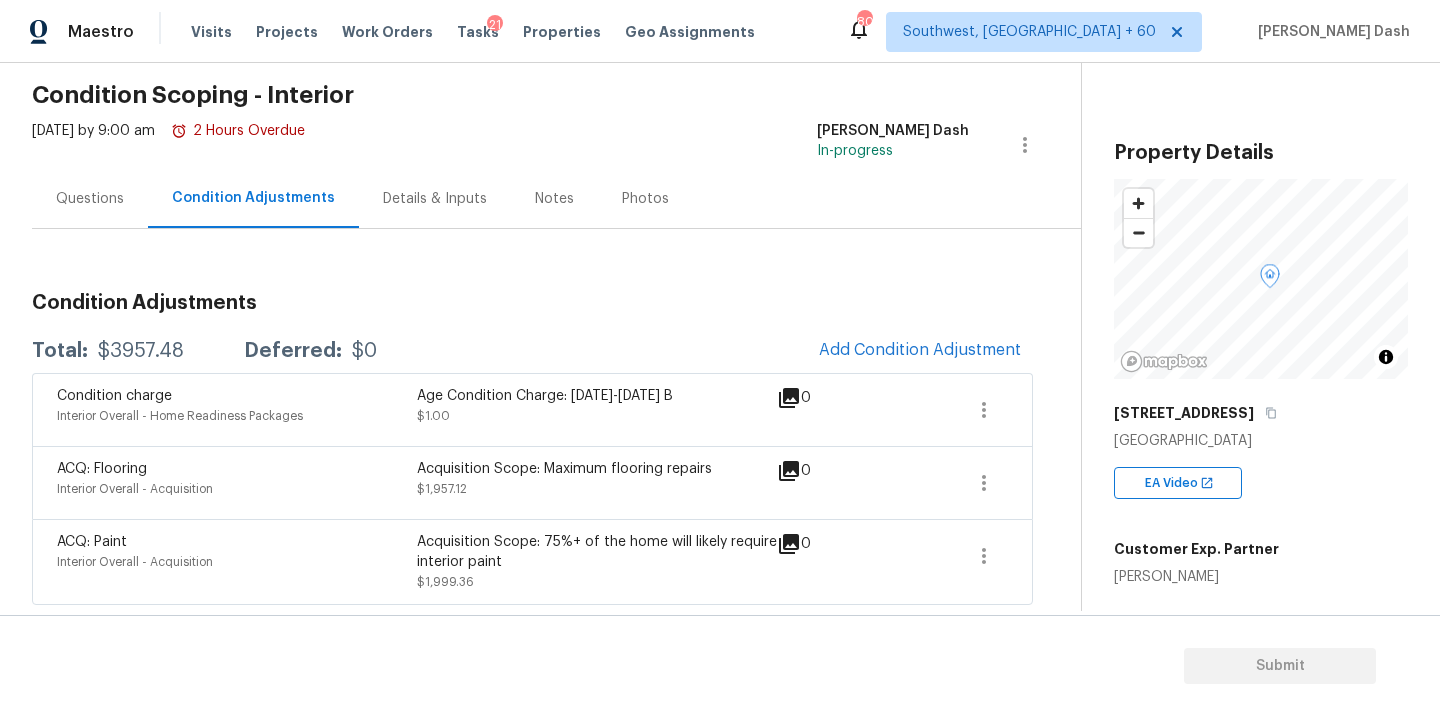 click on "Questions" at bounding box center [90, 198] 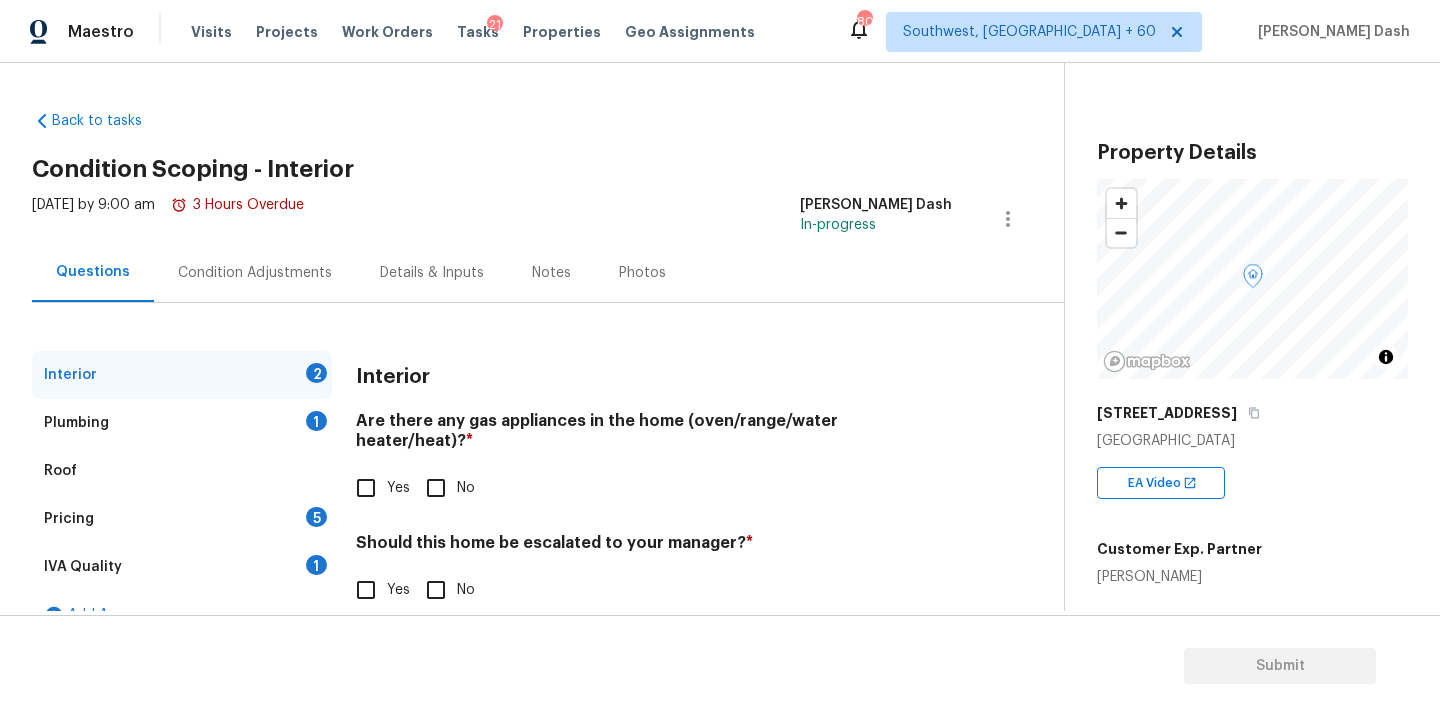 scroll, scrollTop: 34, scrollLeft: 0, axis: vertical 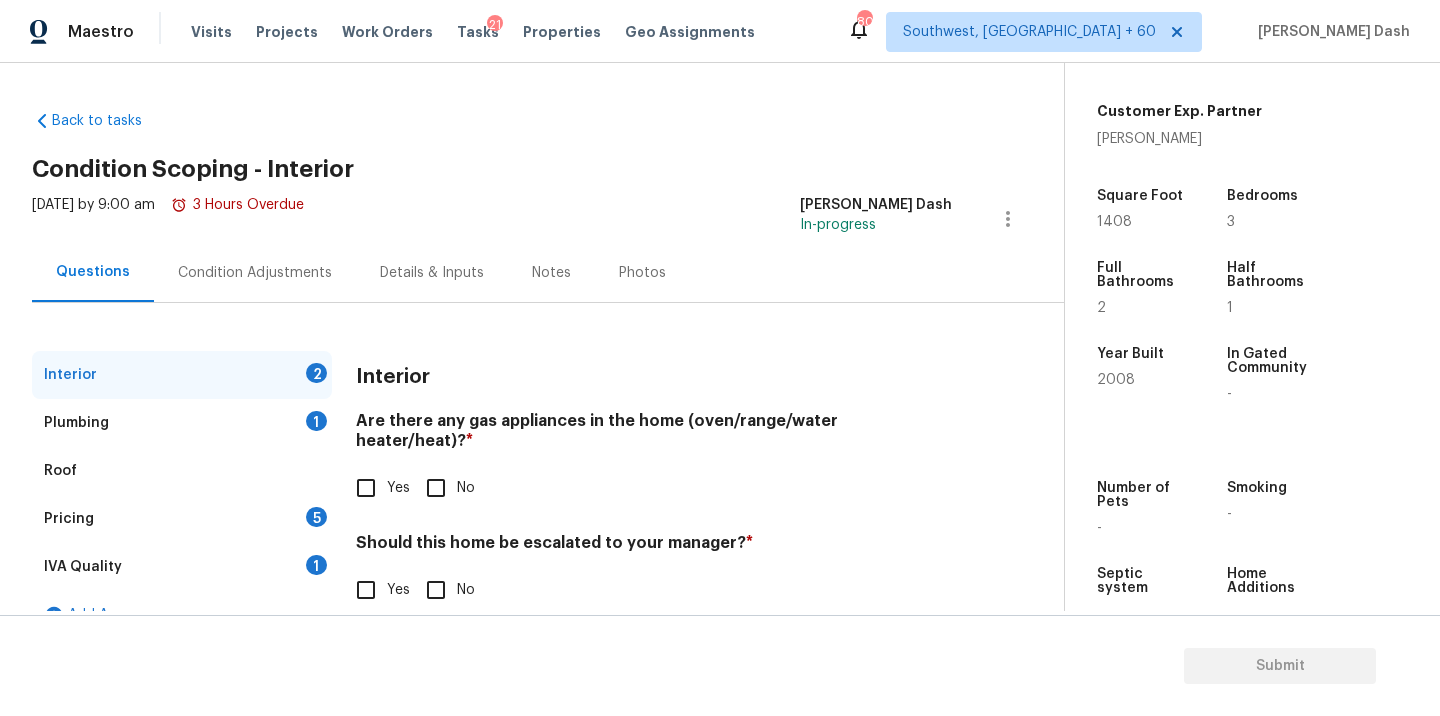 click on "No" at bounding box center [436, 488] 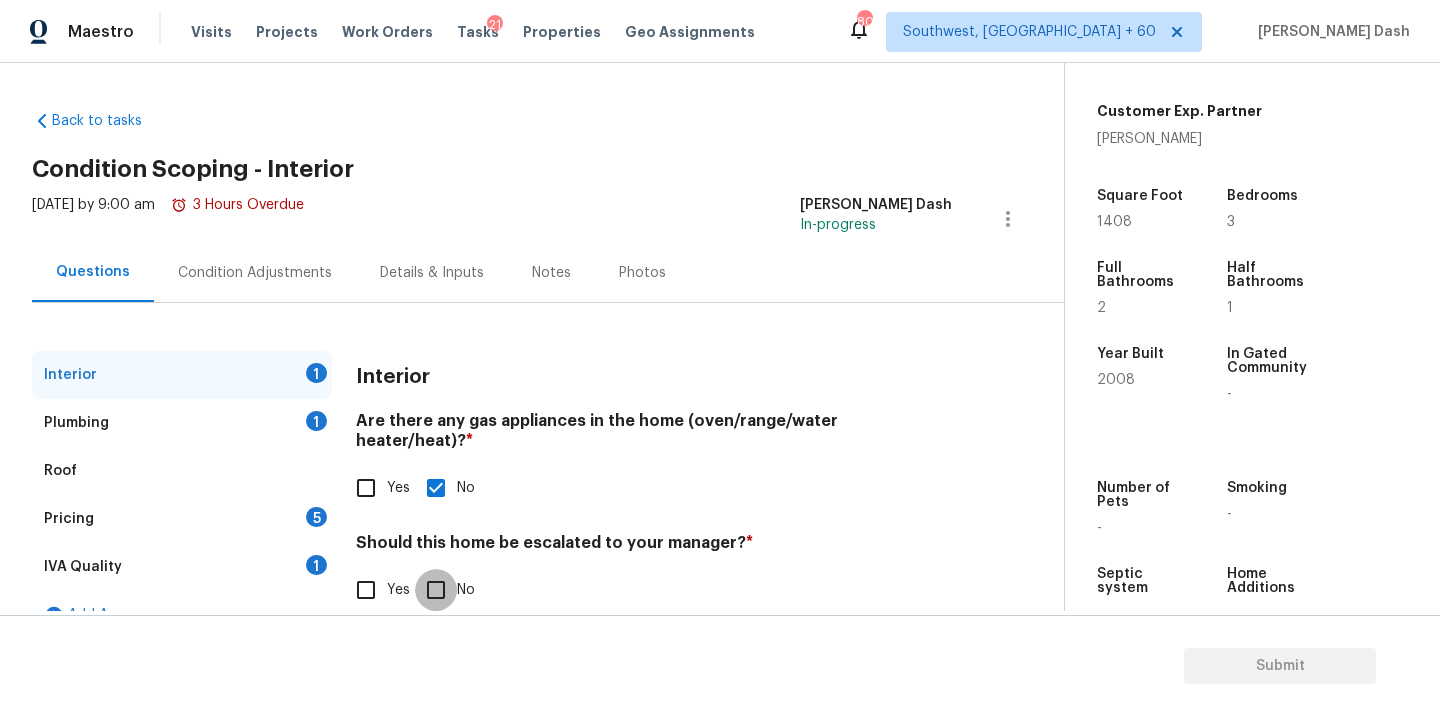 click on "No" at bounding box center (436, 590) 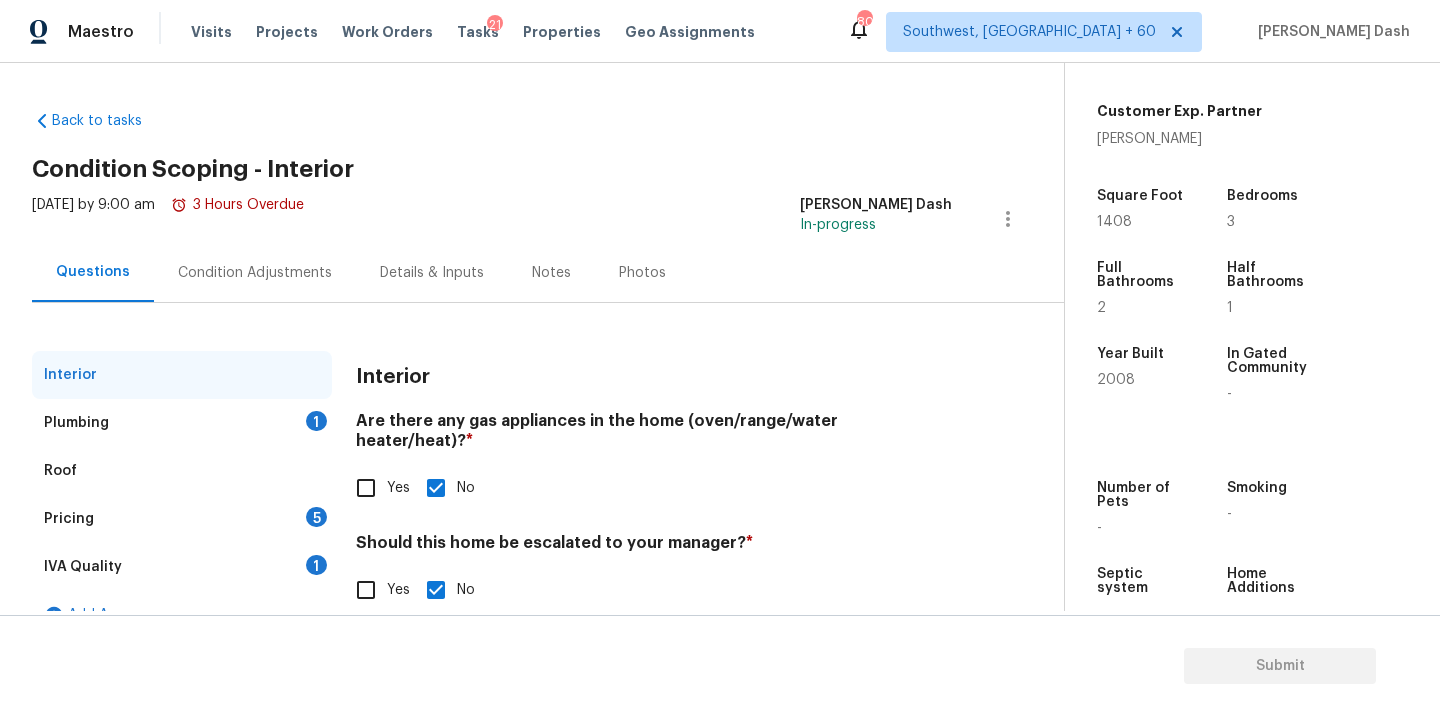 click on "Plumbing 1" at bounding box center (182, 423) 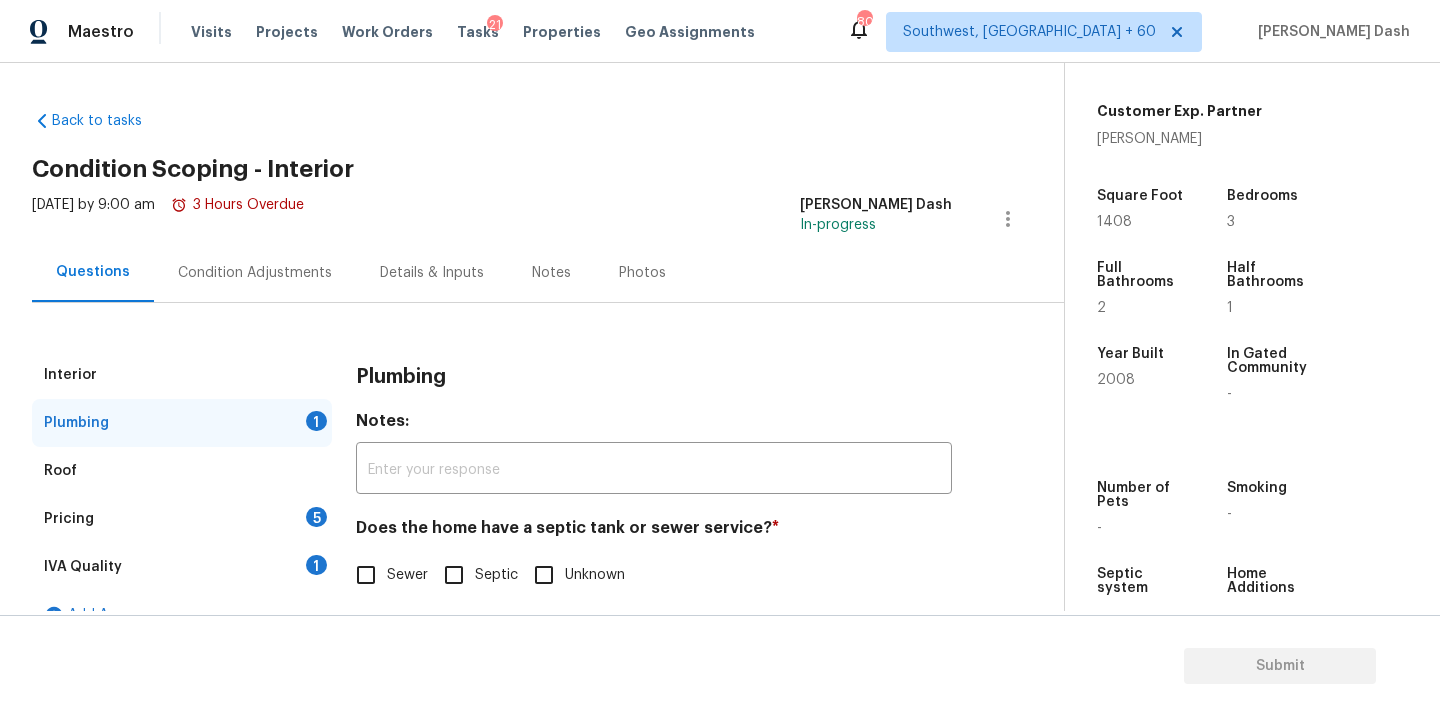 click on "Sewer" at bounding box center [366, 575] 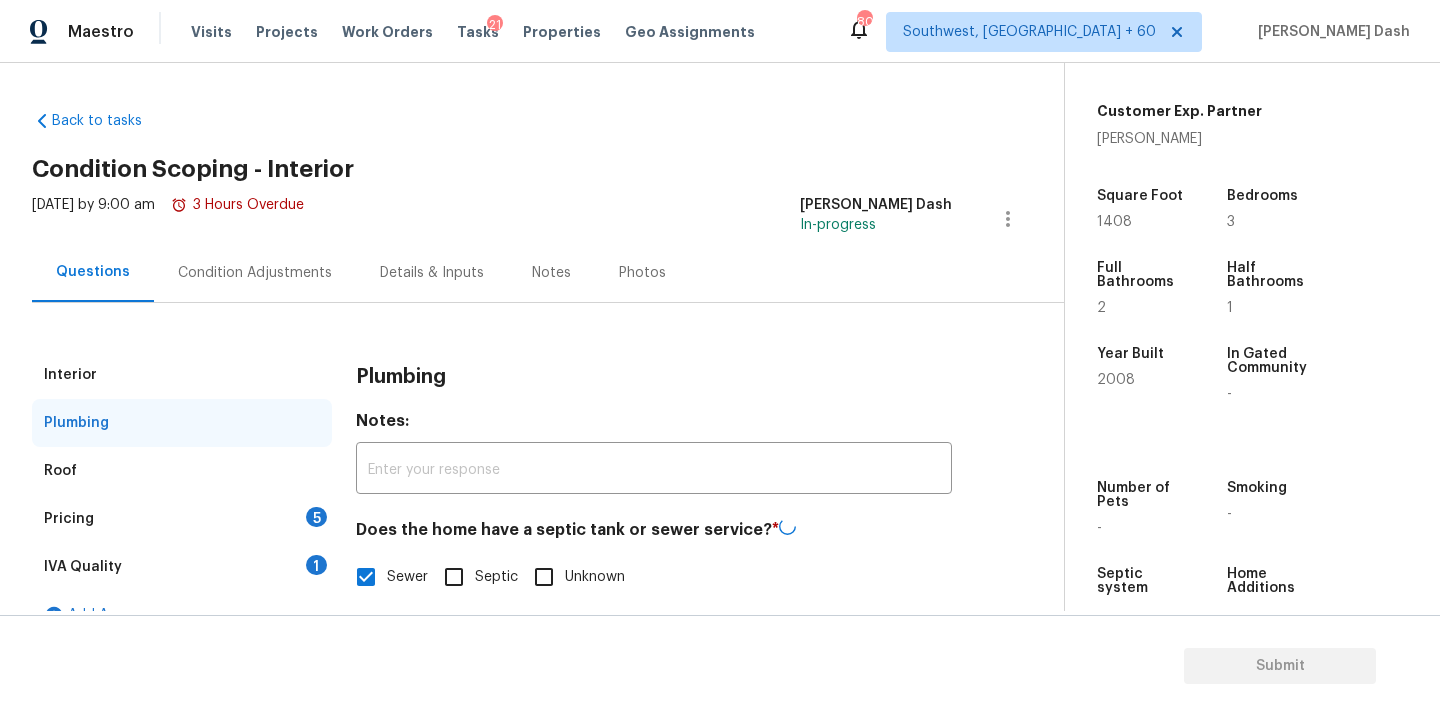 click on "1" at bounding box center (316, 565) 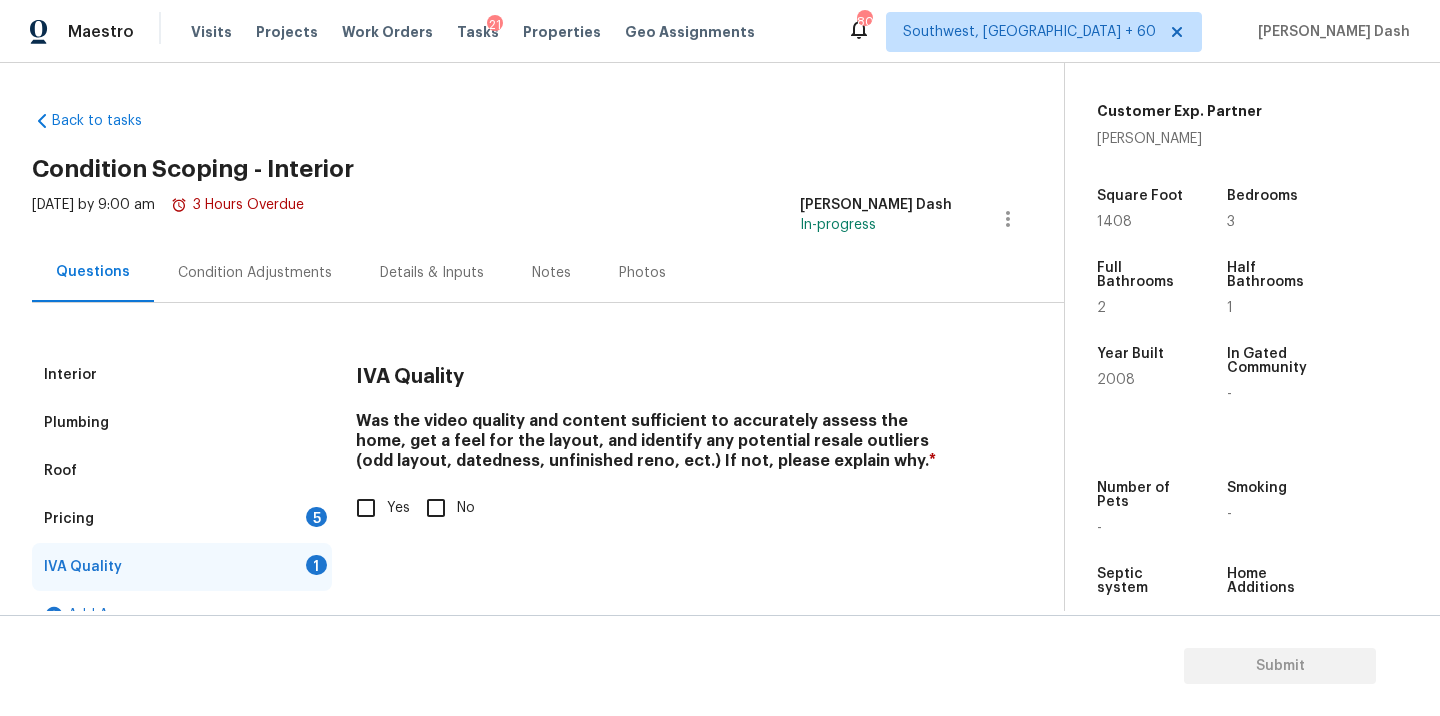 click on "Yes" at bounding box center (366, 508) 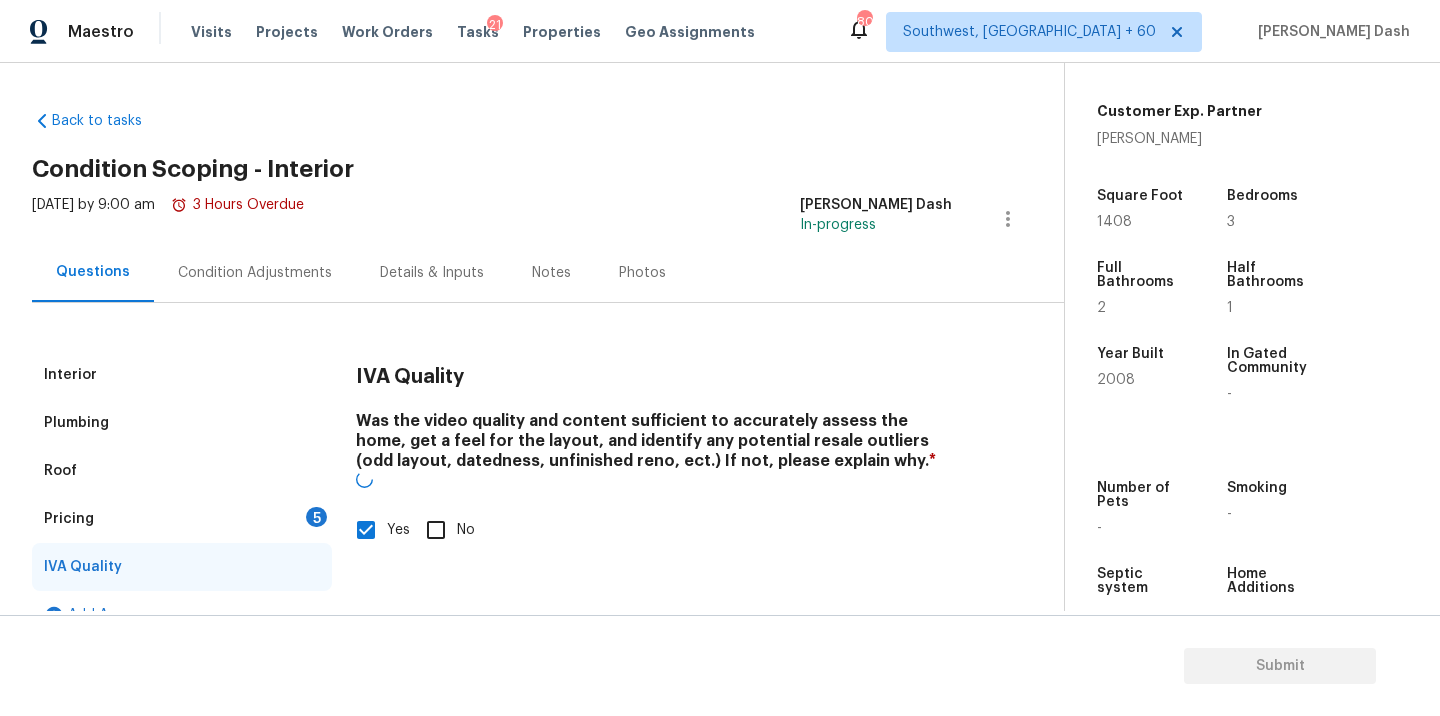 click on "Pricing 5" at bounding box center (182, 519) 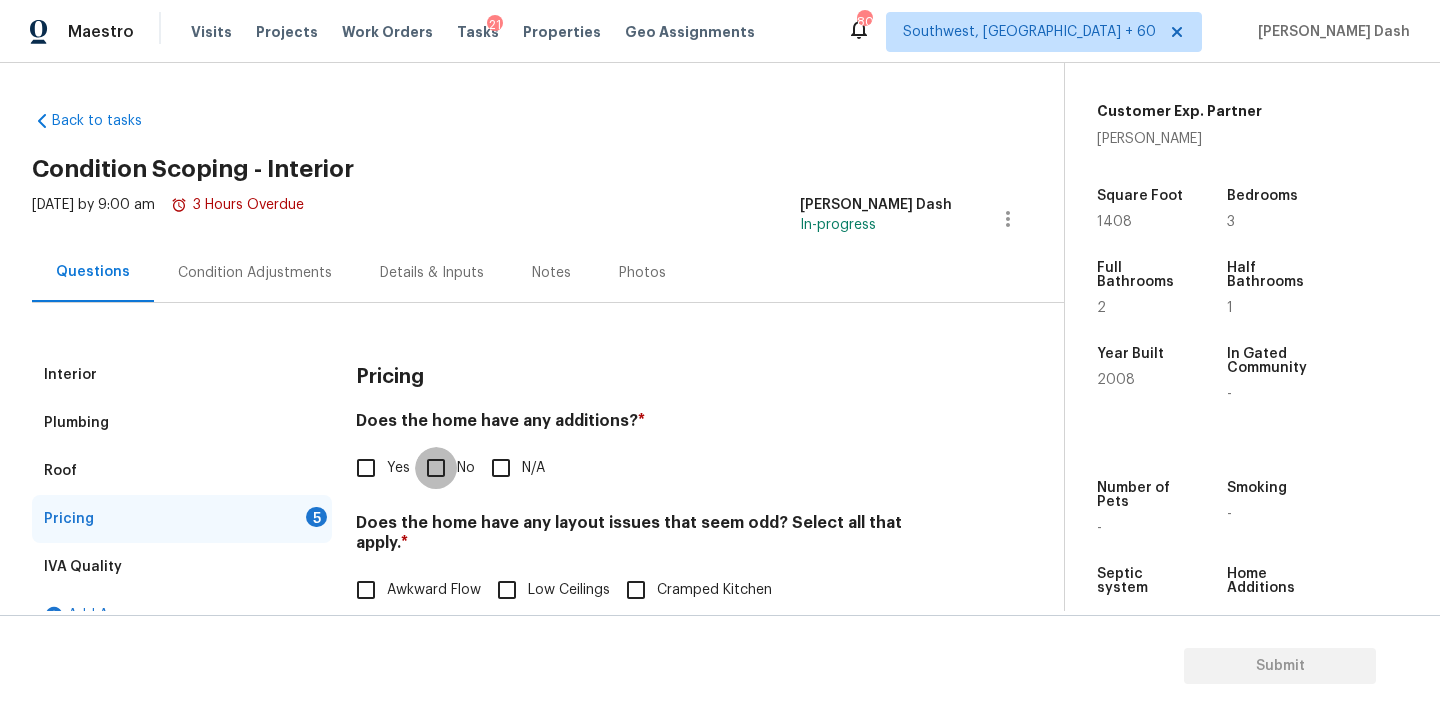 click on "No" at bounding box center [436, 468] 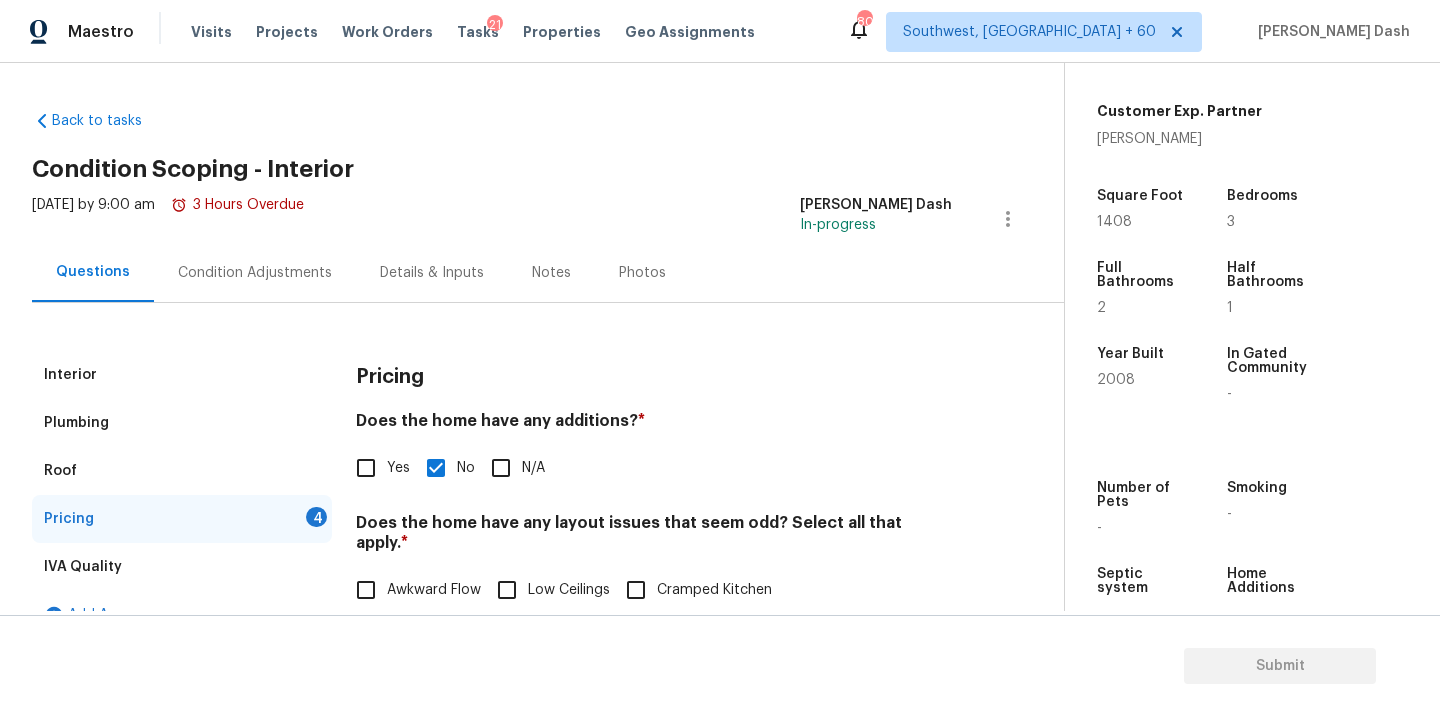 scroll, scrollTop: 321, scrollLeft: 0, axis: vertical 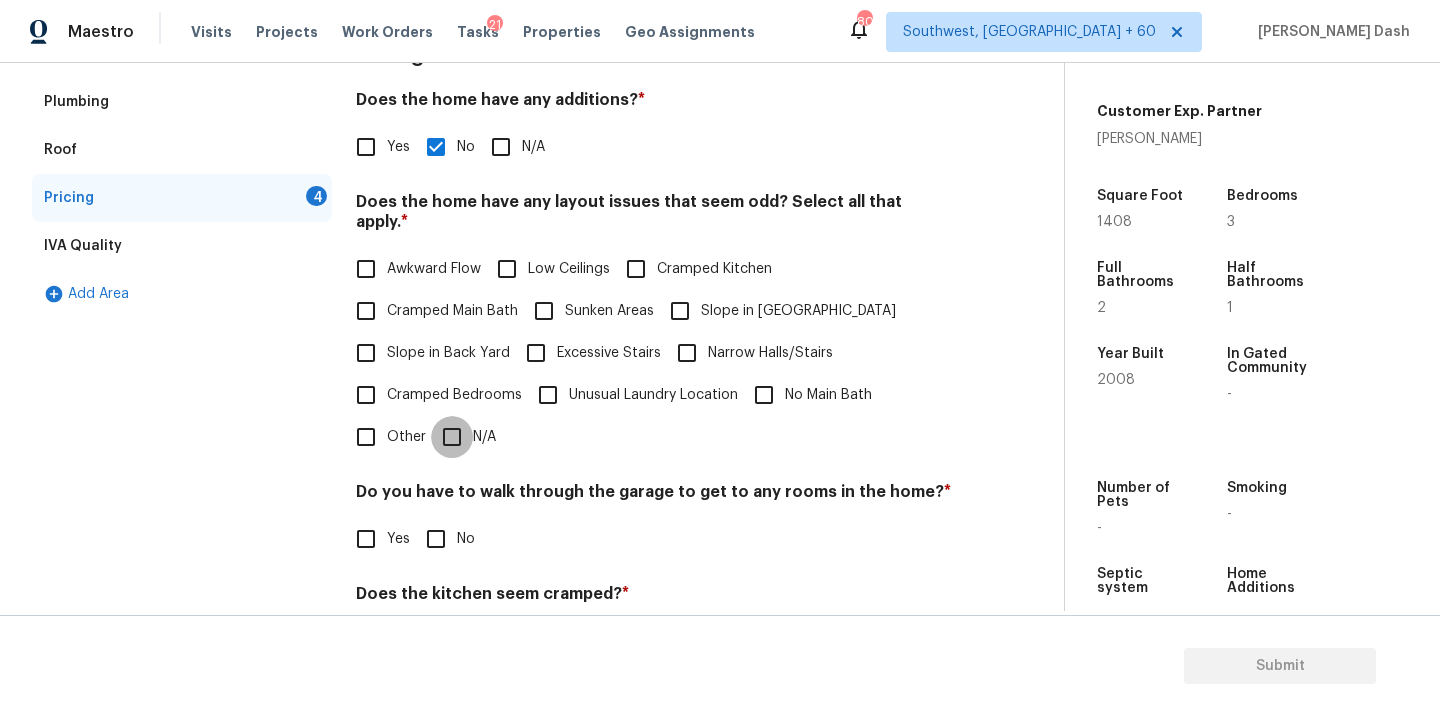 click on "N/A" at bounding box center (452, 437) 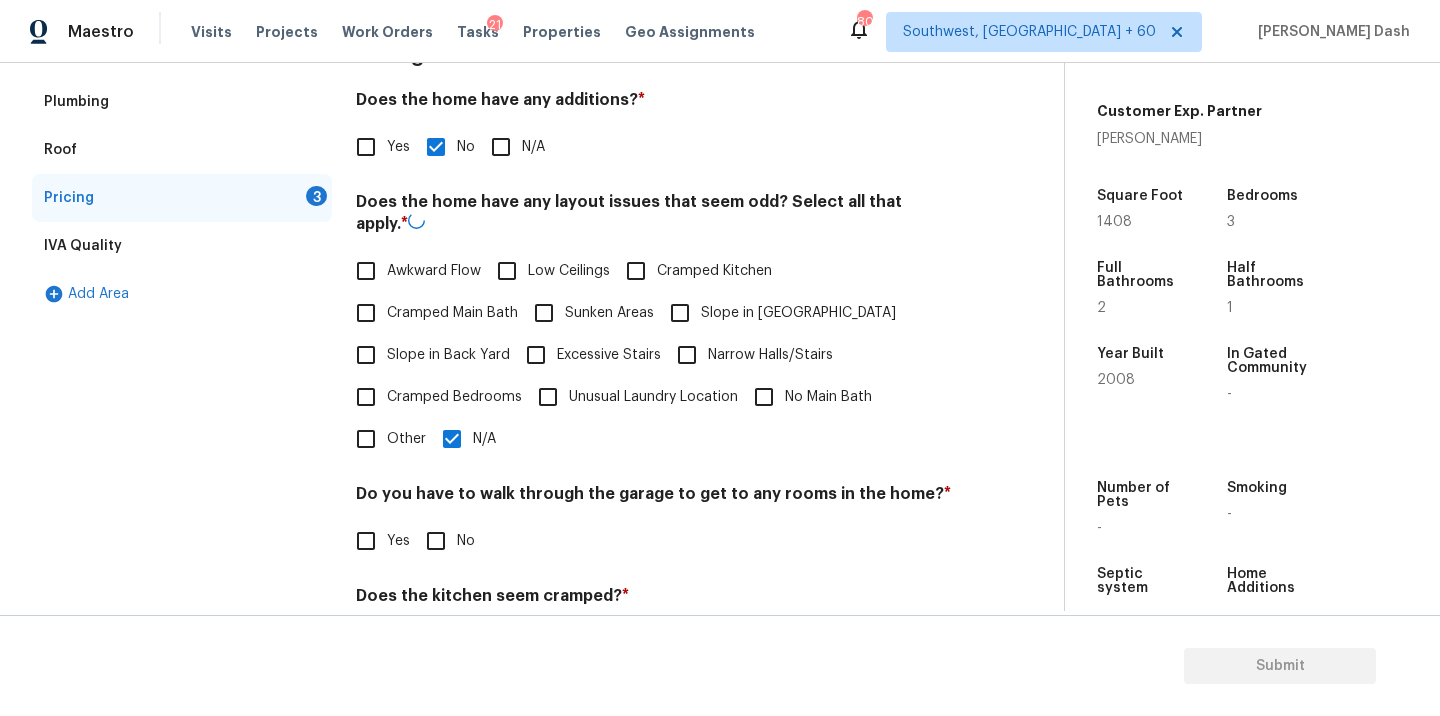 click on "No" at bounding box center (436, 541) 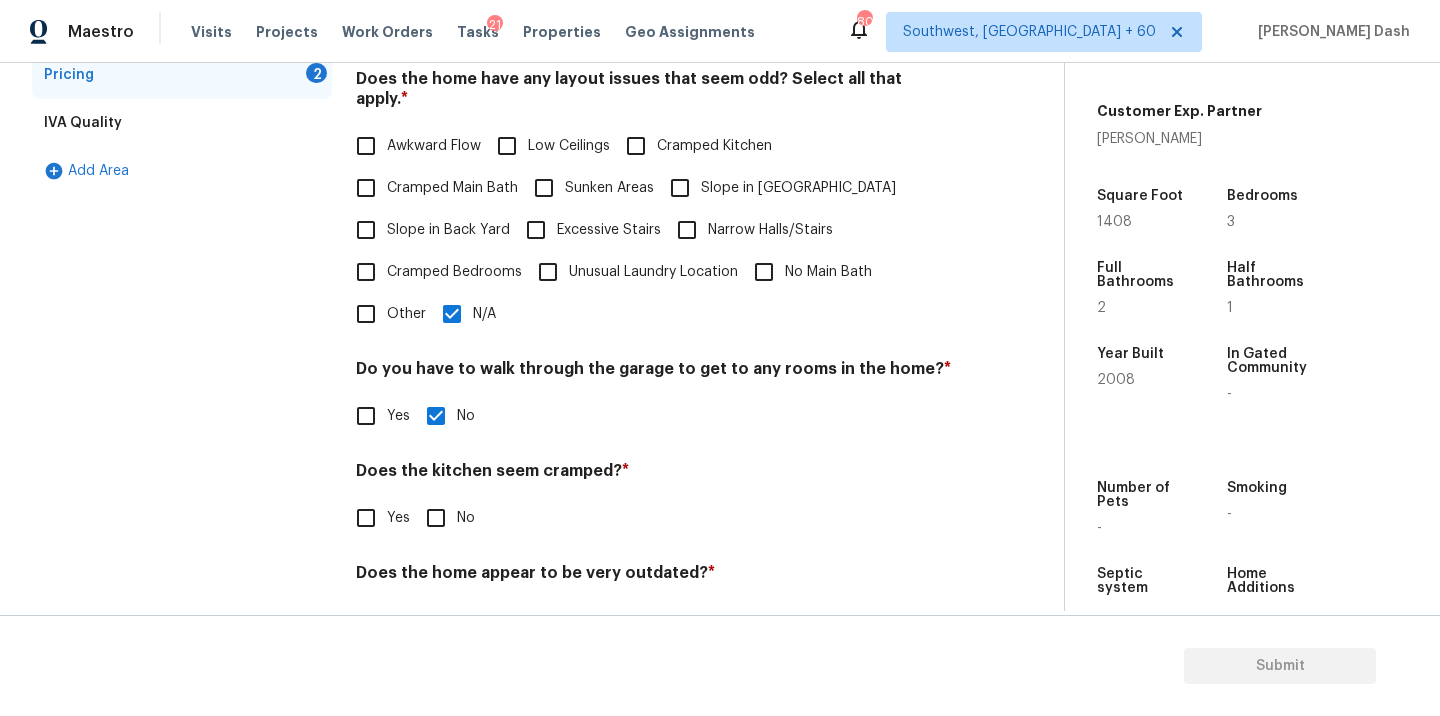 scroll, scrollTop: 484, scrollLeft: 0, axis: vertical 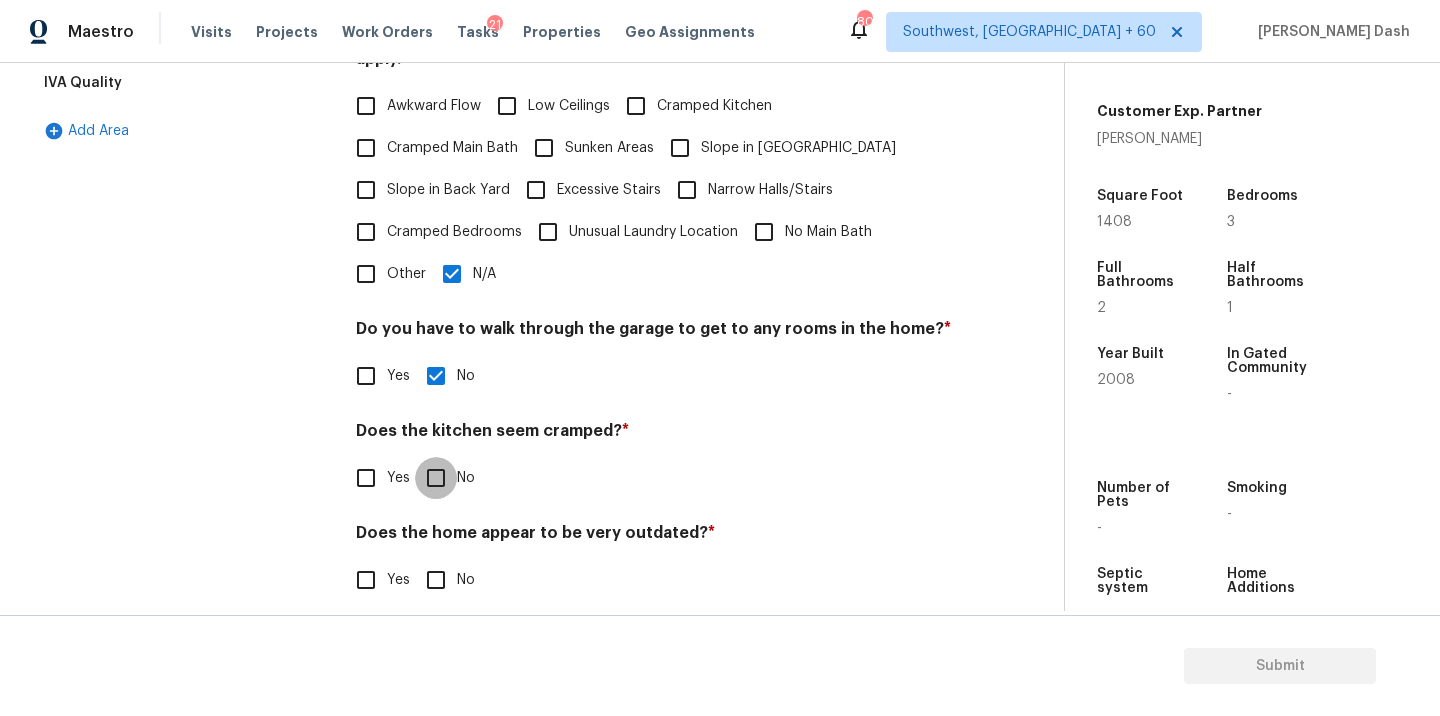click on "No" at bounding box center (436, 478) 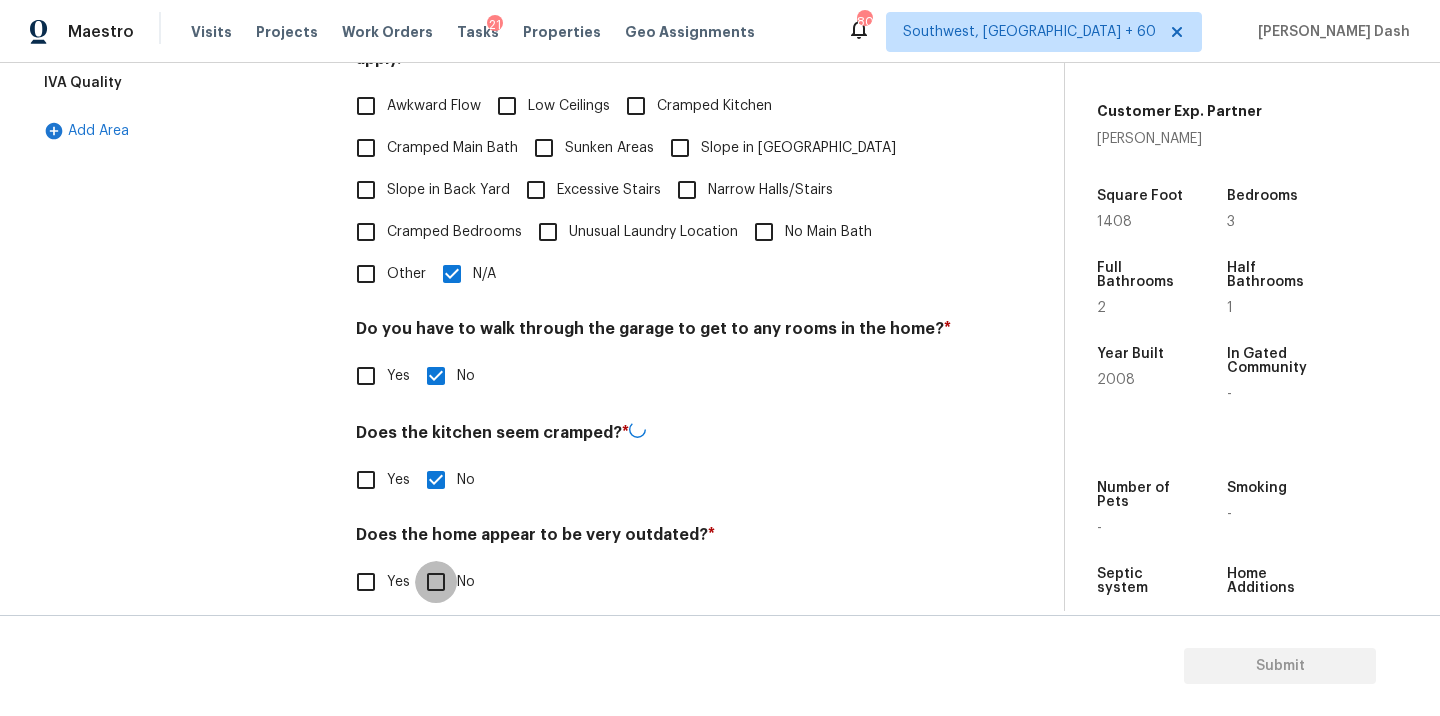 click on "No" at bounding box center [436, 582] 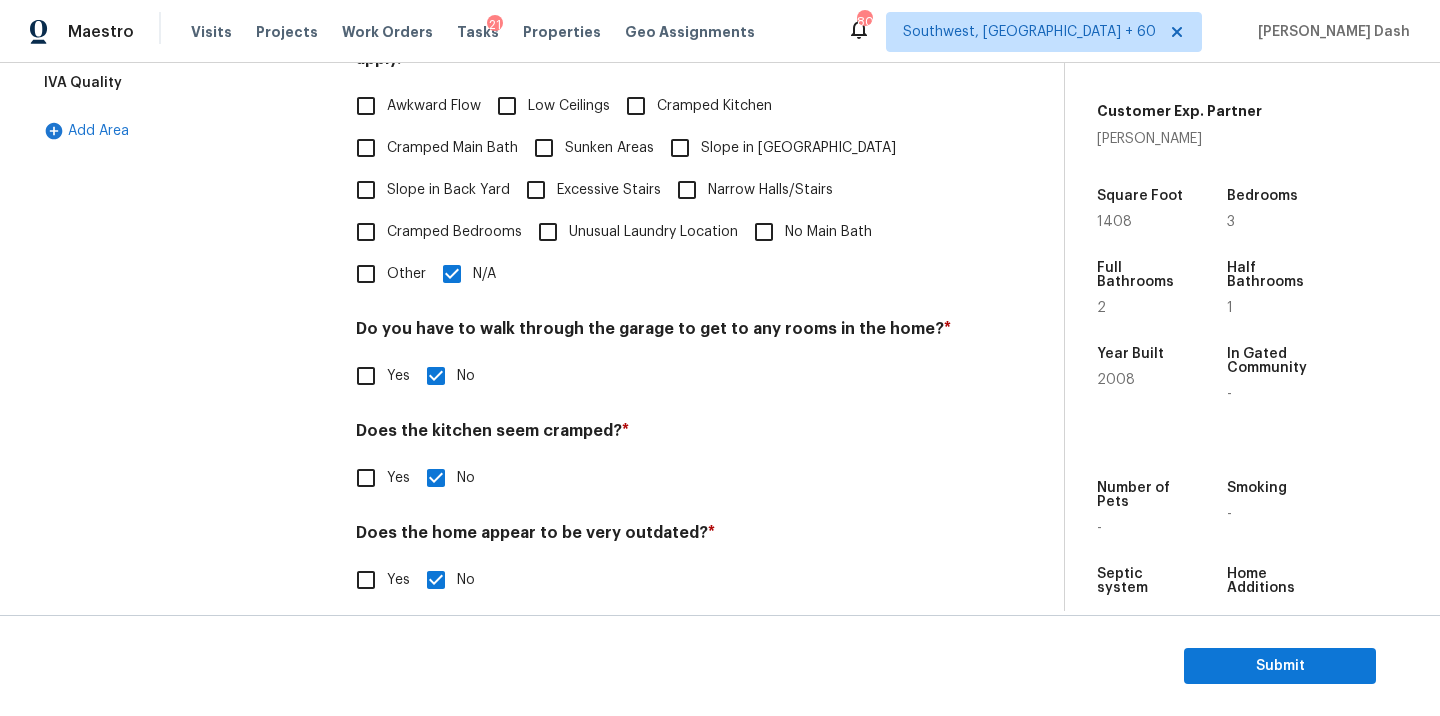 click on "Interior Plumbing Roof Pricing IVA Quality Add Area" at bounding box center (182, 246) 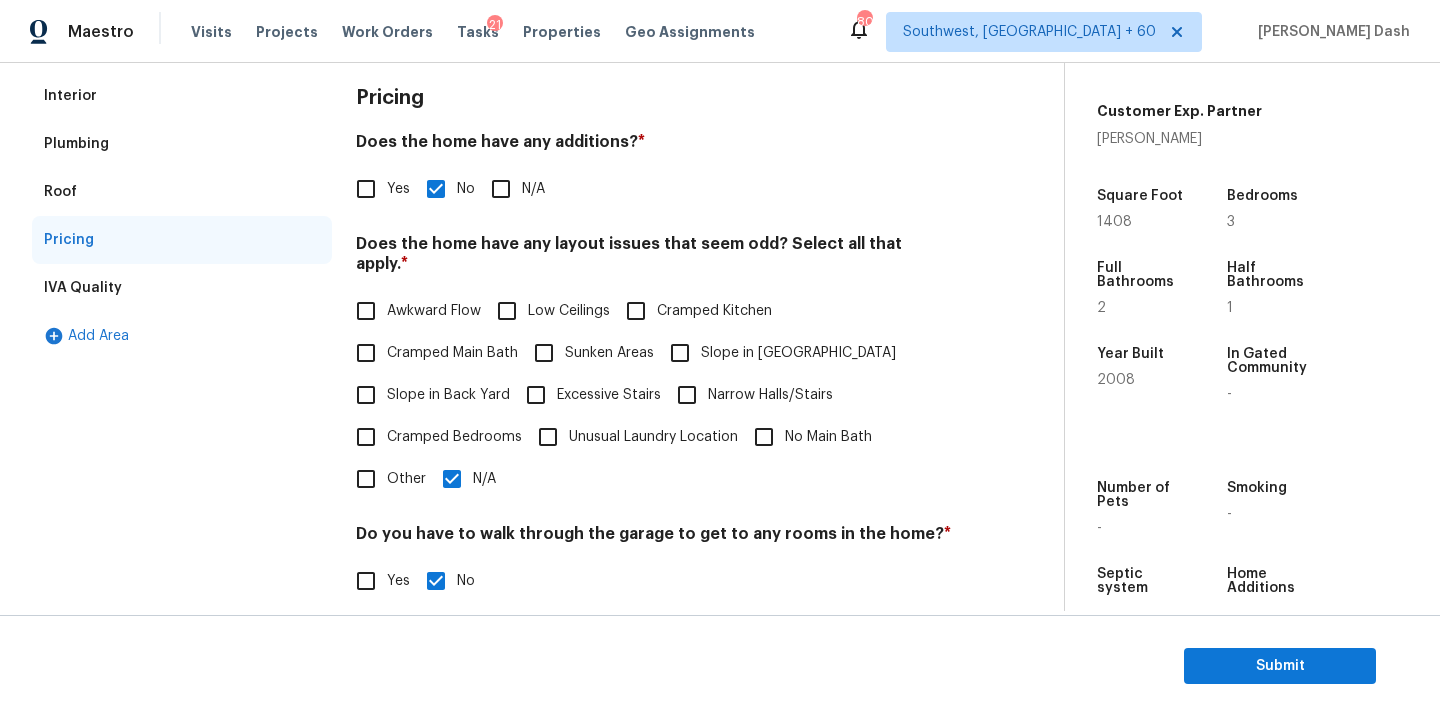 scroll, scrollTop: 0, scrollLeft: 0, axis: both 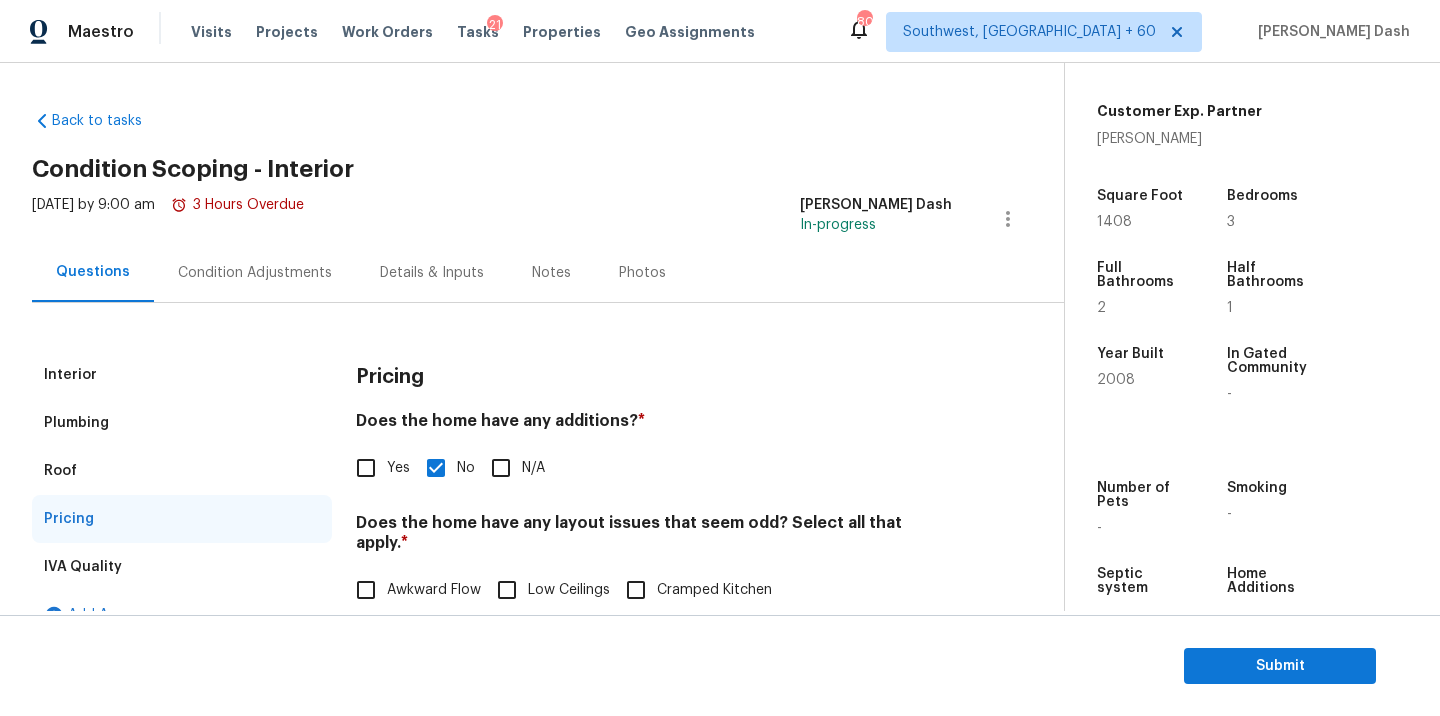 click on "Condition Adjustments" at bounding box center (255, 273) 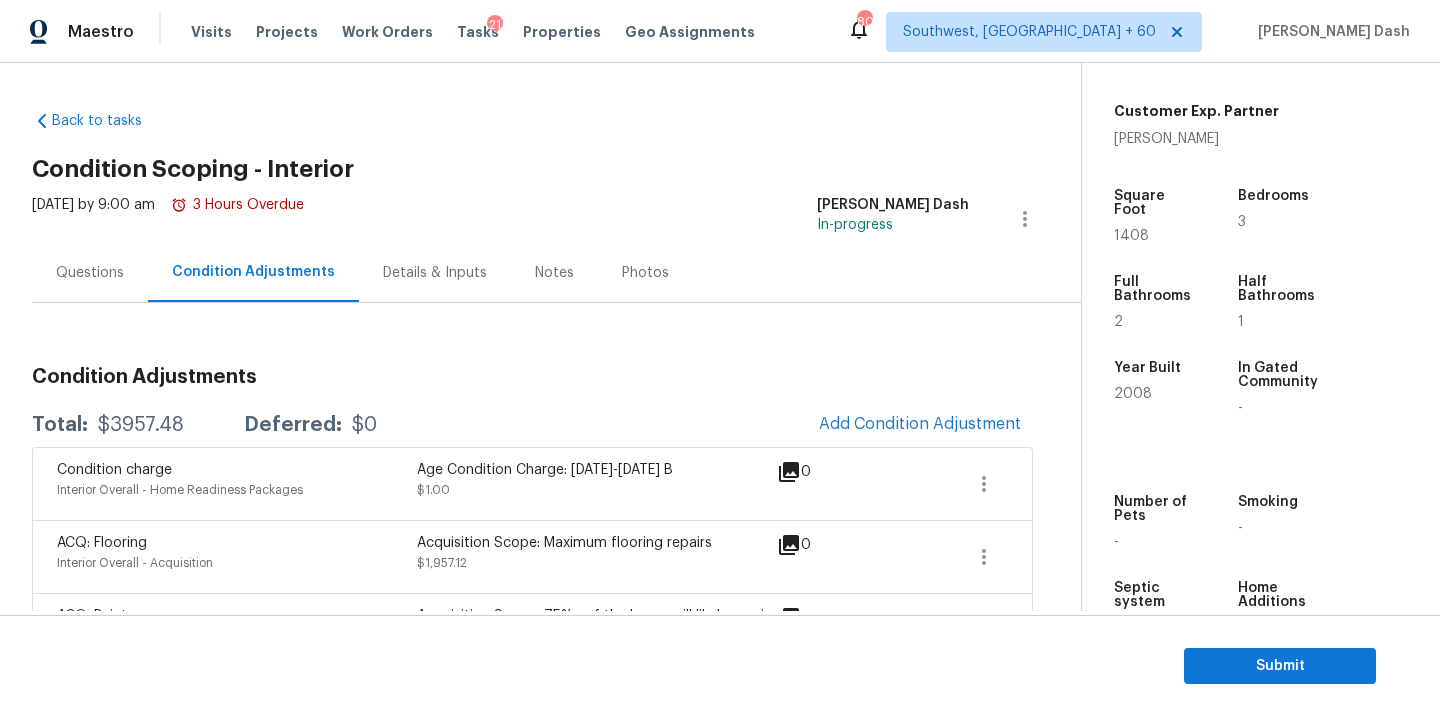 click on "Questions" at bounding box center [90, 272] 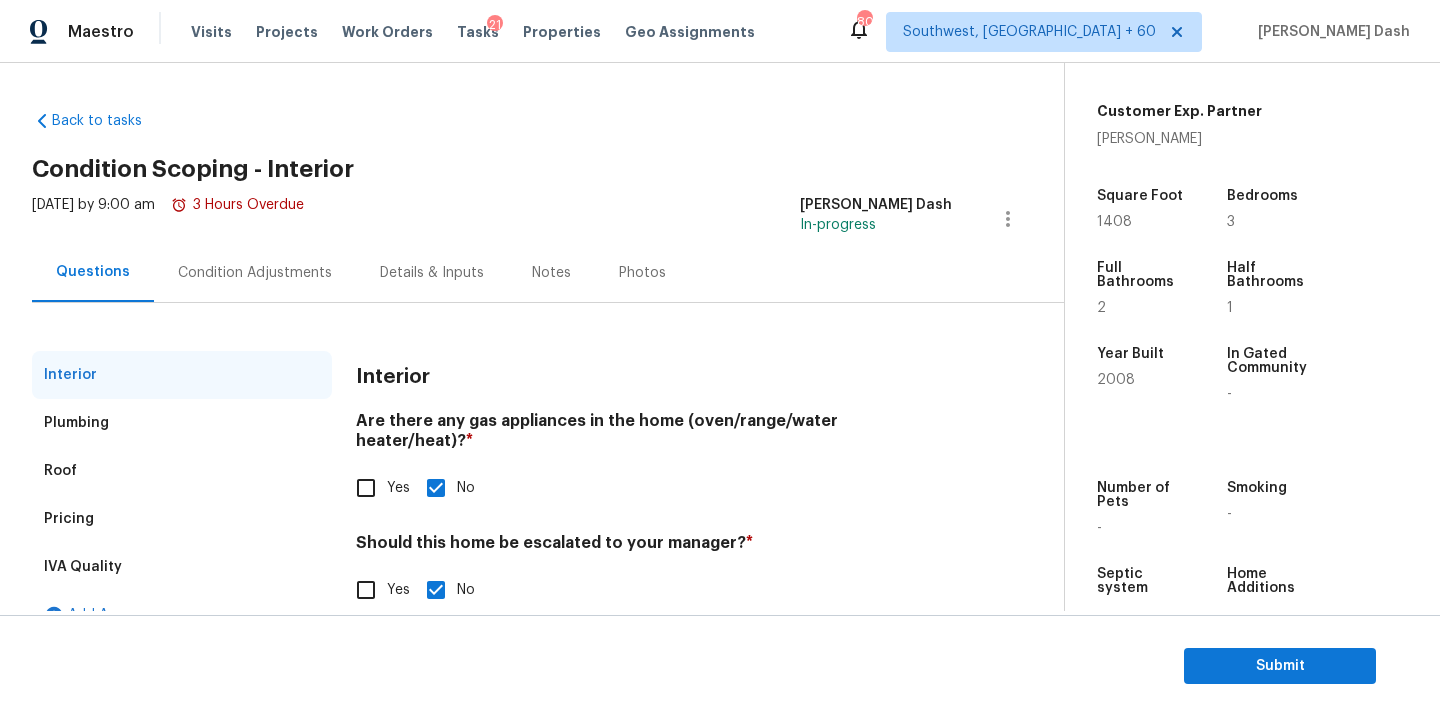 click on "Interior" at bounding box center [182, 375] 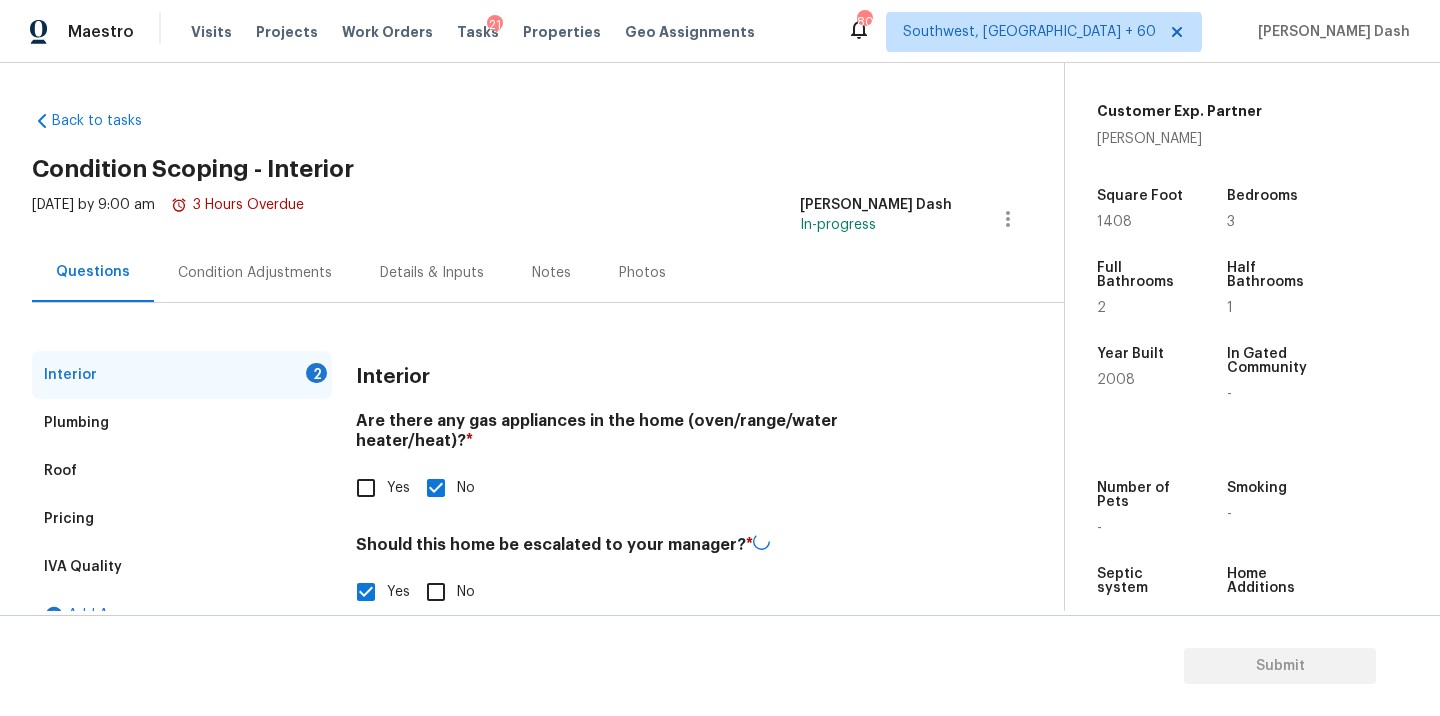 click on "No" at bounding box center (436, 592) 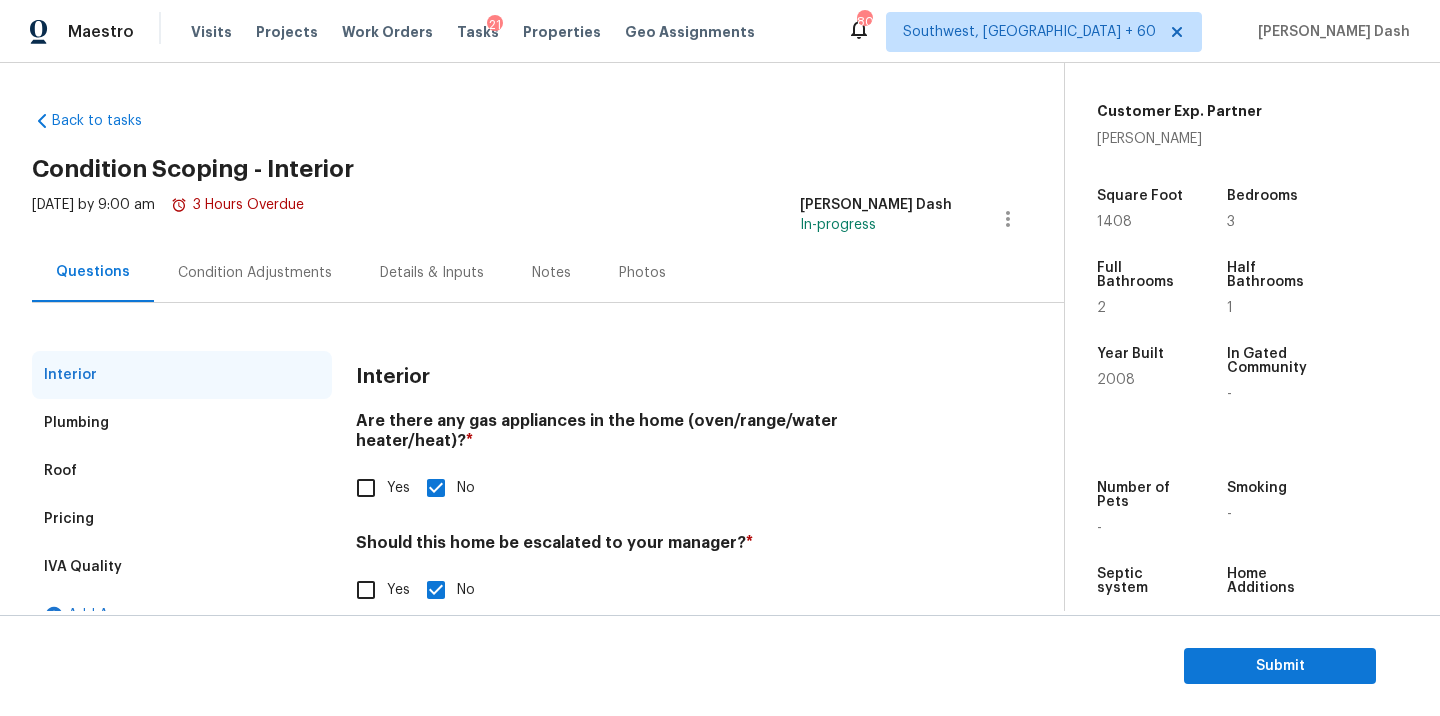 drag, startPoint x: 375, startPoint y: 554, endPoint x: 388, endPoint y: 558, distance: 13.601471 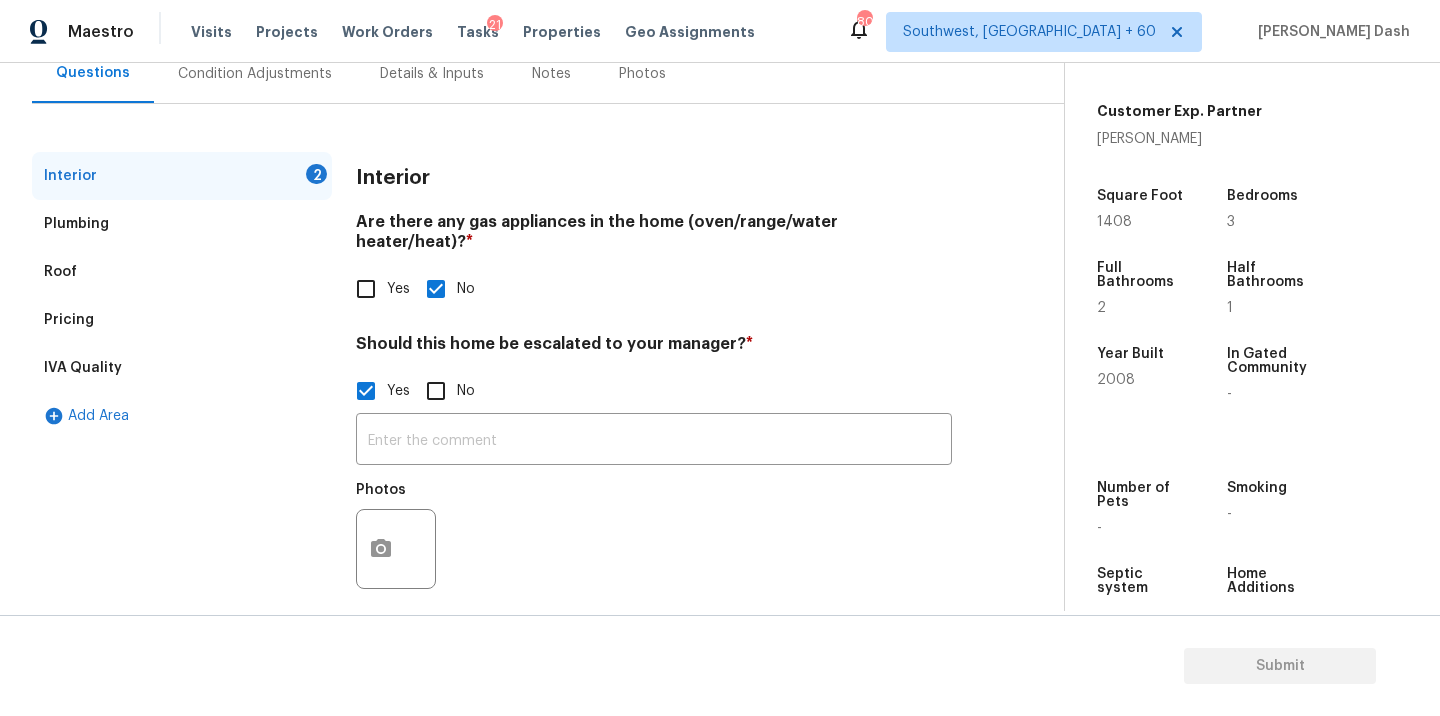 click on "Yes" at bounding box center (377, 391) 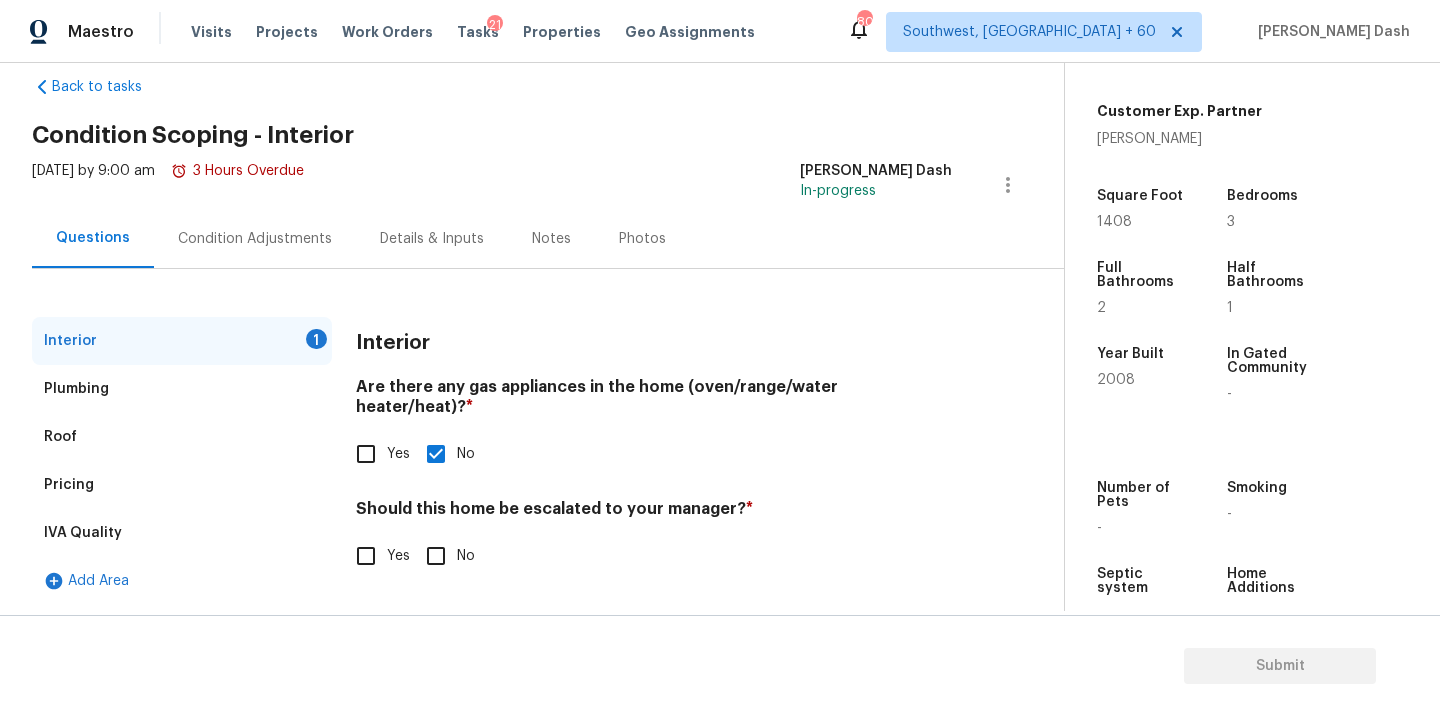 click on "Should this home be escalated to your manager?  * Yes No" at bounding box center [654, 538] 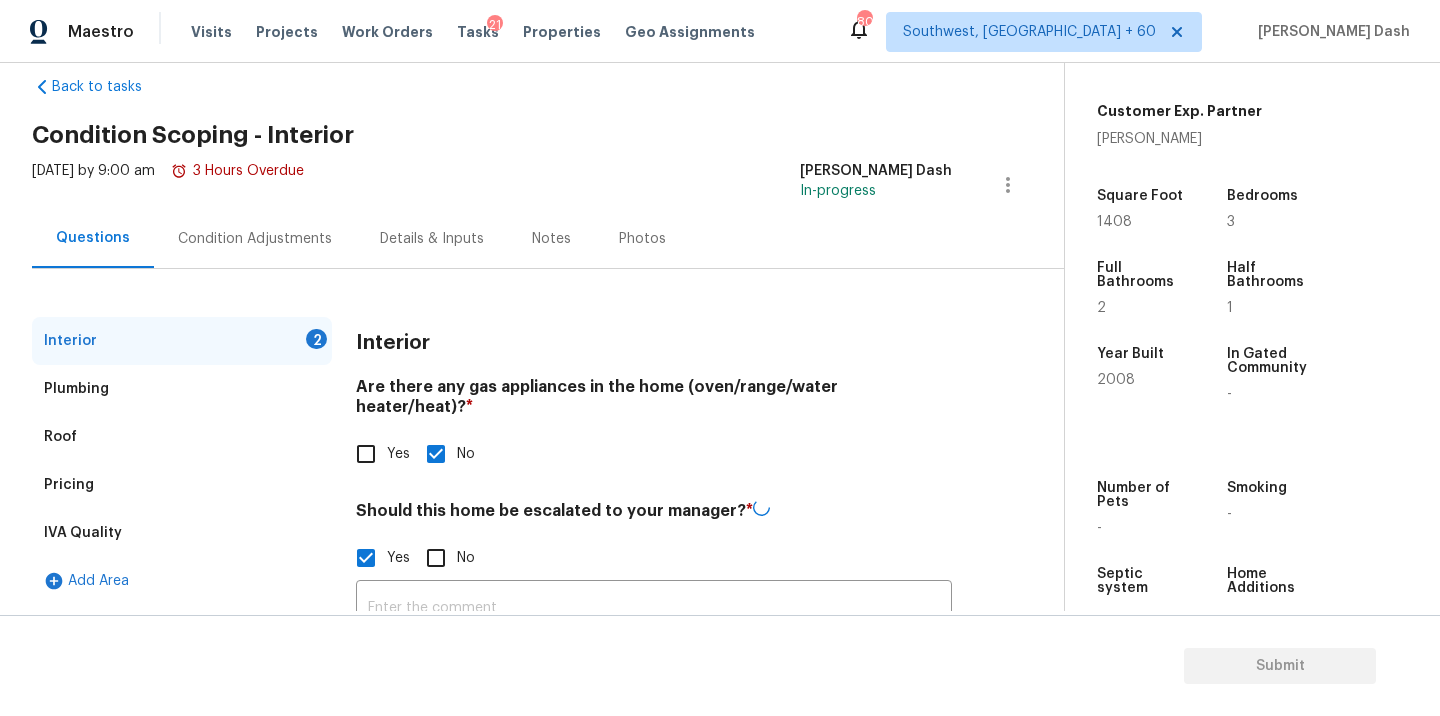 scroll, scrollTop: 199, scrollLeft: 0, axis: vertical 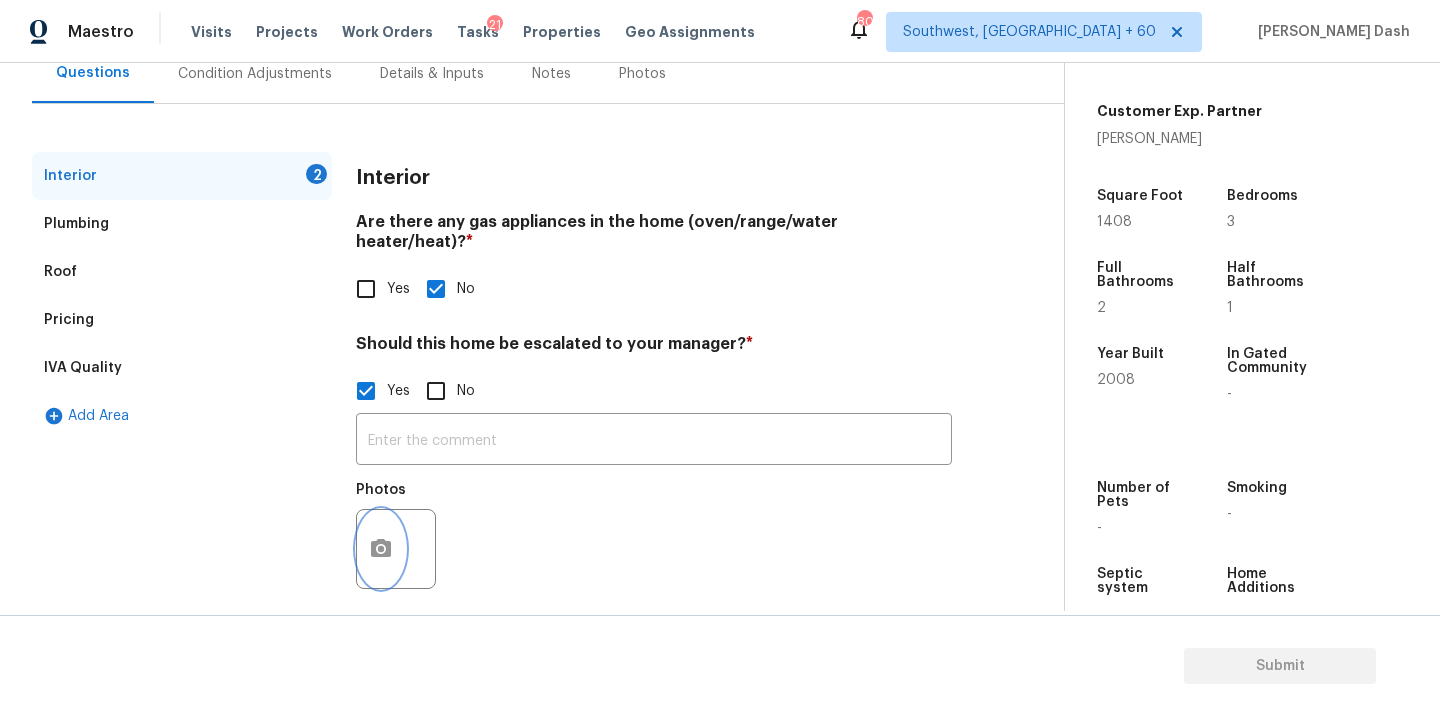 click 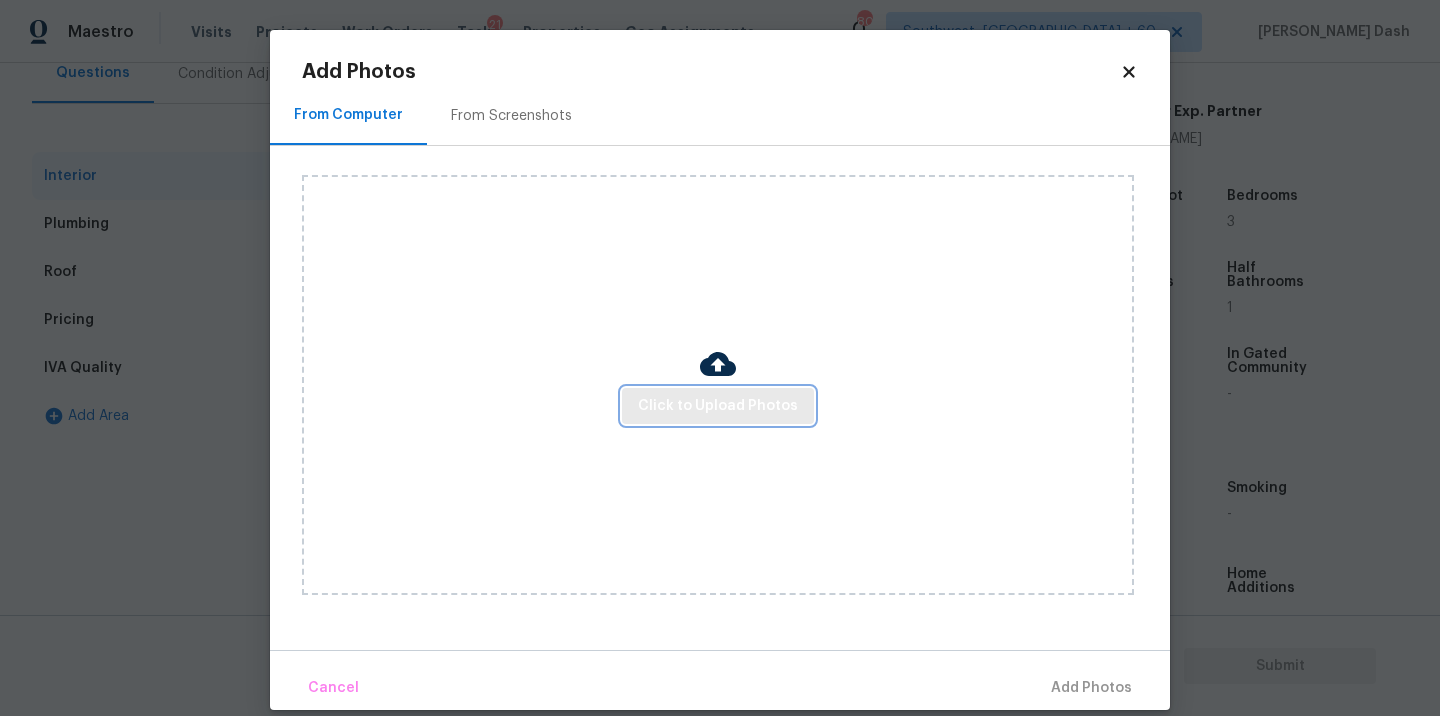 click on "Click to Upload Photos" at bounding box center [718, 406] 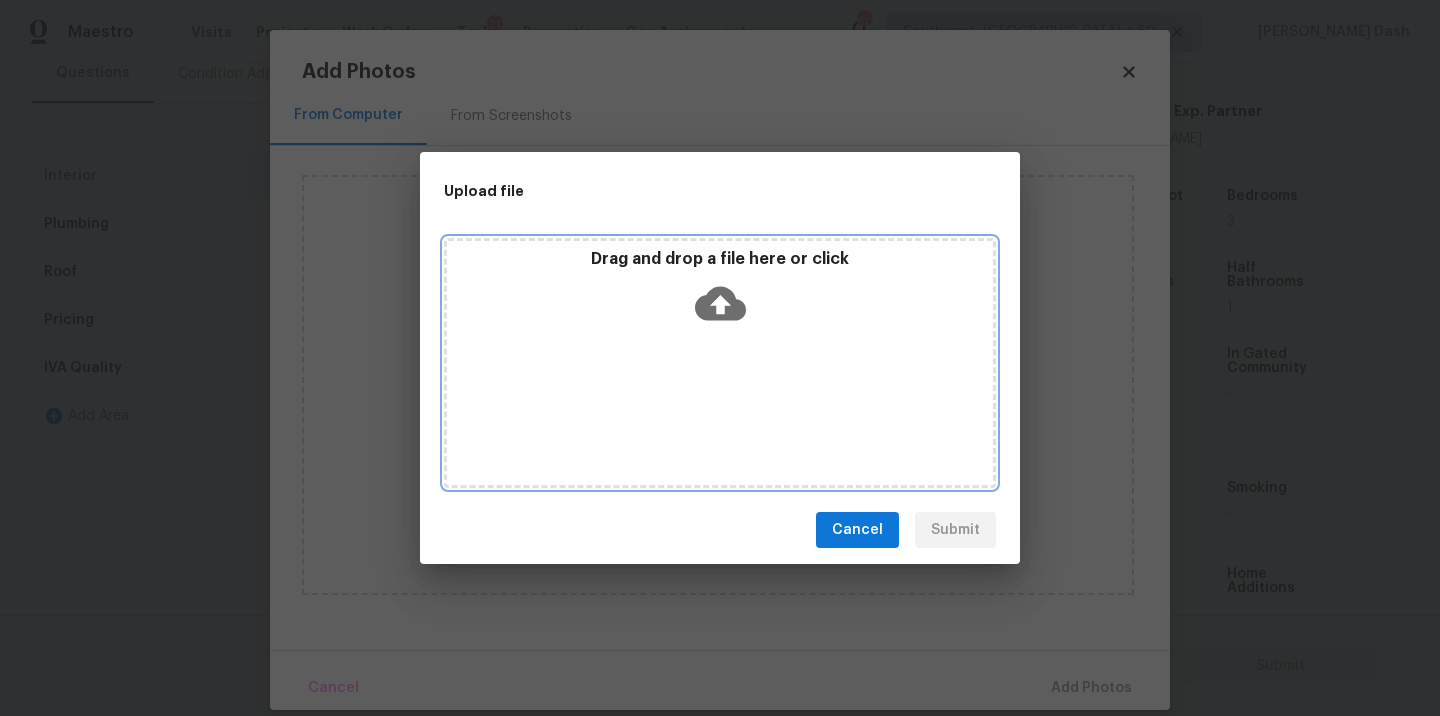 click on "Drag and drop a file here or click" at bounding box center (720, 363) 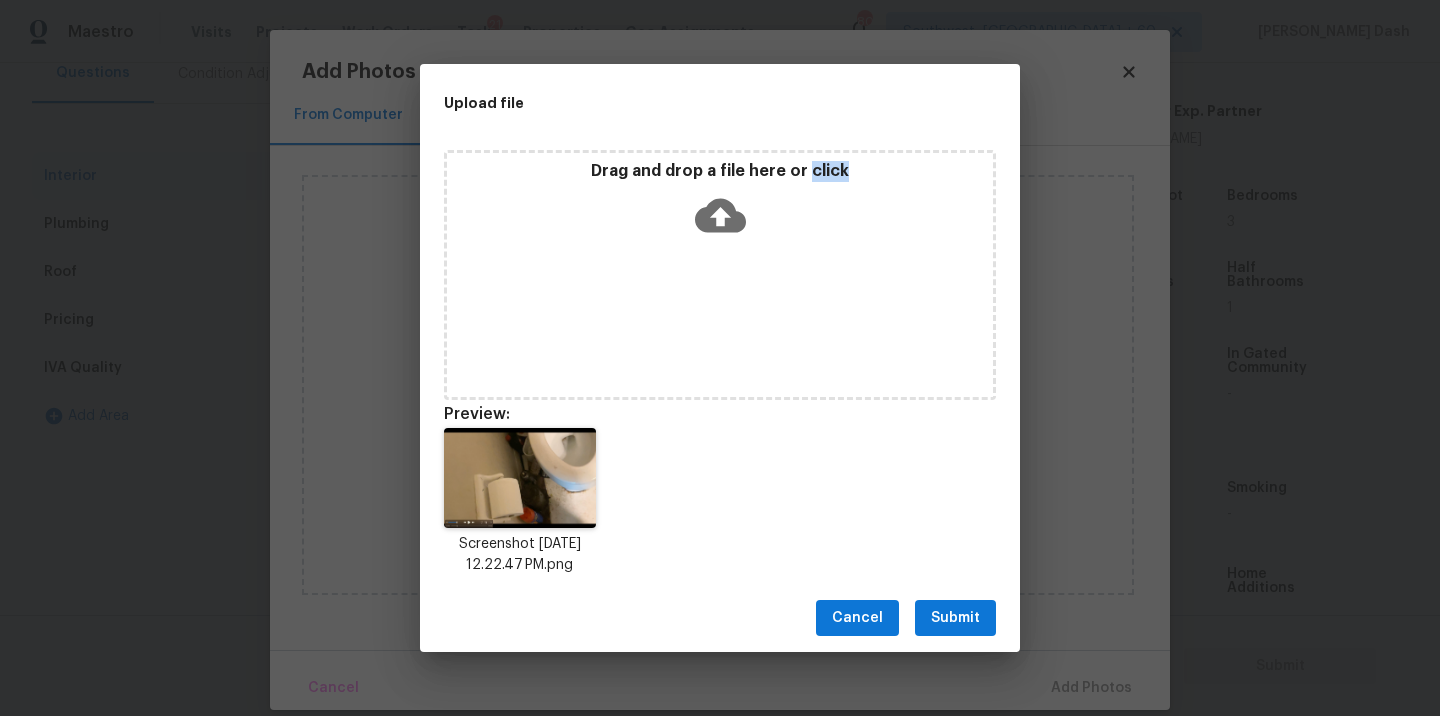 click on "Submit" at bounding box center (955, 618) 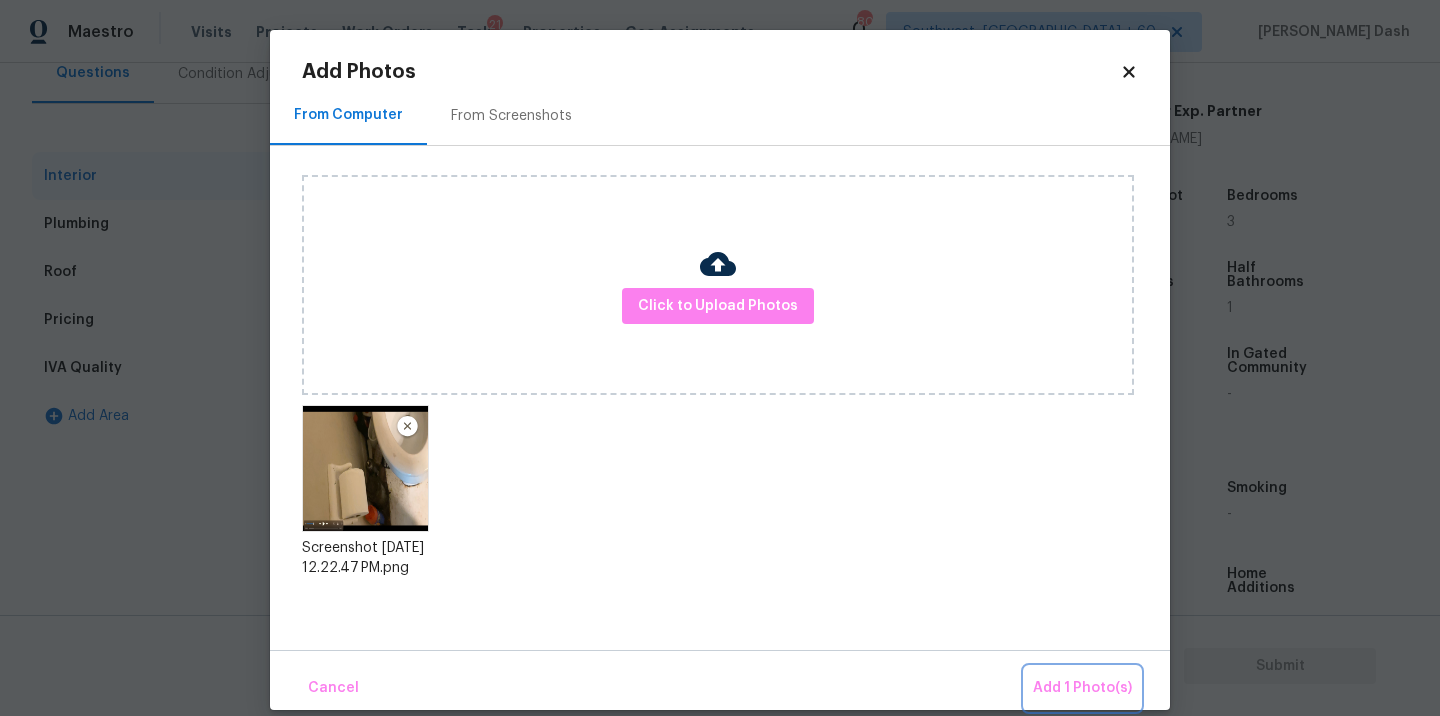 click on "Add 1 Photo(s)" at bounding box center [1082, 688] 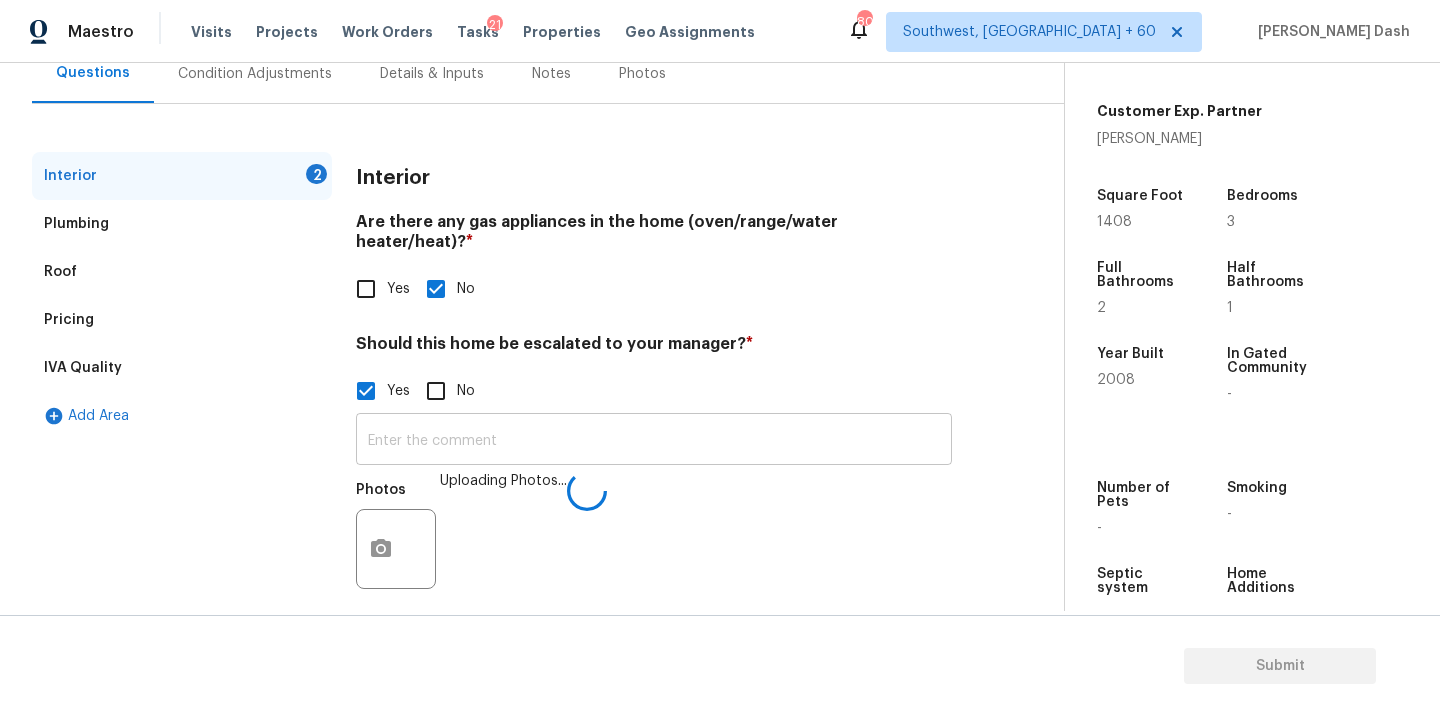 click at bounding box center (654, 441) 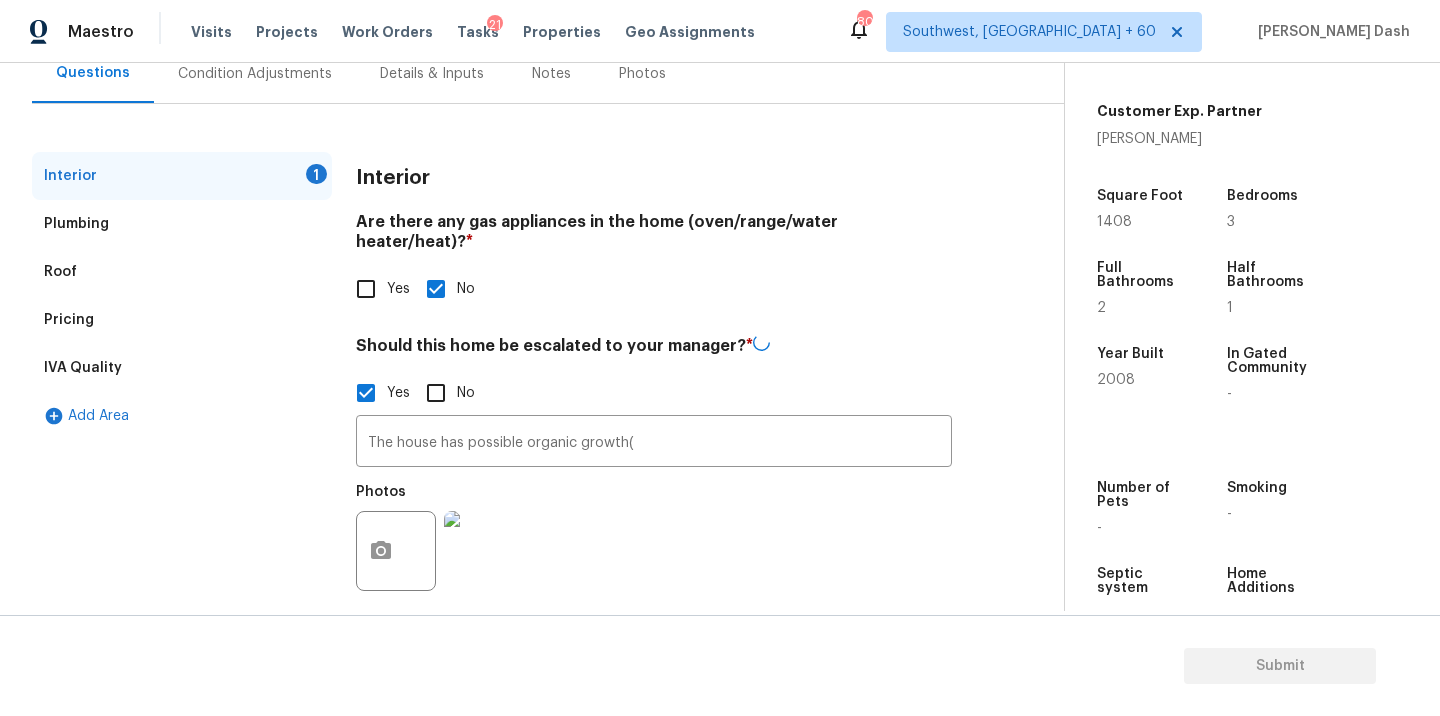 click at bounding box center [484, 551] 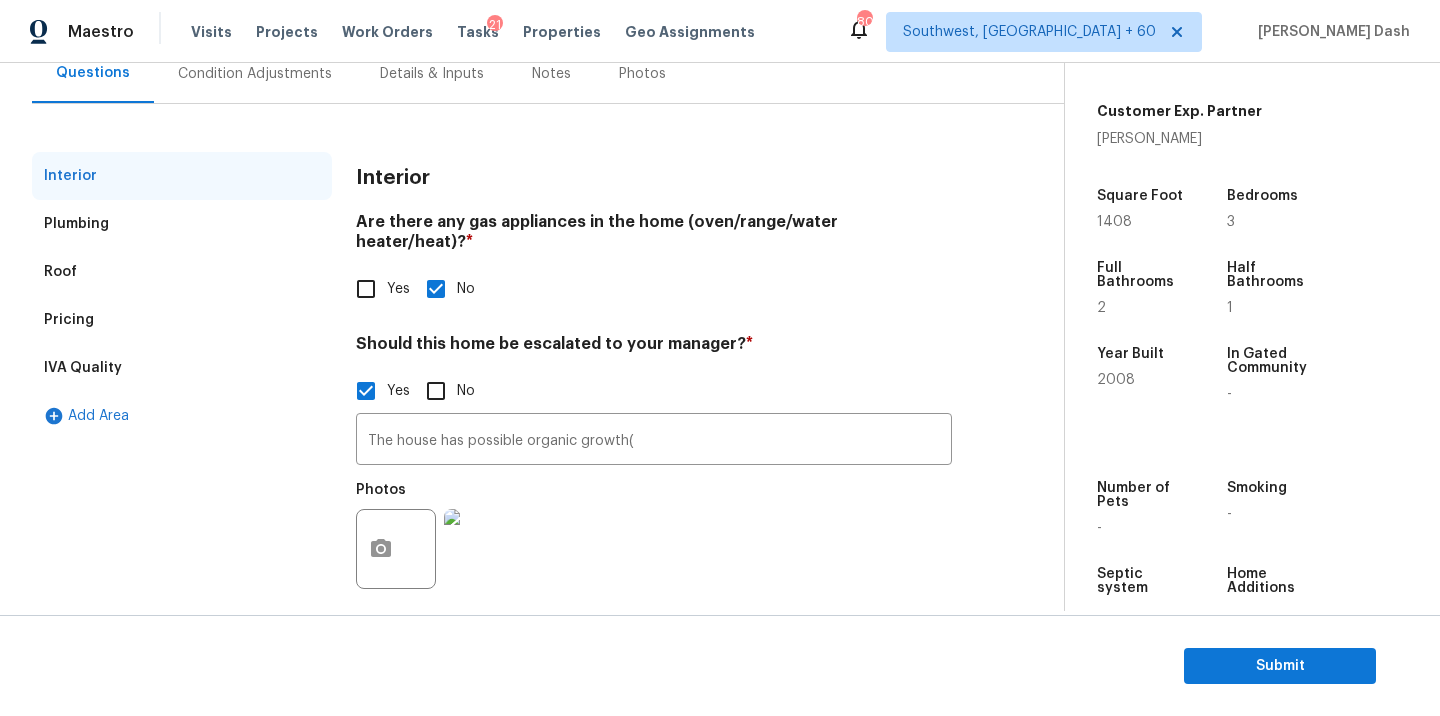 click on "Photos" at bounding box center (654, 536) 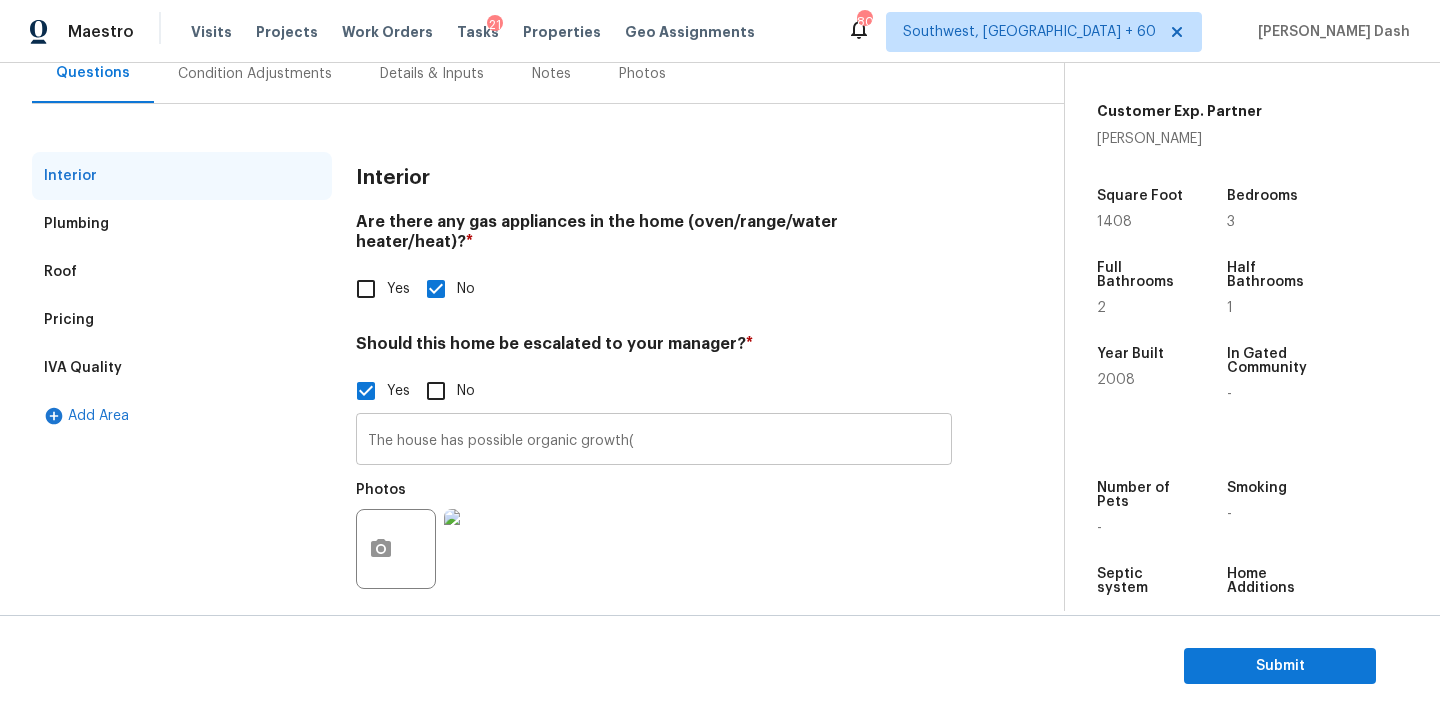 click on "The house has possible organic growth(" at bounding box center (654, 441) 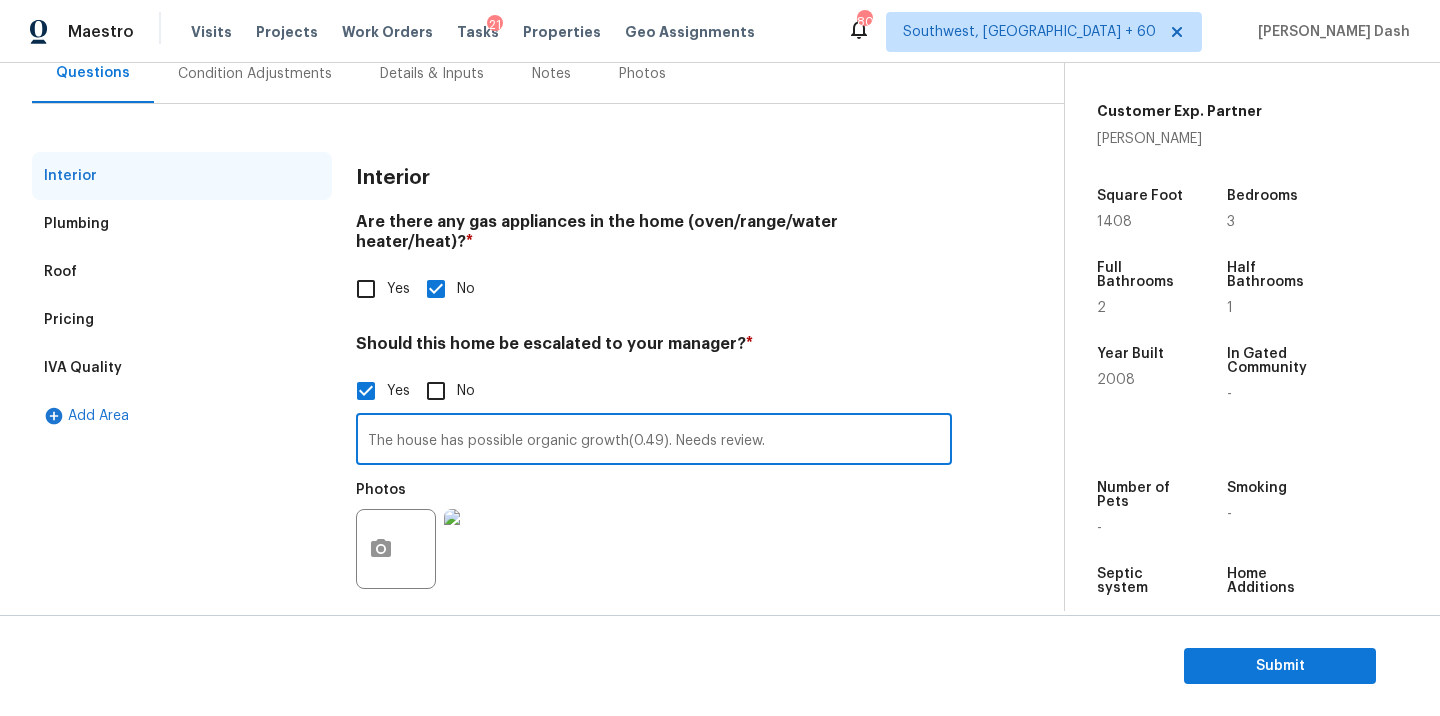type on "The house has possible organic growth(0.49). Needs review." 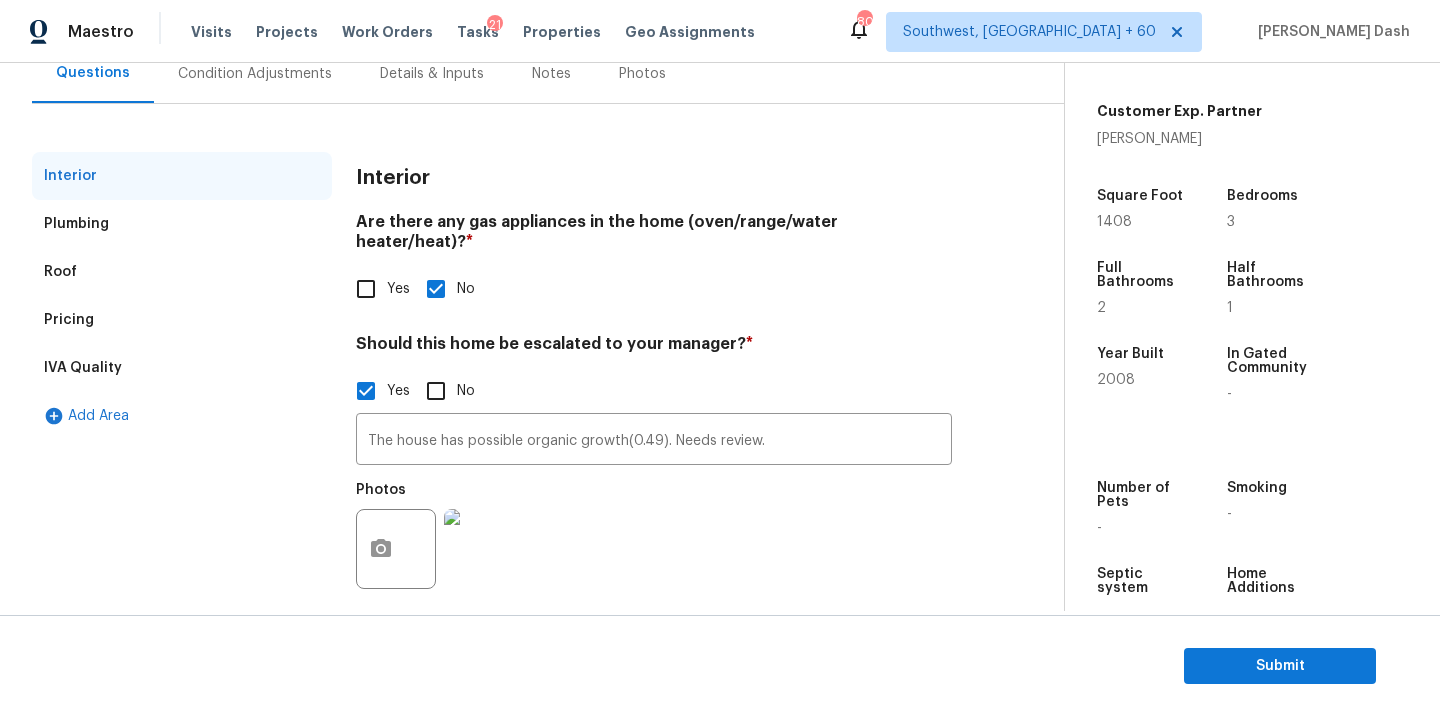 click on "Photos" at bounding box center (654, 536) 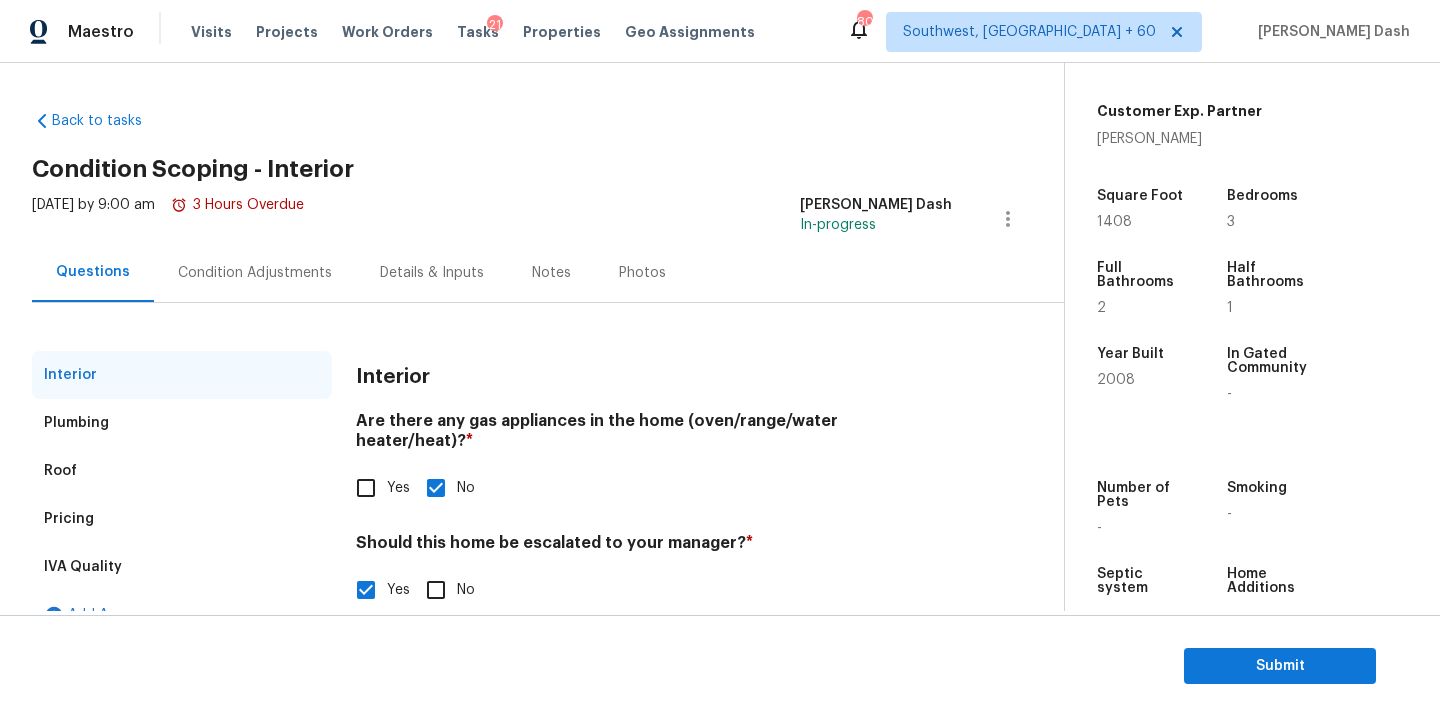 click on "Condition Adjustments" at bounding box center (255, 273) 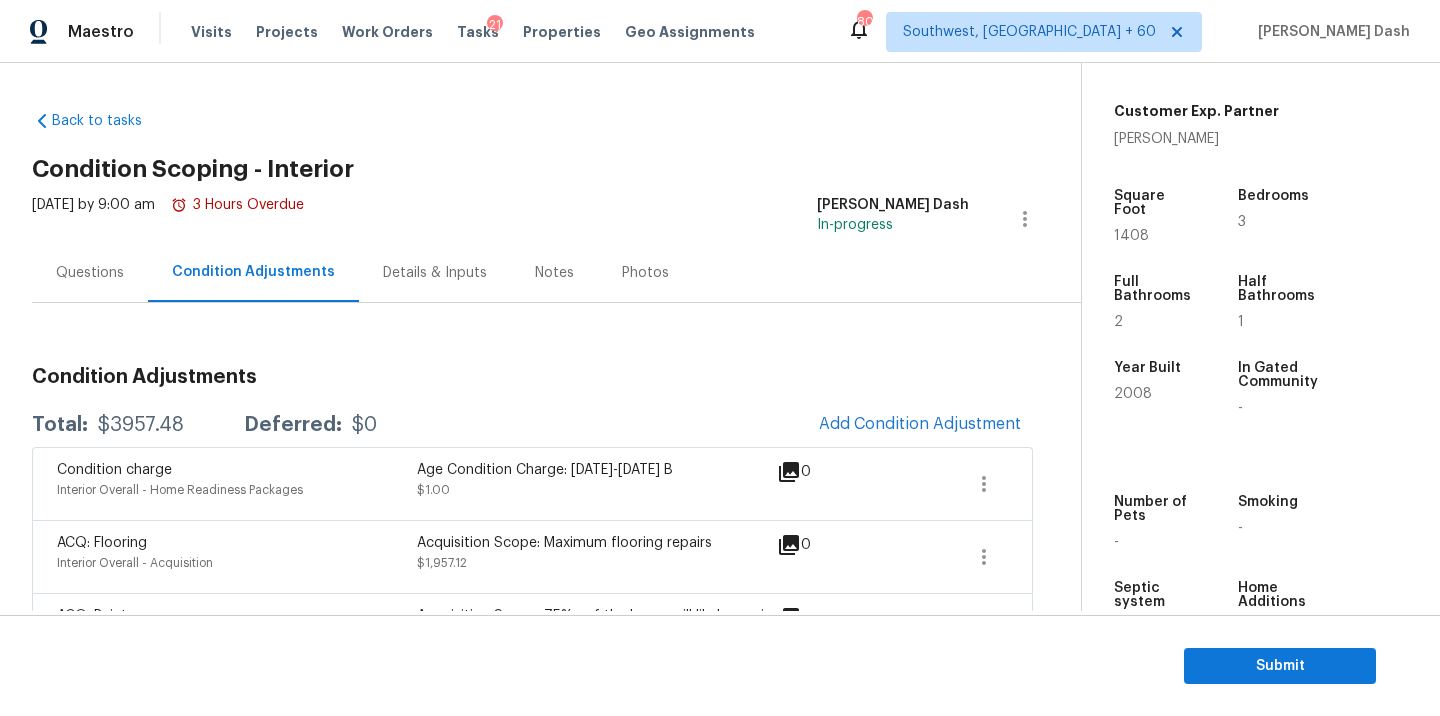 scroll, scrollTop: 74, scrollLeft: 0, axis: vertical 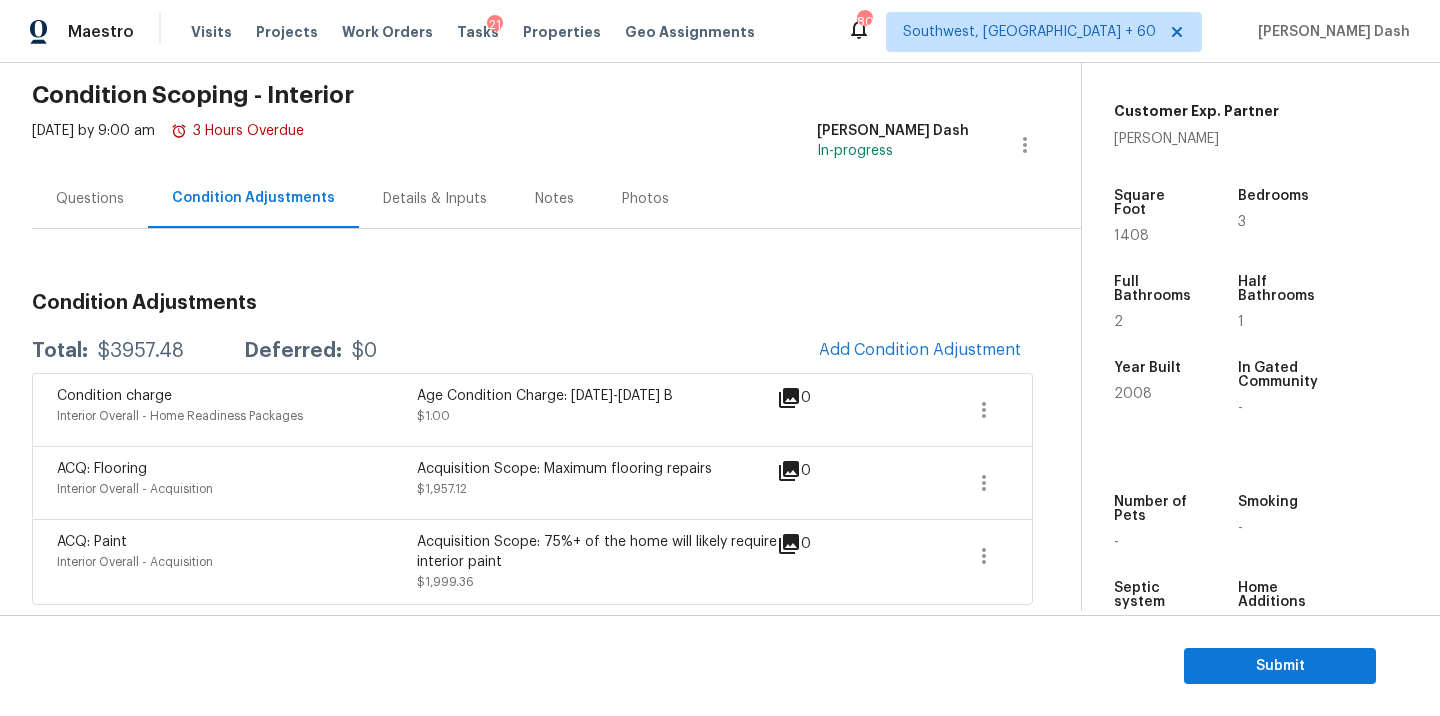 click on "Condition Adjustments Total:  $3957.48 Deferred:  $0 Add Condition Adjustment Condition charge Interior Overall - Home Readiness Packages Age Condition Charge: 1993-2008 B	 $1.00   0 ACQ: Flooring Interior Overall - Acquisition Acquisition Scope: Maximum flooring repairs $1,957.12   0 ACQ: Paint Interior Overall - Acquisition Acquisition Scope: 75%+ of the home will likely require interior paint $1,999.36   0" at bounding box center (532, 441) 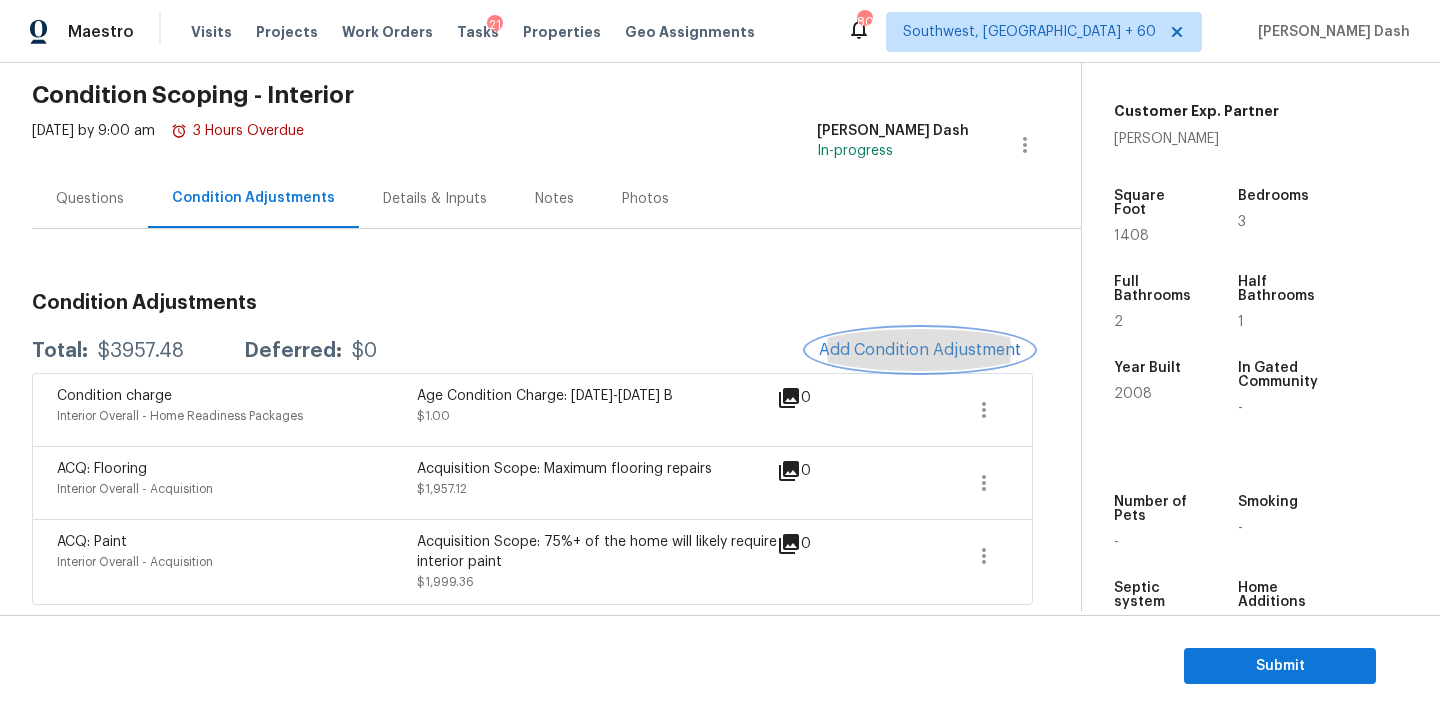 click on "Add Condition Adjustment" at bounding box center (920, 350) 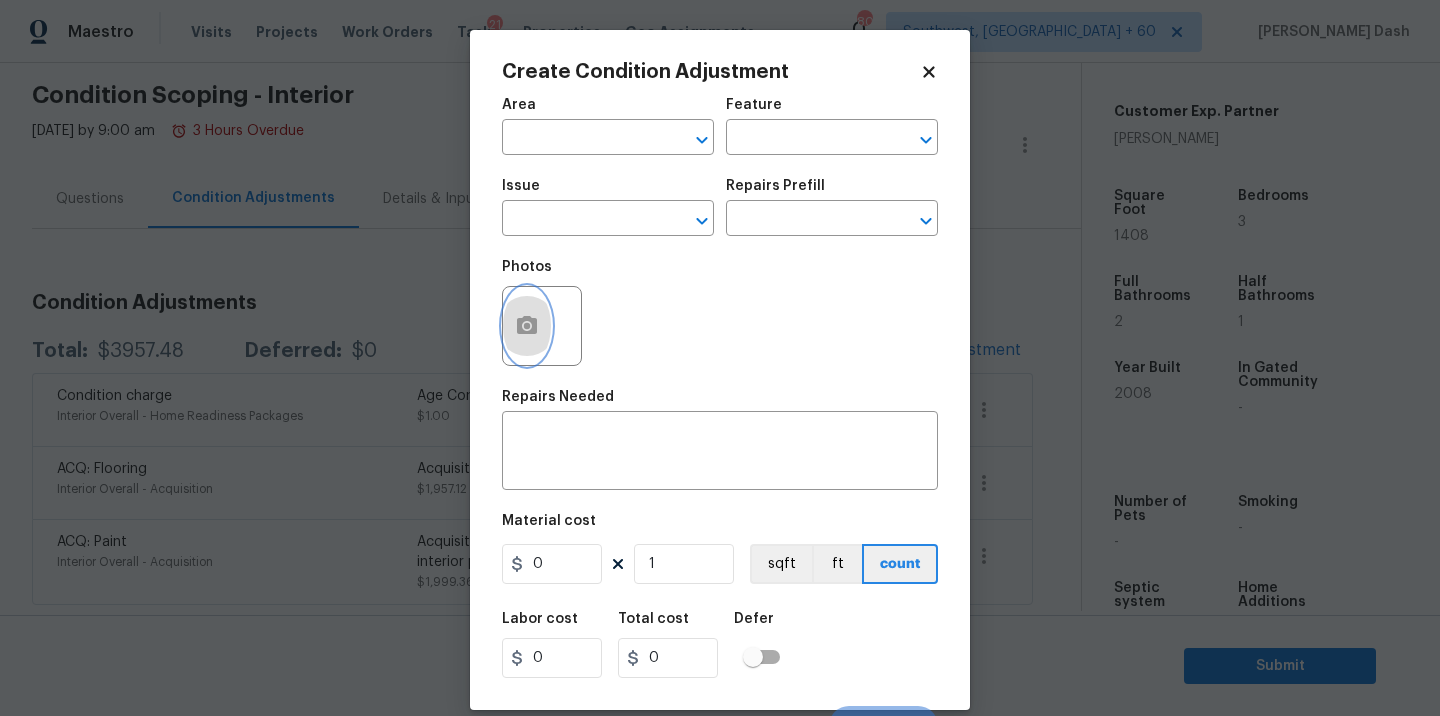 click 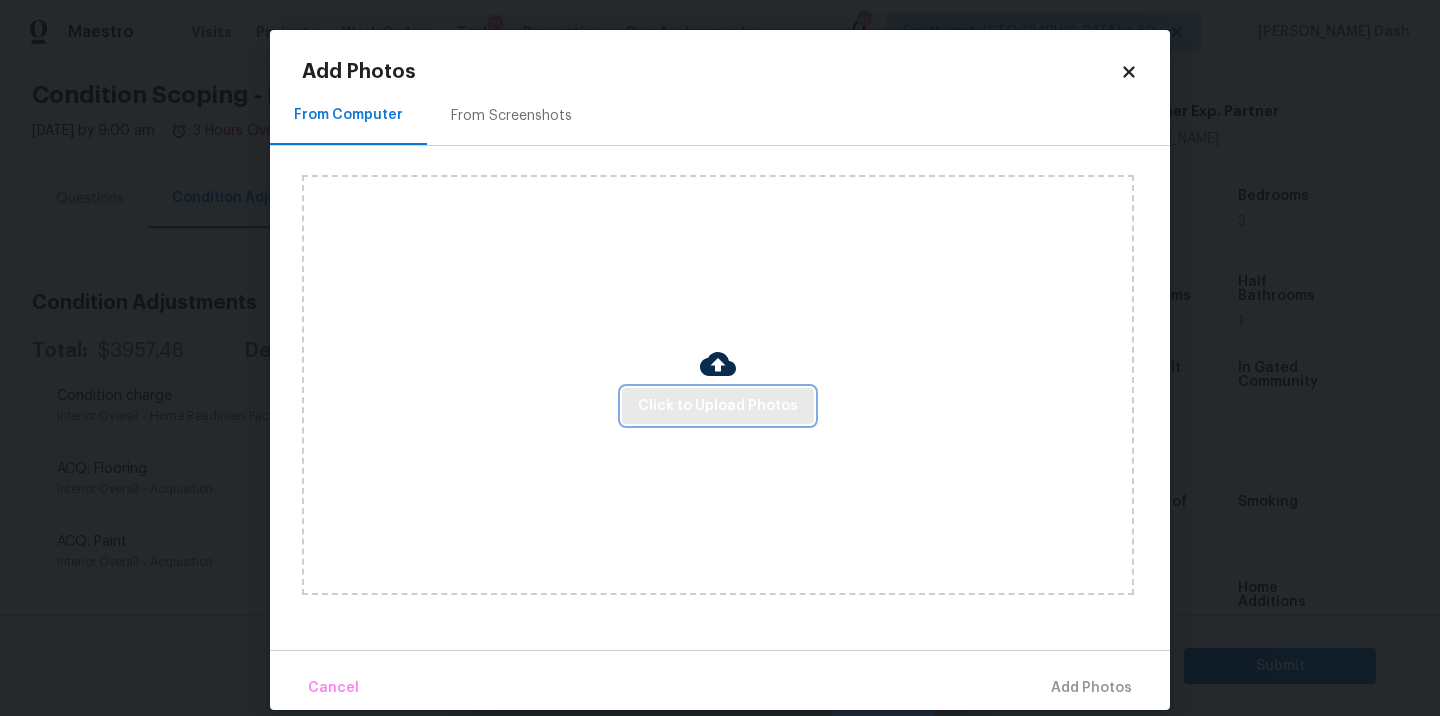 click on "Click to Upload Photos" at bounding box center (718, 406) 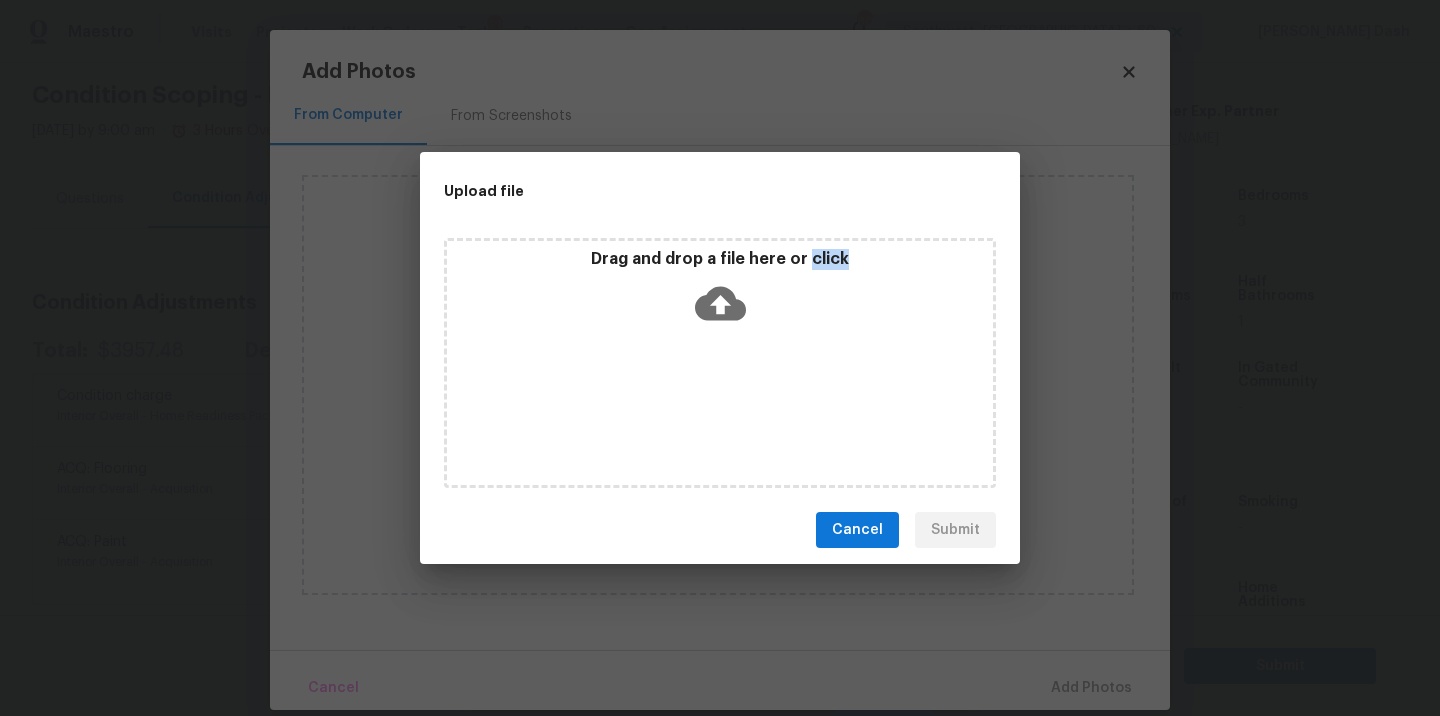 click on "Drag and drop a file here or click" at bounding box center (720, 363) 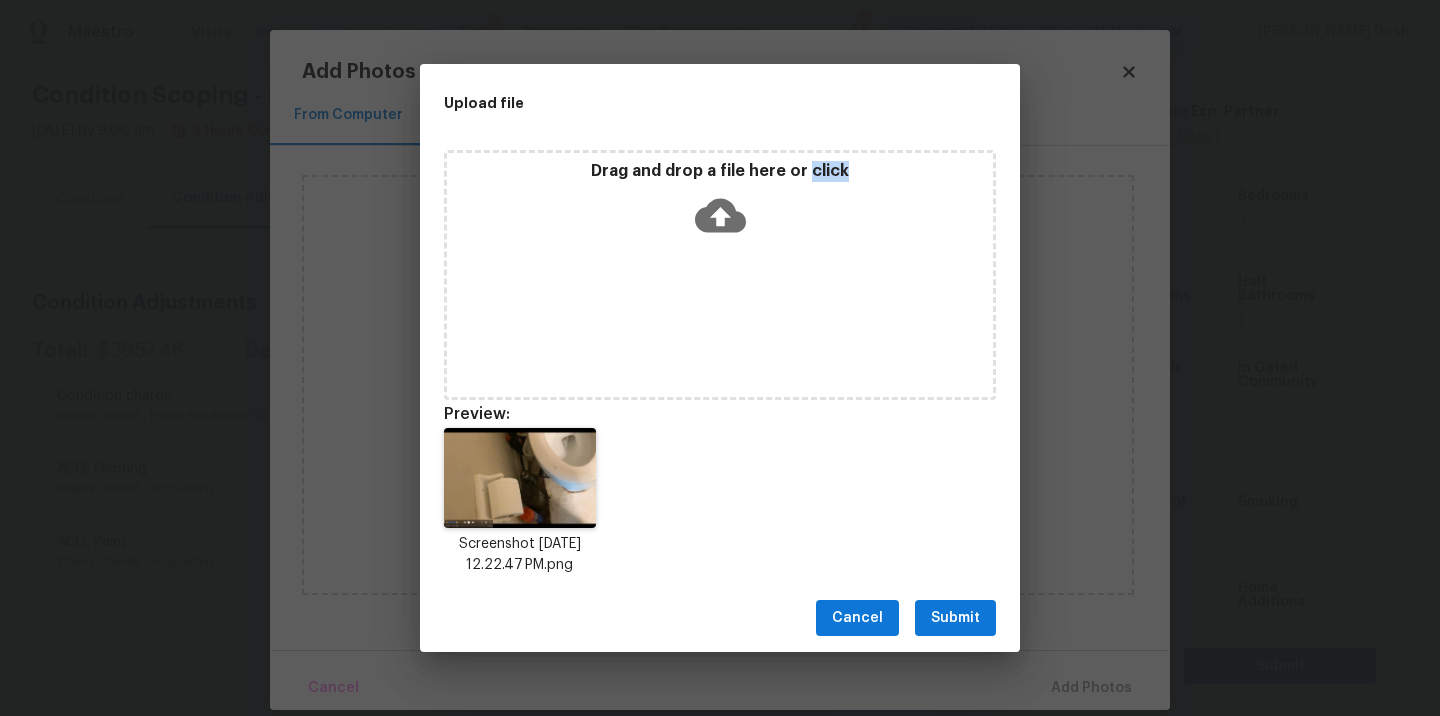 click on "Submit" at bounding box center [955, 618] 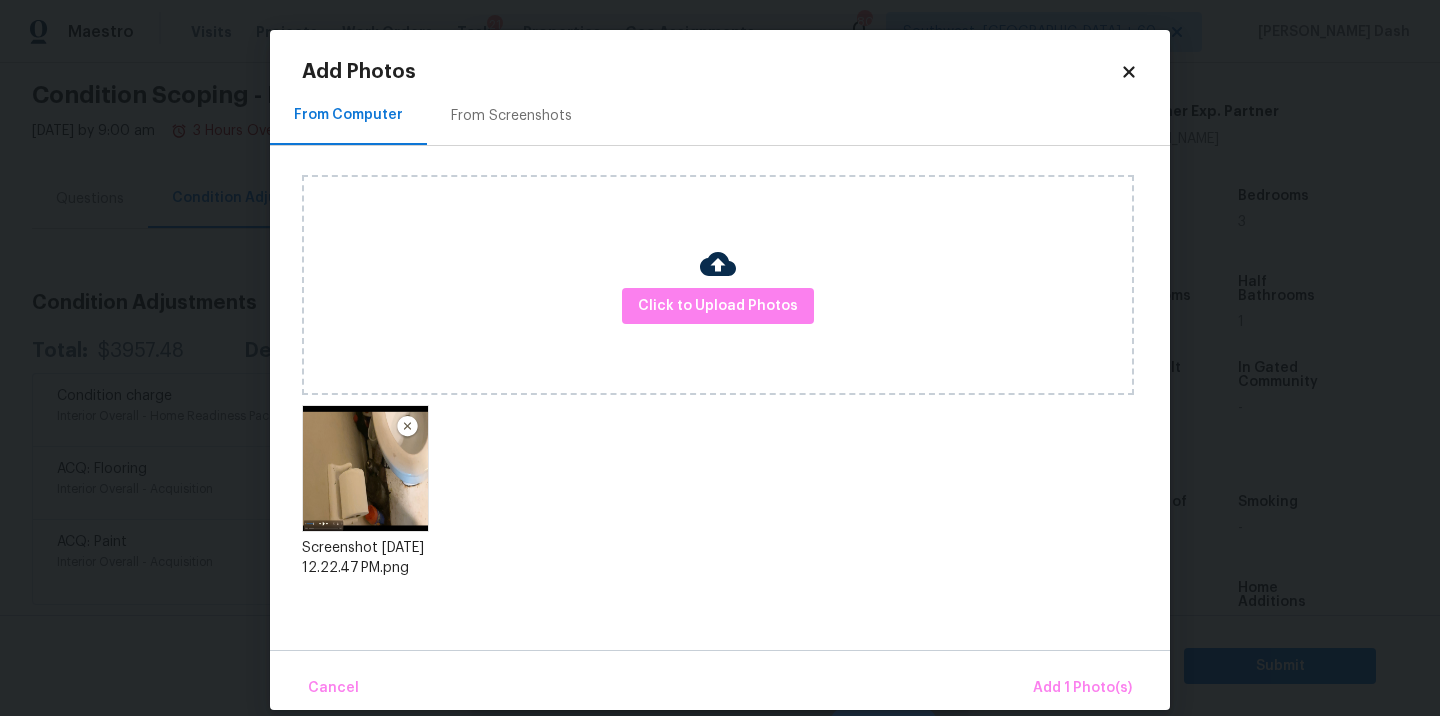 click on "From Computer From Screenshots Click to Upload Photos Screenshot 2025-07-10 at 12.22.47 PM.png" at bounding box center (720, 368) 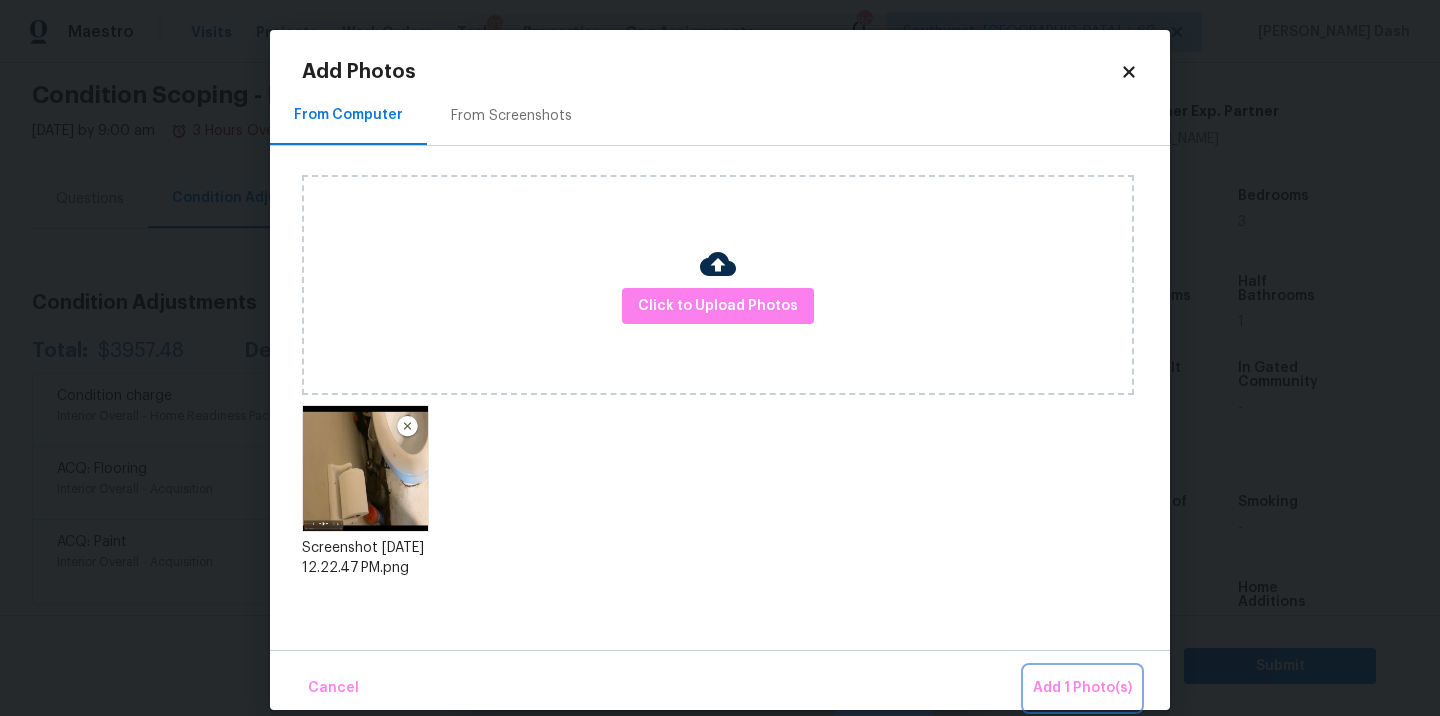 click on "Add 1 Photo(s)" at bounding box center (1082, 688) 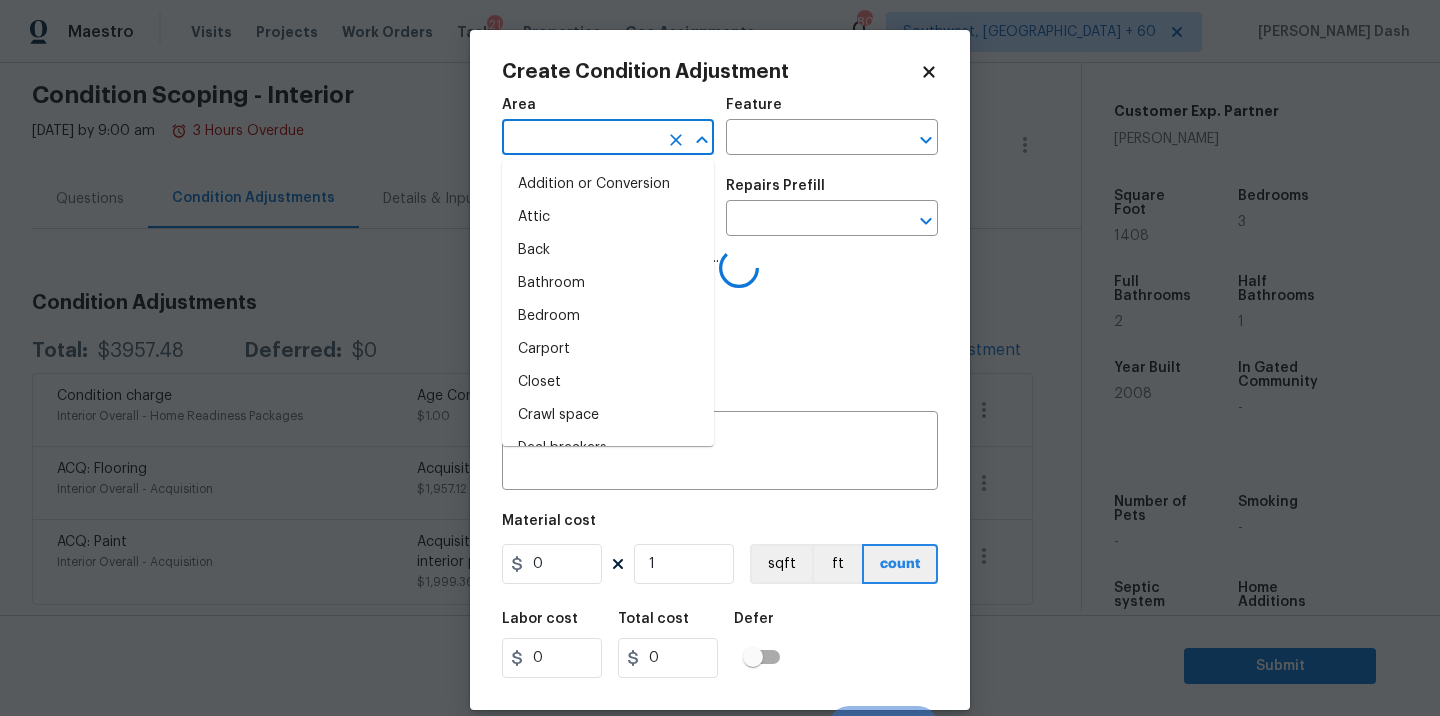 click at bounding box center [580, 139] 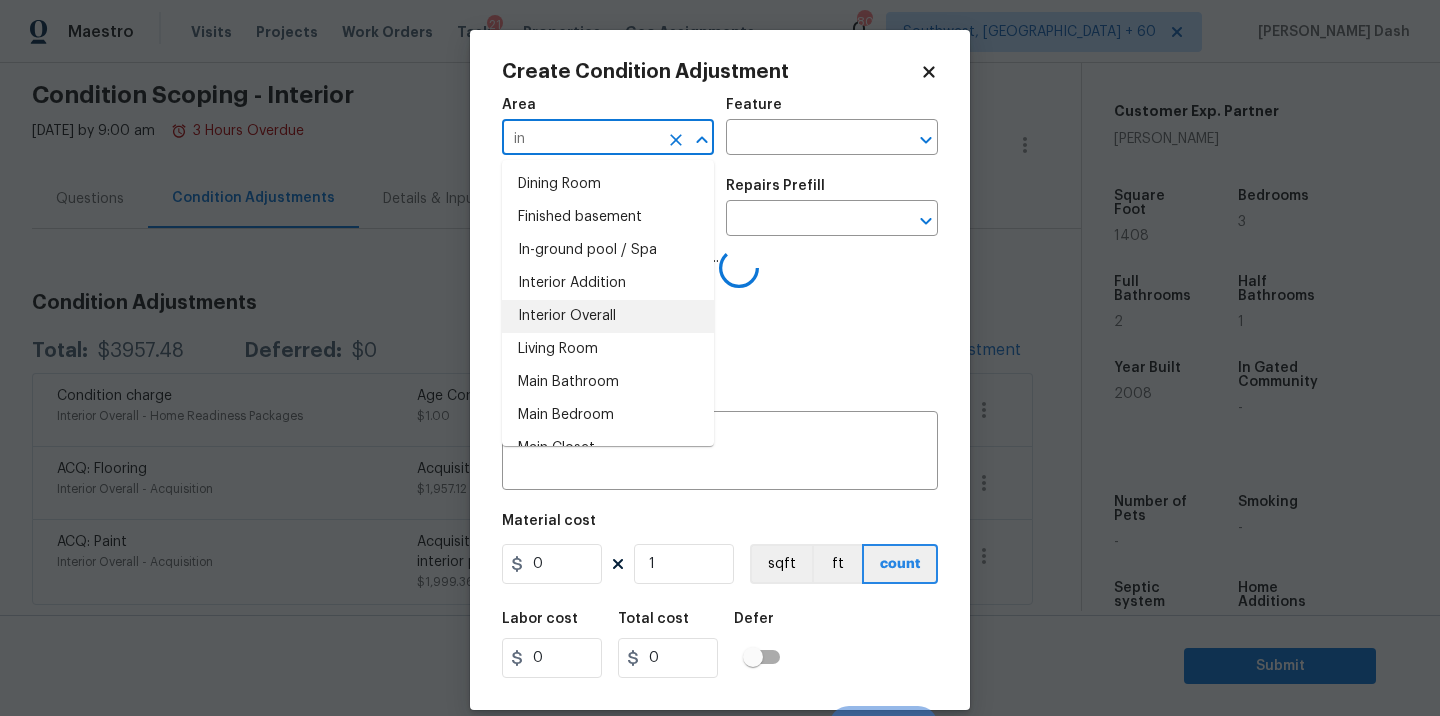 click on "Interior Overall" at bounding box center [608, 316] 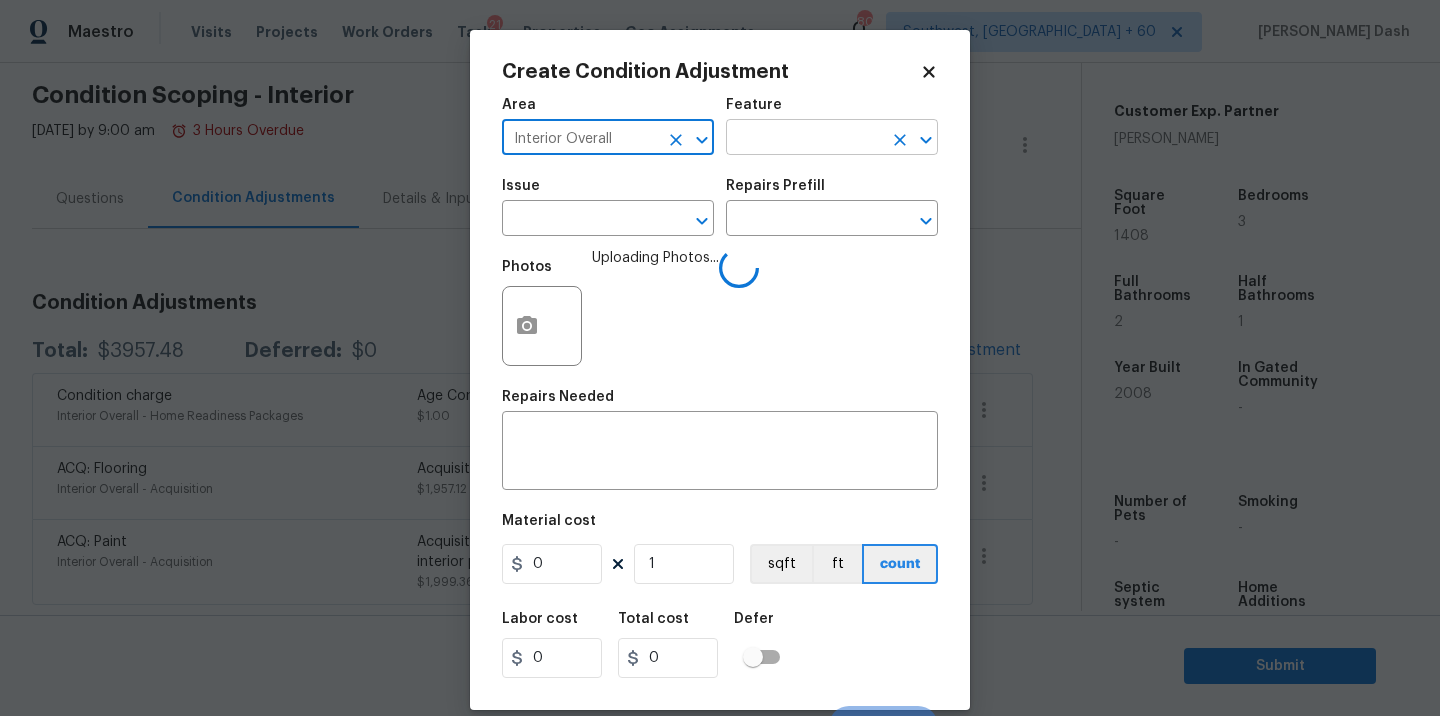 type on "Interior Overall" 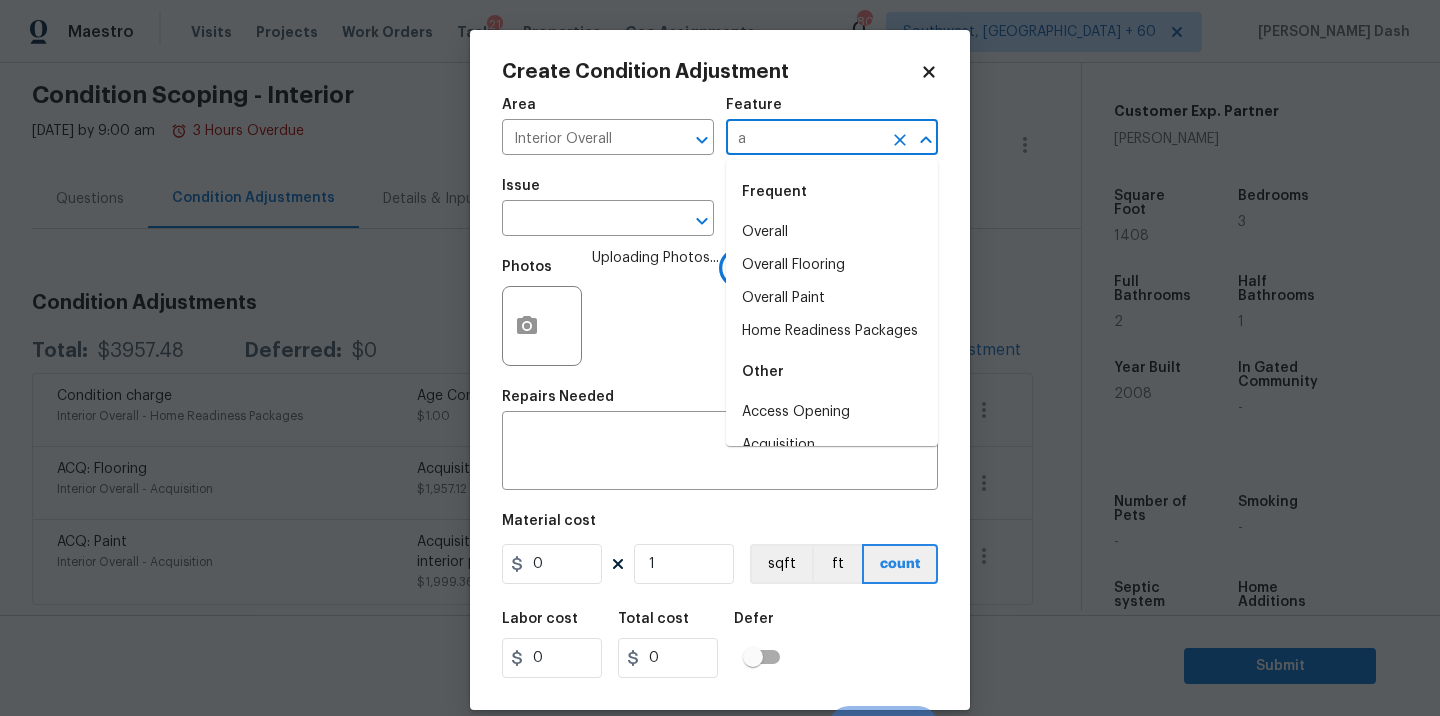 type on "ac" 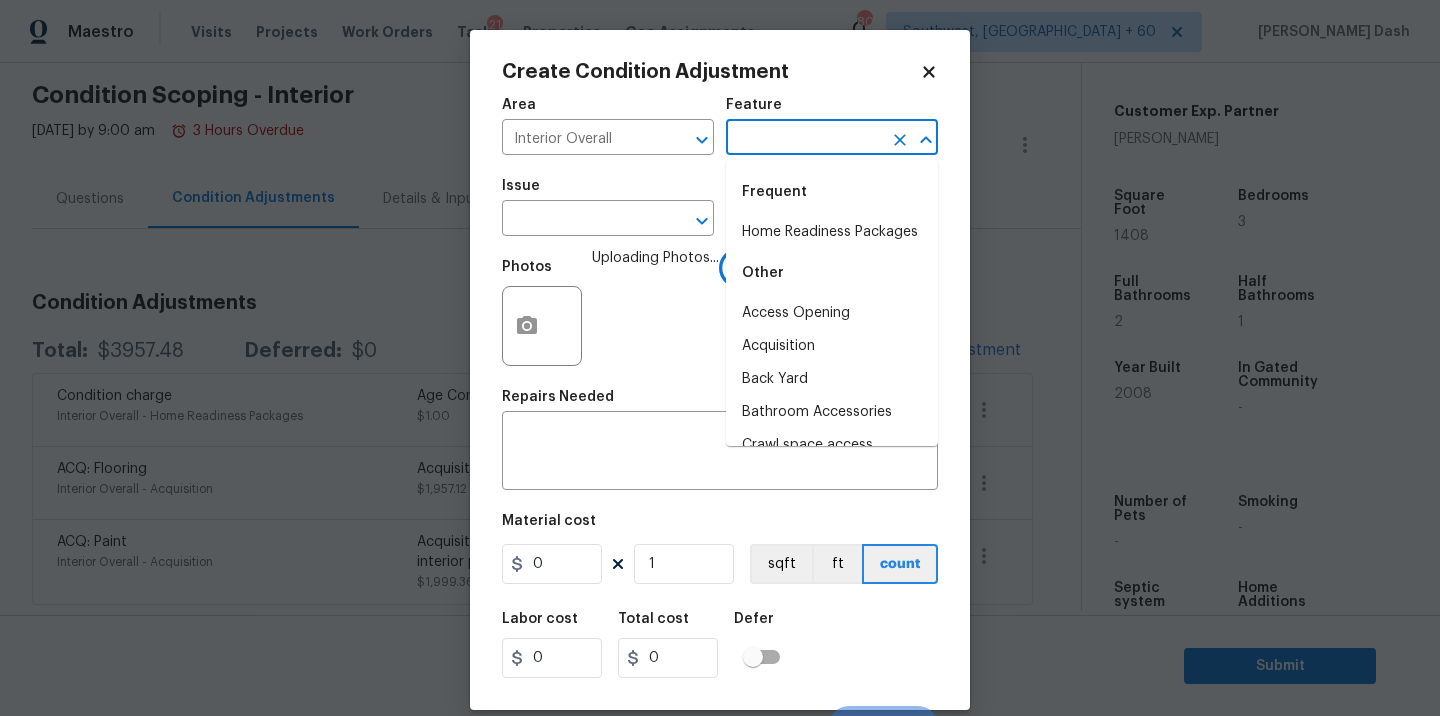 type on "q" 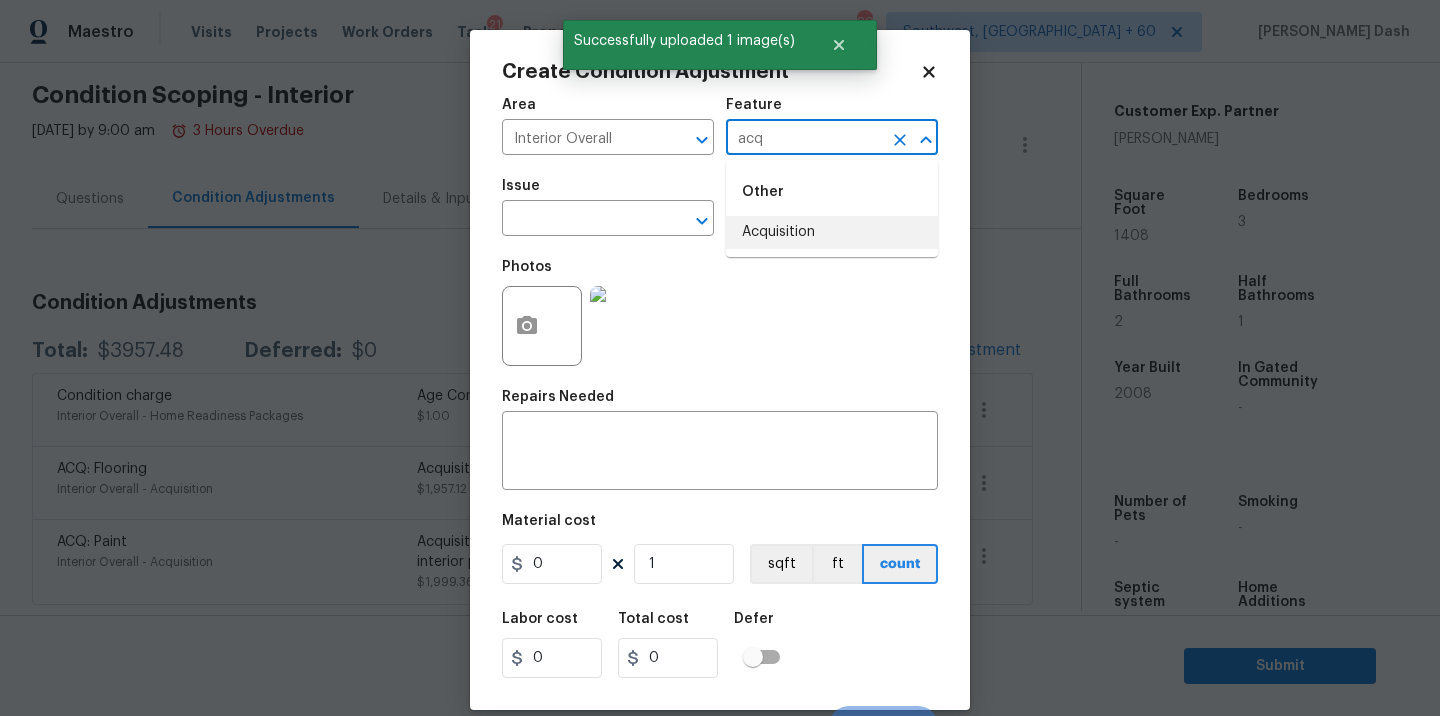 click on "Acquisition" at bounding box center (832, 232) 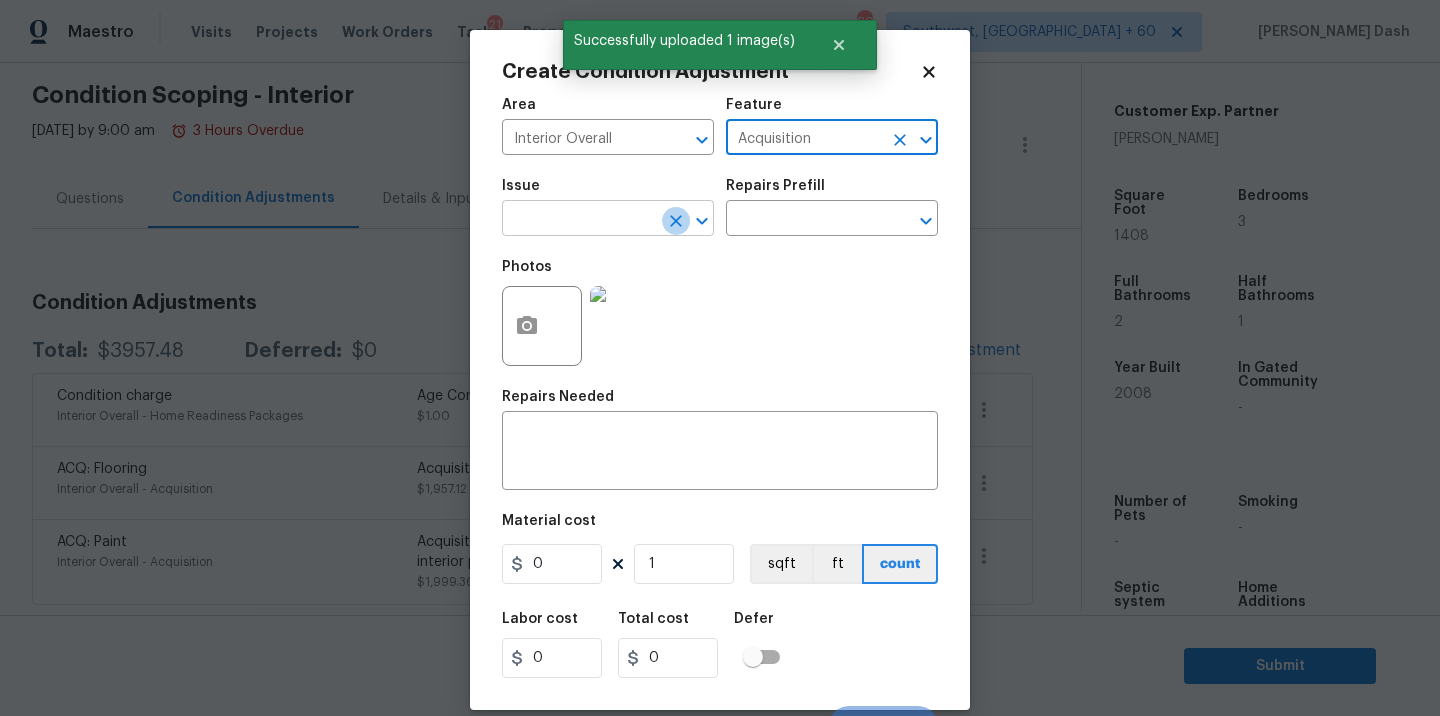 click 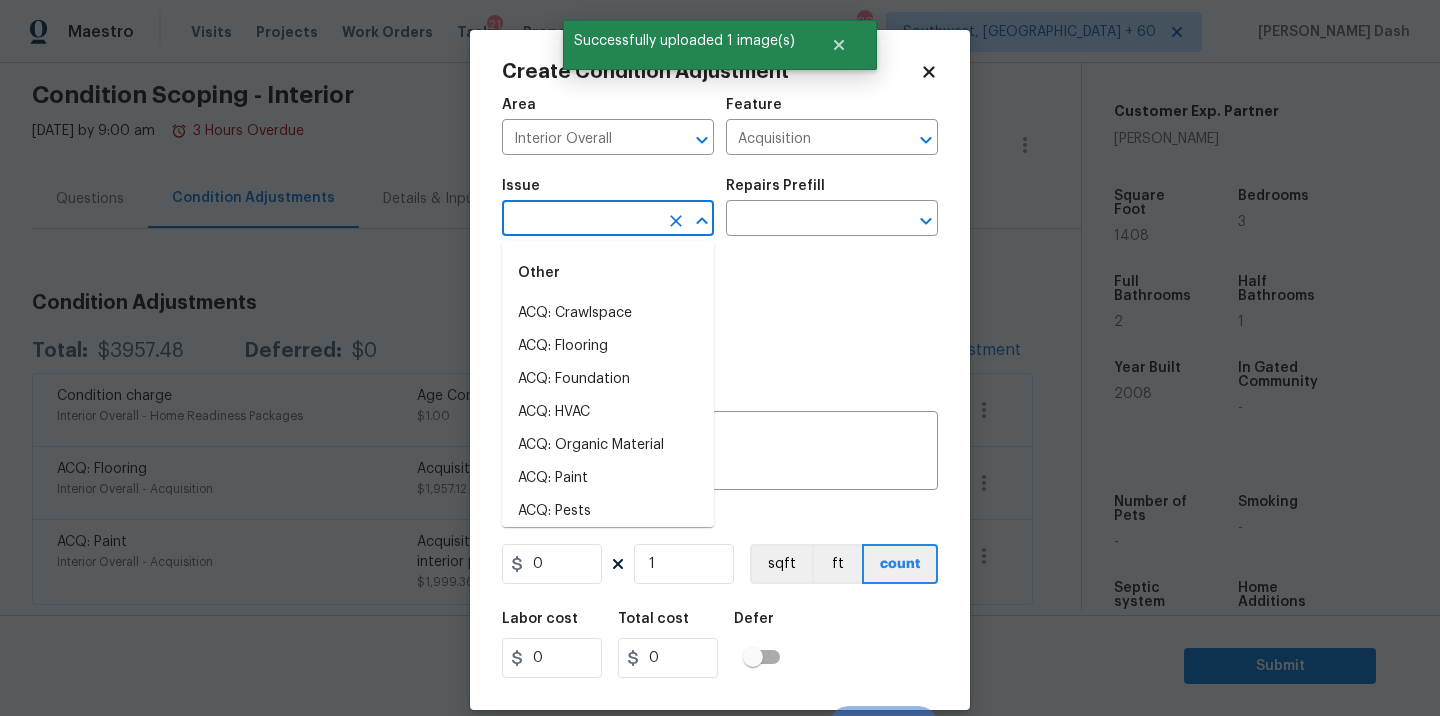click at bounding box center (580, 220) 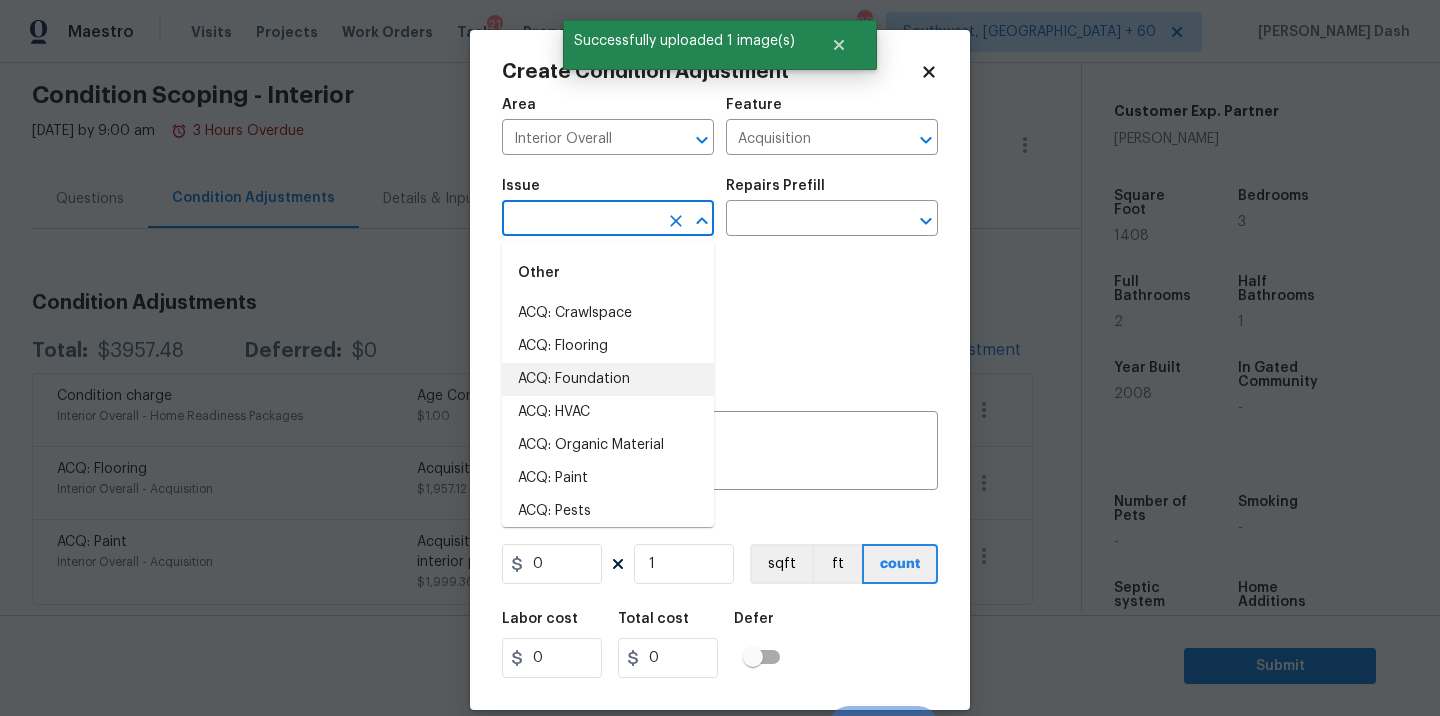 scroll, scrollTop: 69, scrollLeft: 0, axis: vertical 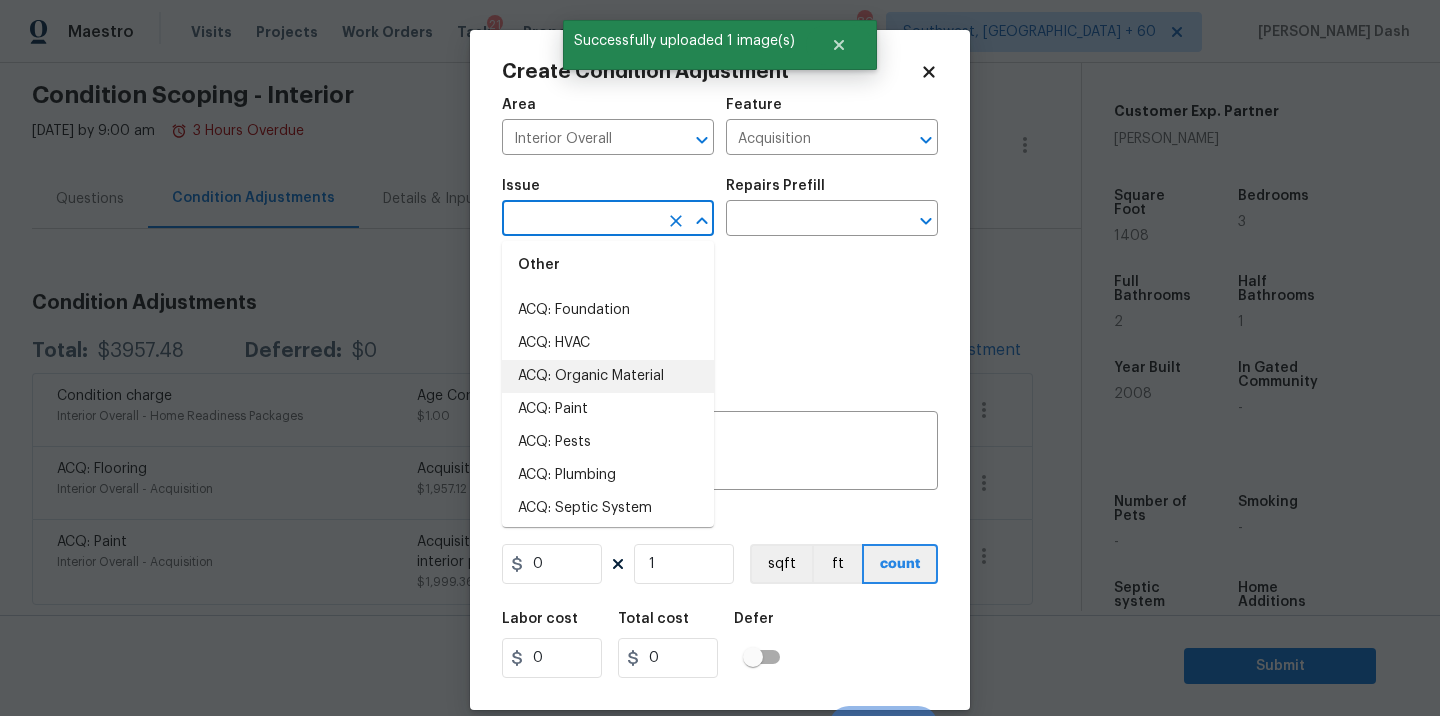 click on "ACQ: Organic Material" at bounding box center (608, 376) 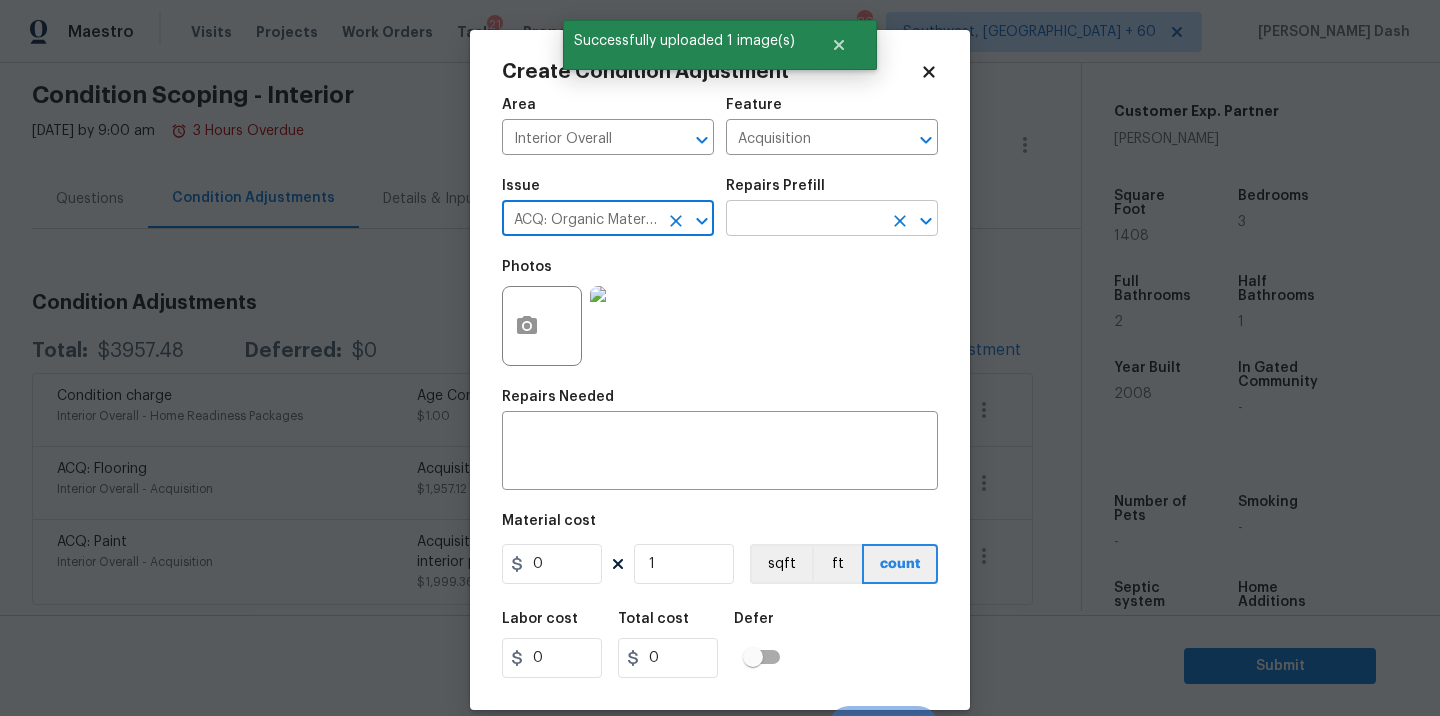 click at bounding box center [804, 220] 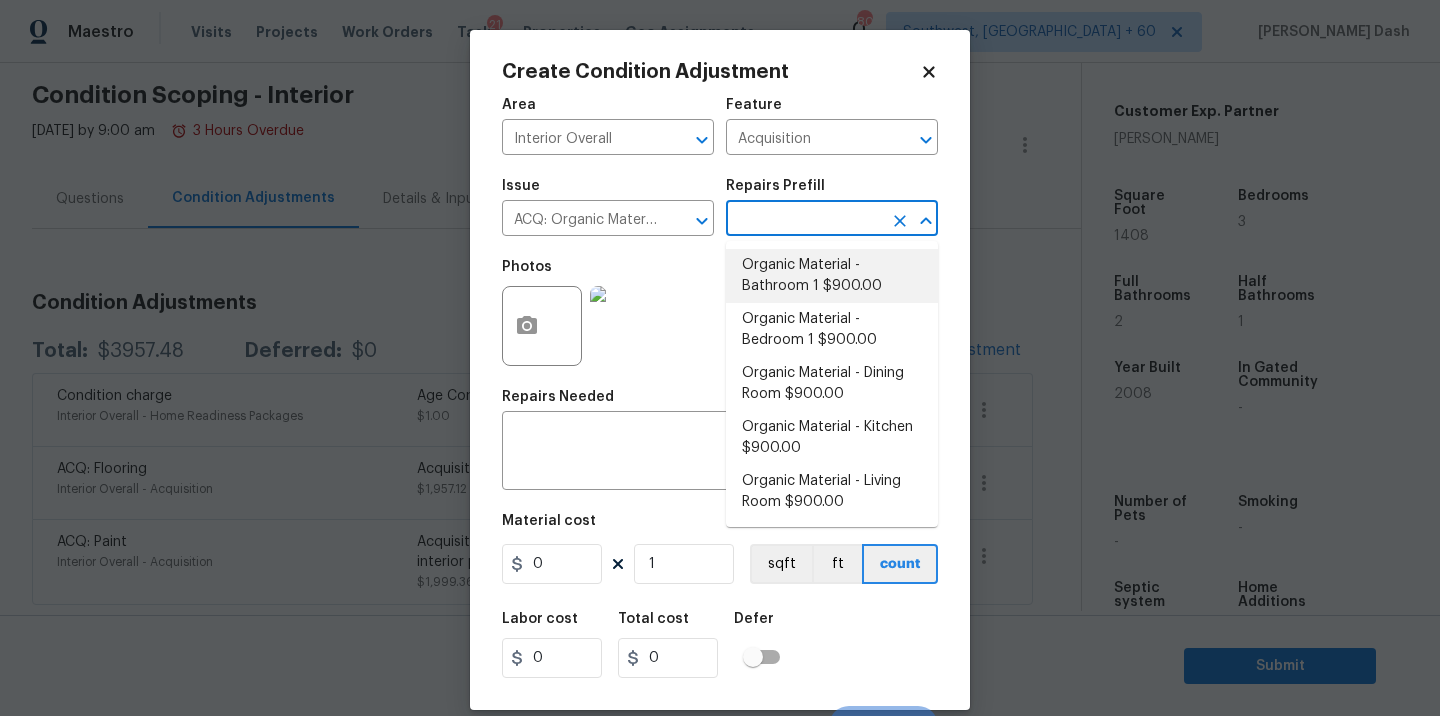 click on "Organic Material - Bathroom 1 $900.00" at bounding box center [832, 276] 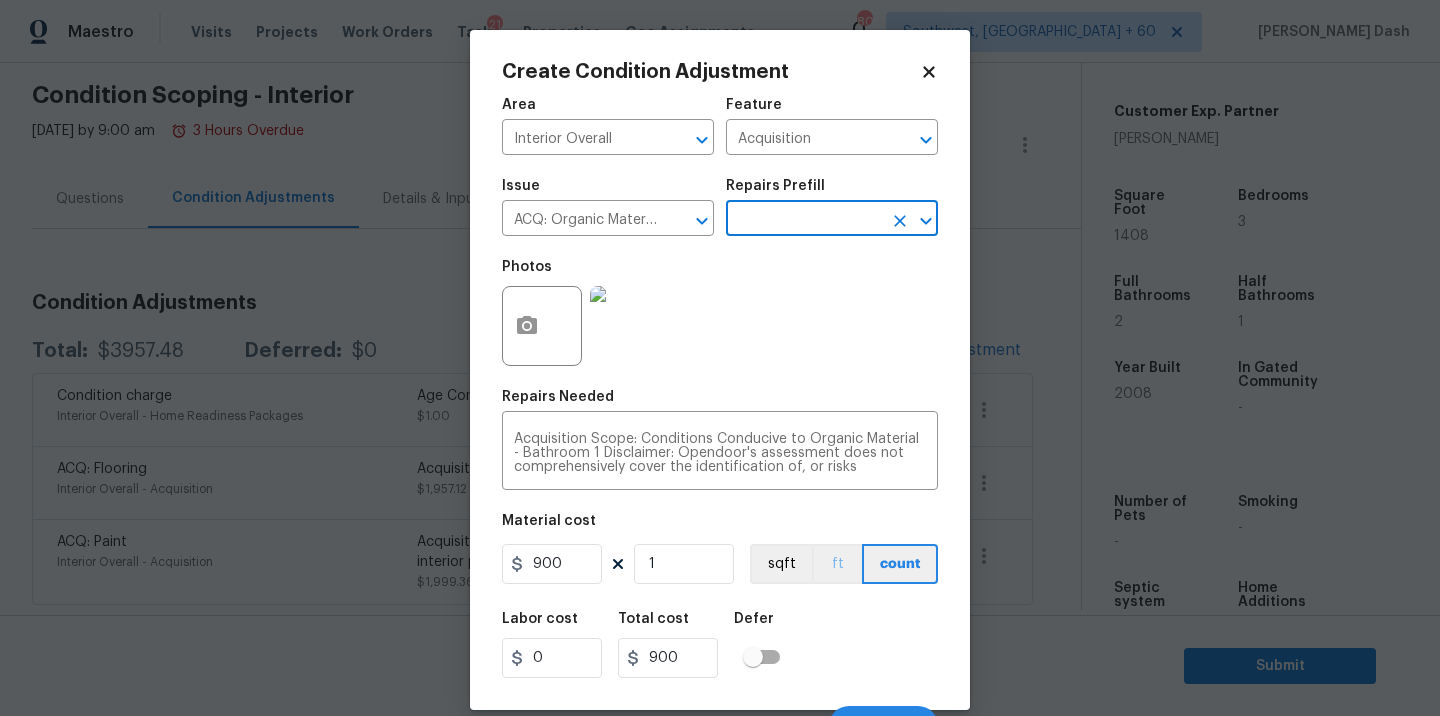 scroll, scrollTop: 31, scrollLeft: 0, axis: vertical 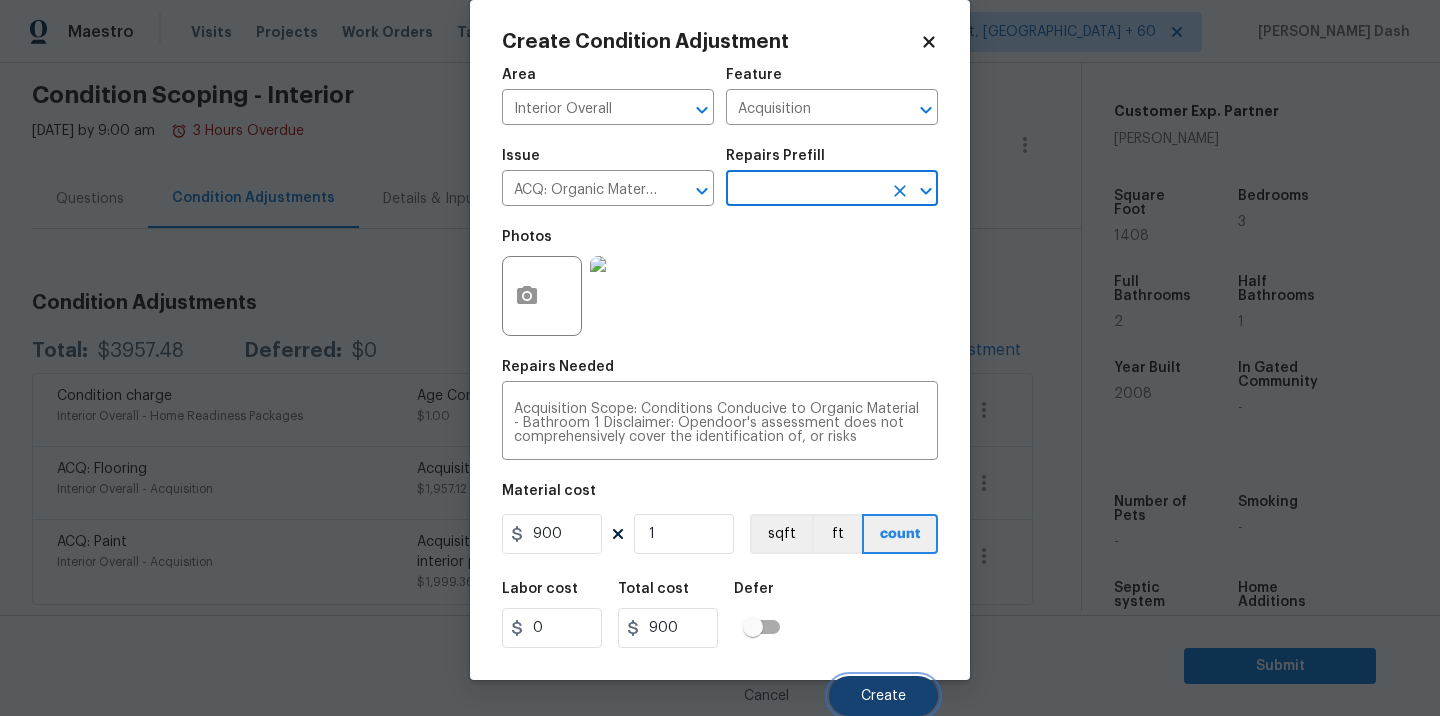 click on "Create" at bounding box center [883, 696] 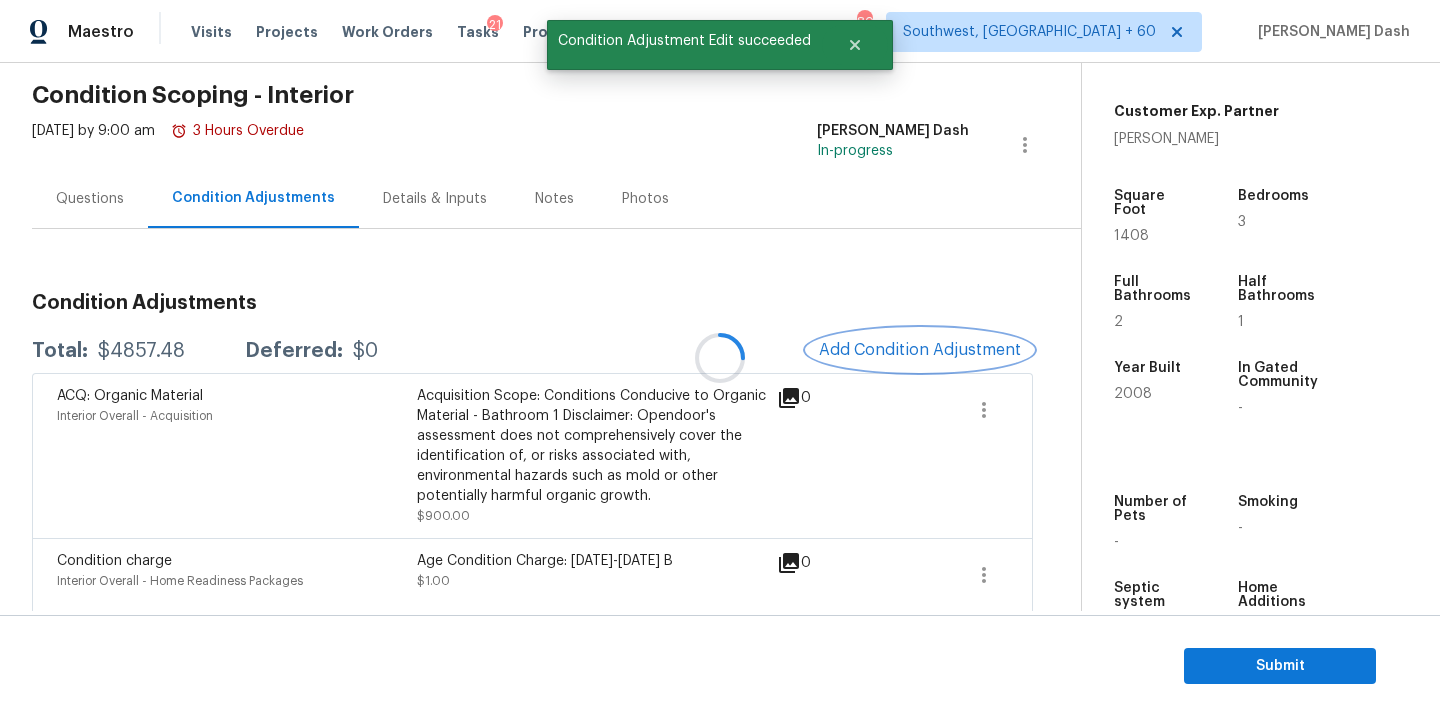 scroll, scrollTop: 0, scrollLeft: 0, axis: both 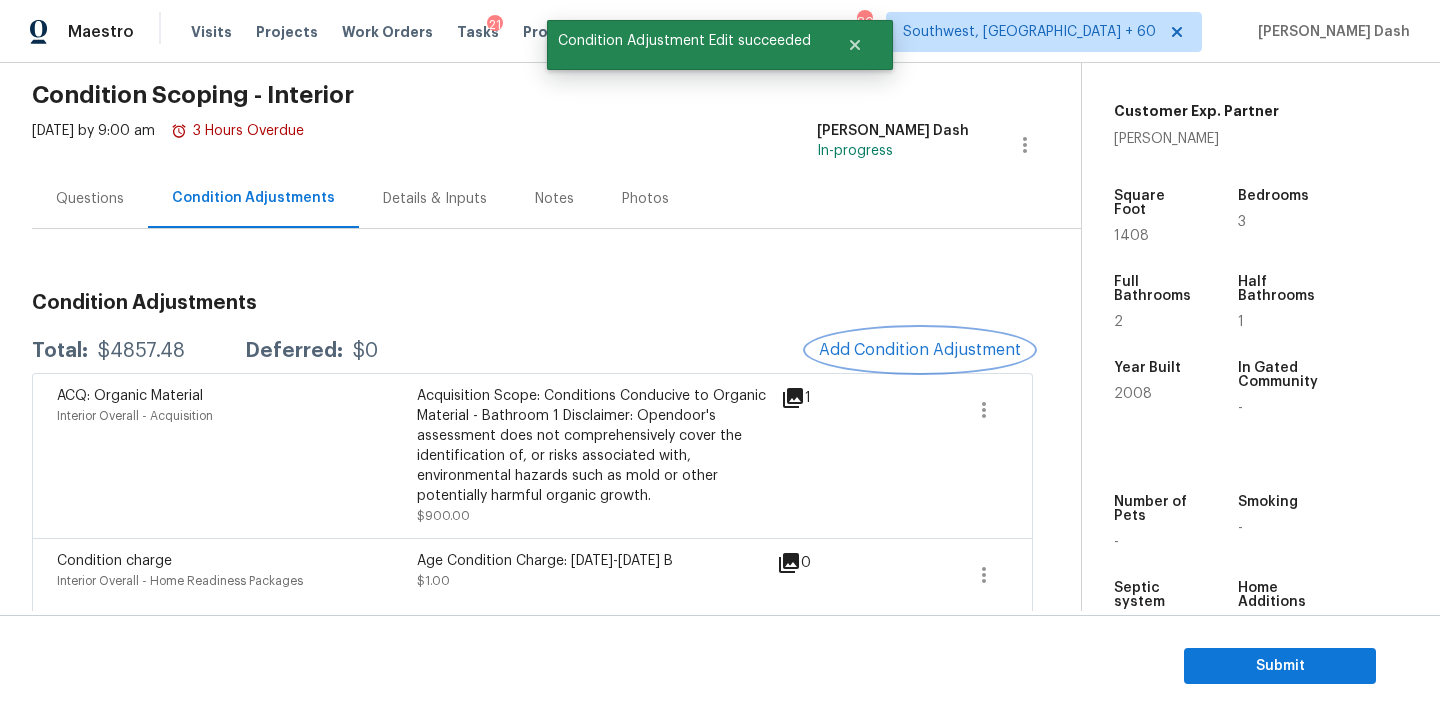 click on "Add Condition Adjustment" at bounding box center (920, 350) 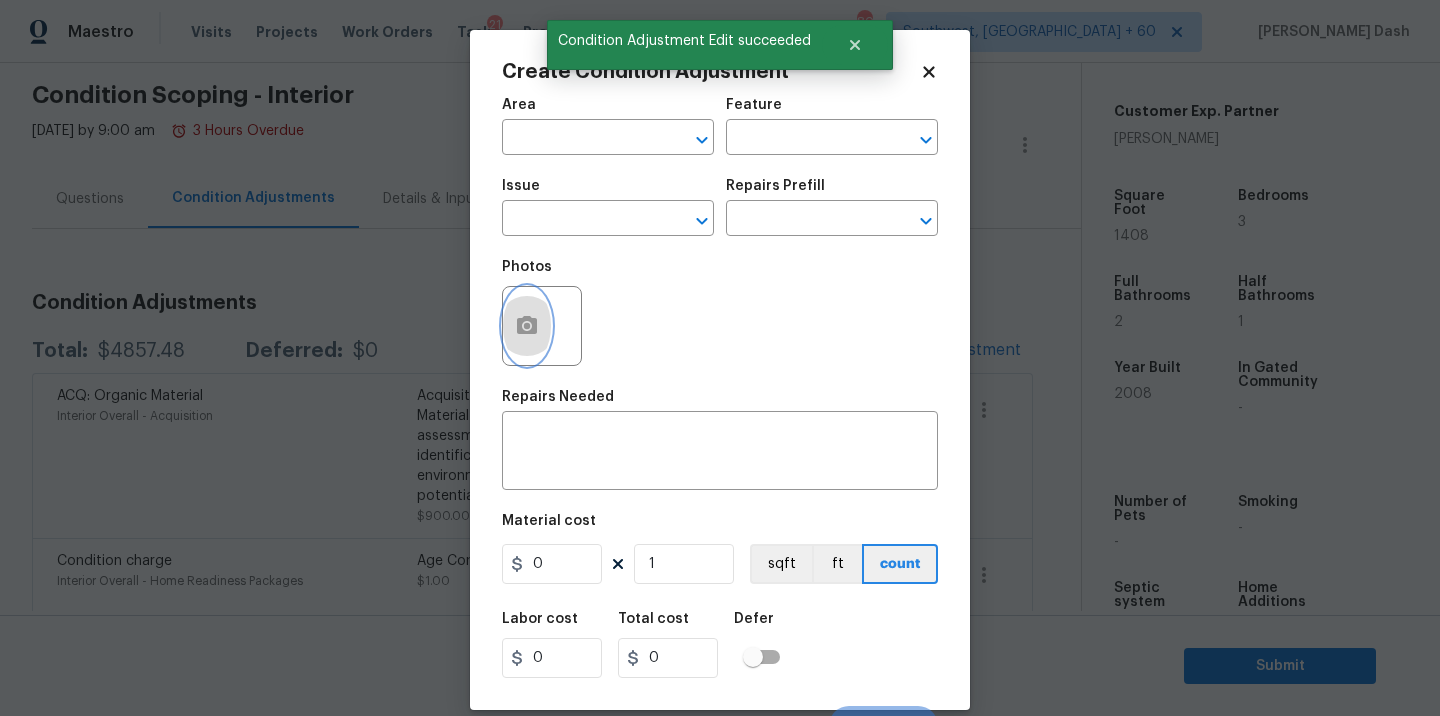click at bounding box center [527, 326] 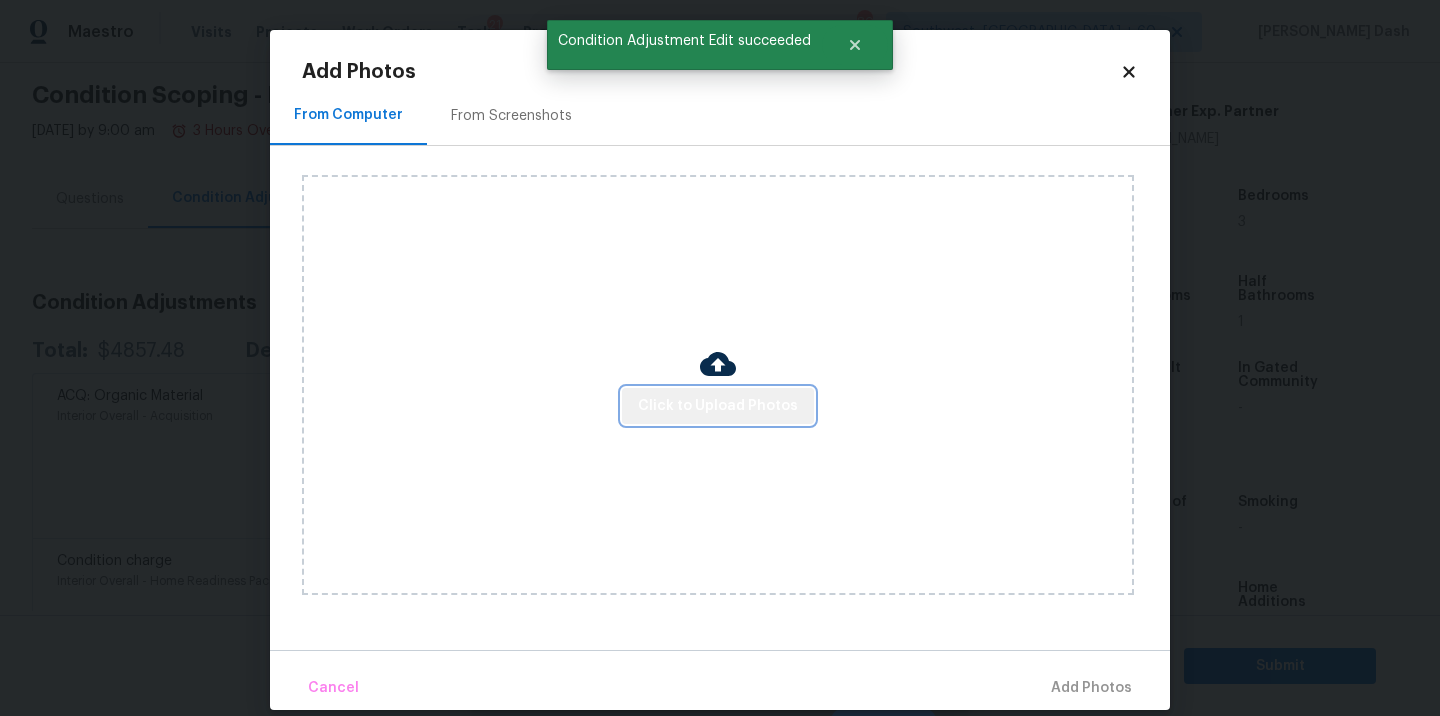 click on "Click to Upload Photos" at bounding box center (718, 406) 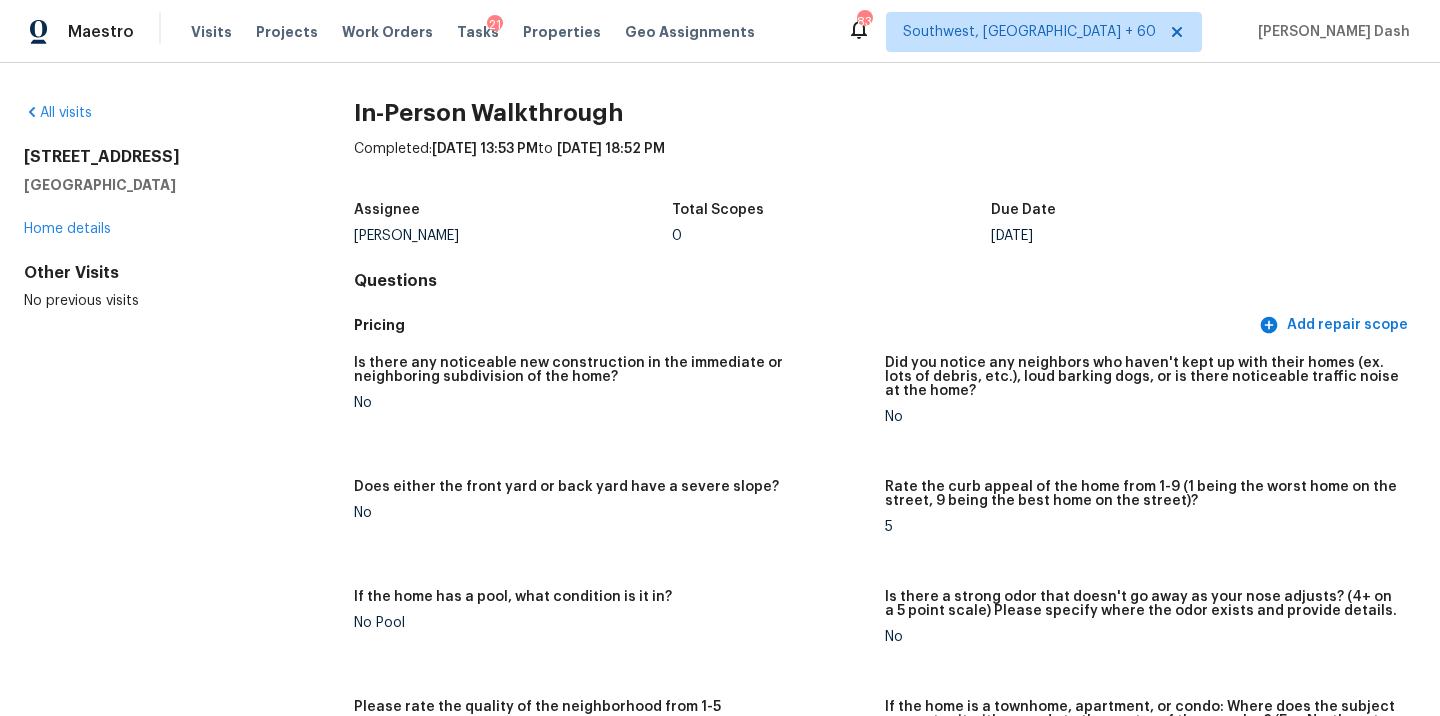 scroll, scrollTop: 0, scrollLeft: 0, axis: both 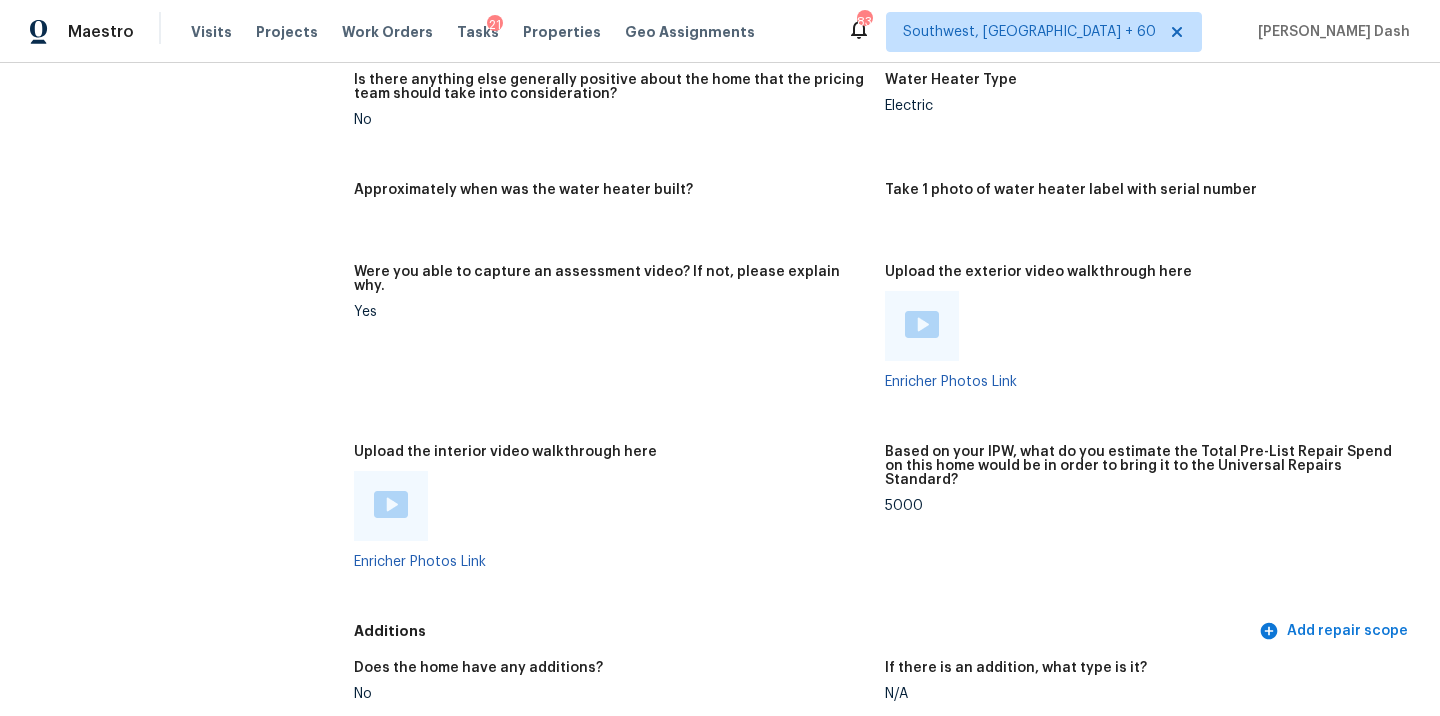 click at bounding box center [391, 506] 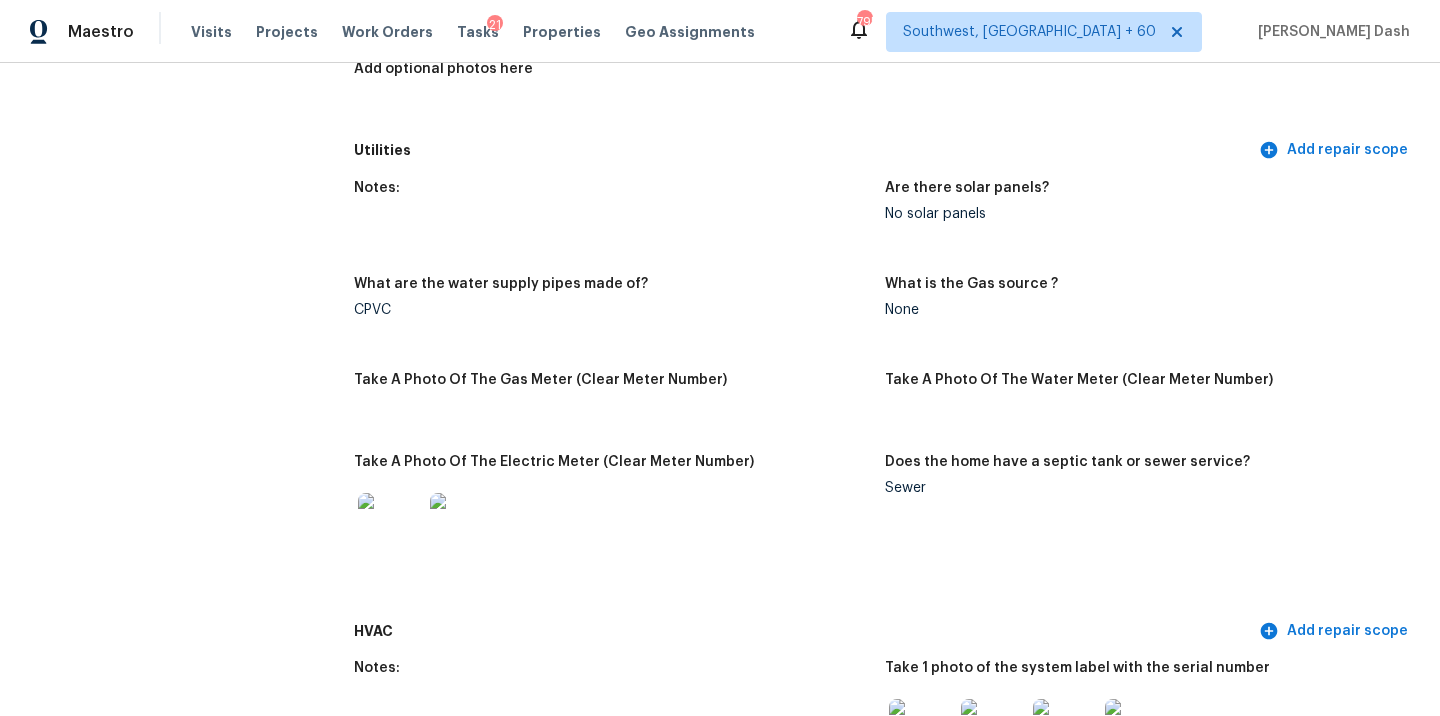 scroll, scrollTop: 0, scrollLeft: 0, axis: both 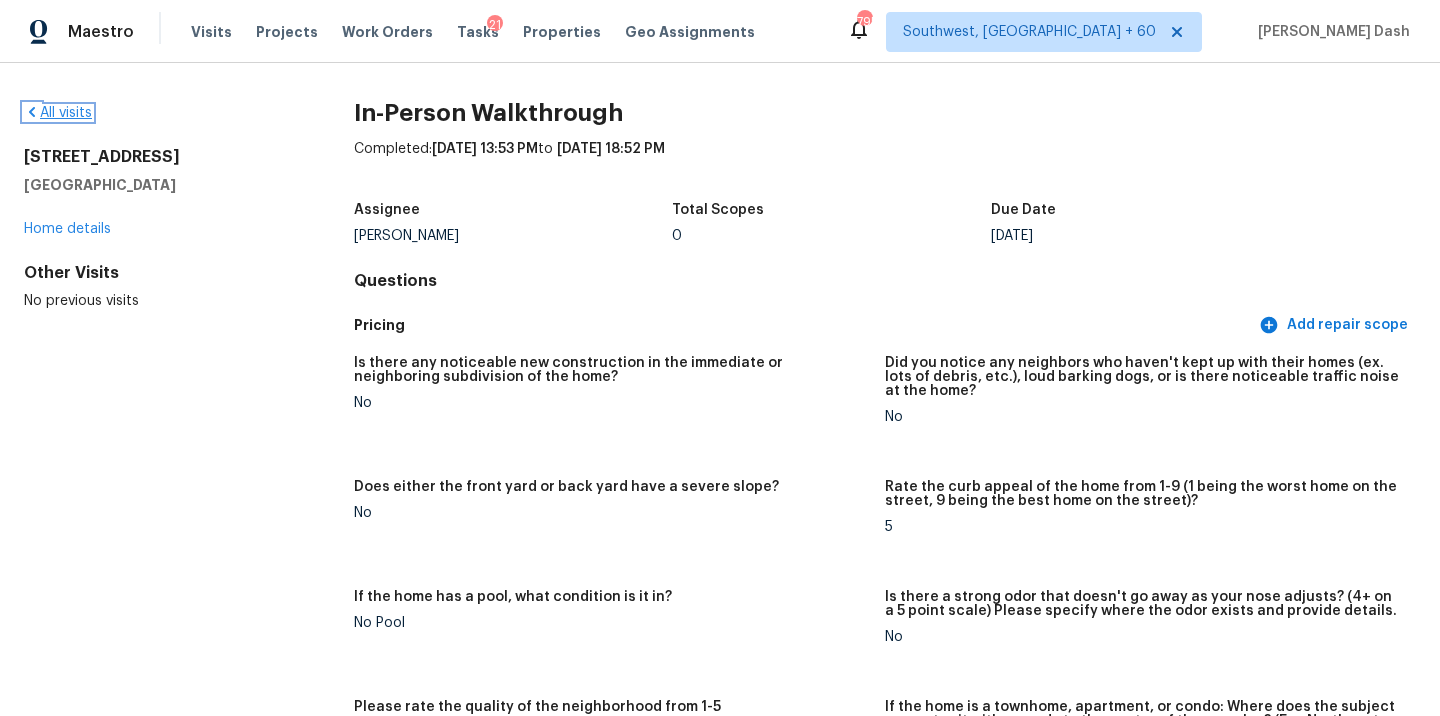 click on "All visits" at bounding box center [58, 113] 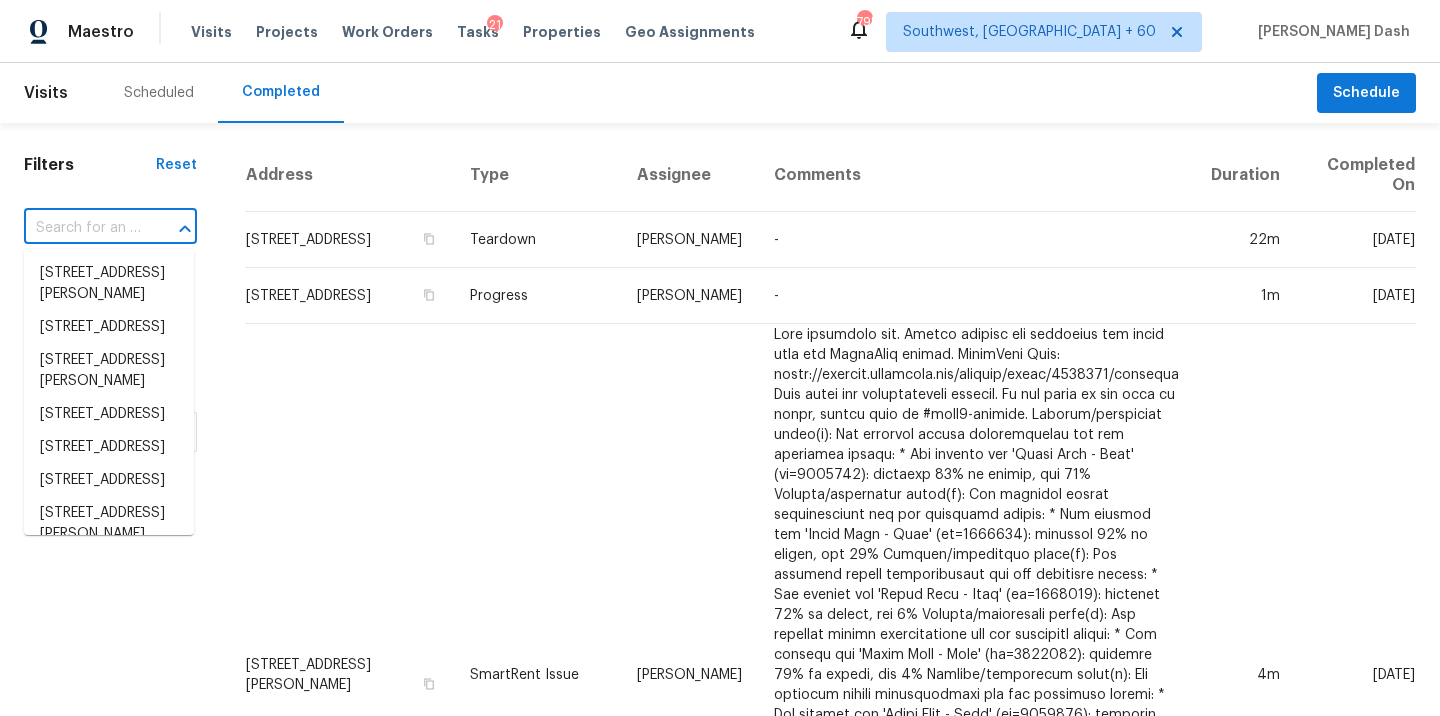 click at bounding box center [82, 228] 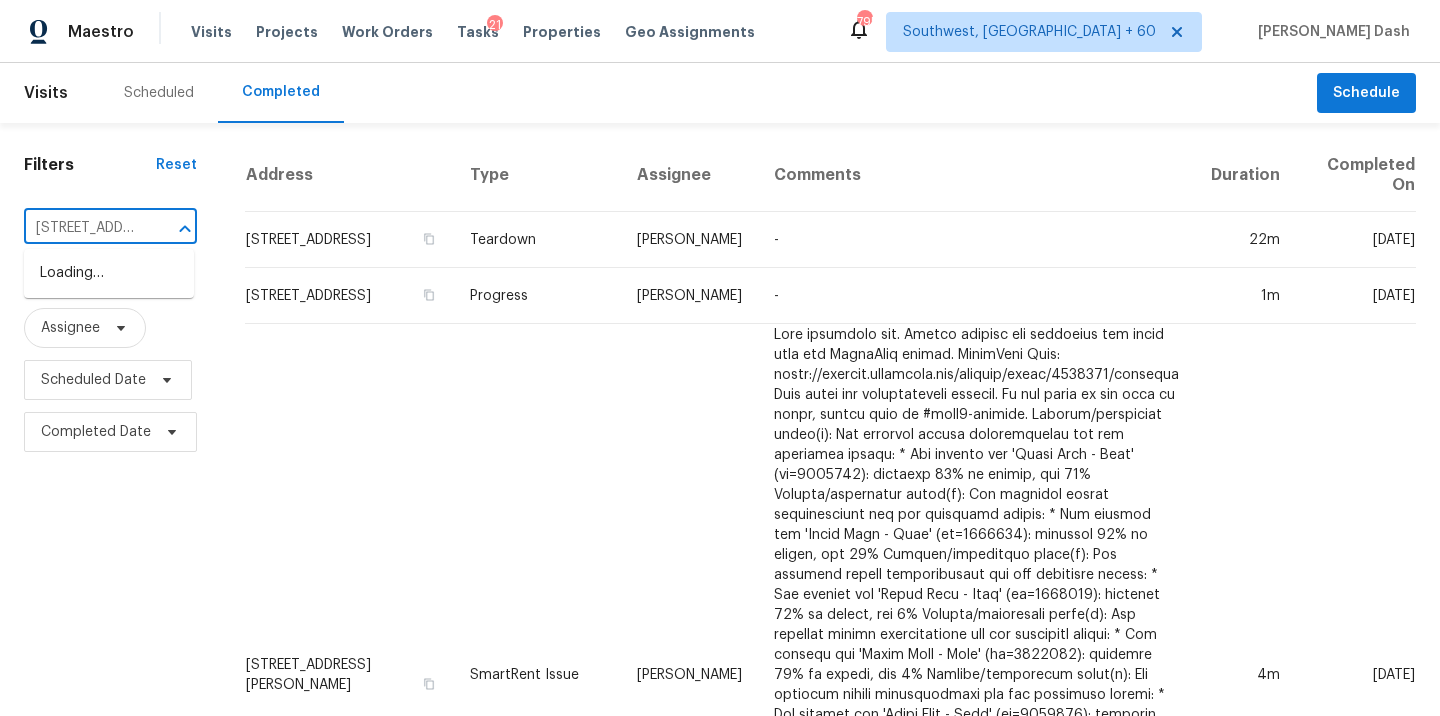 scroll, scrollTop: 0, scrollLeft: 129, axis: horizontal 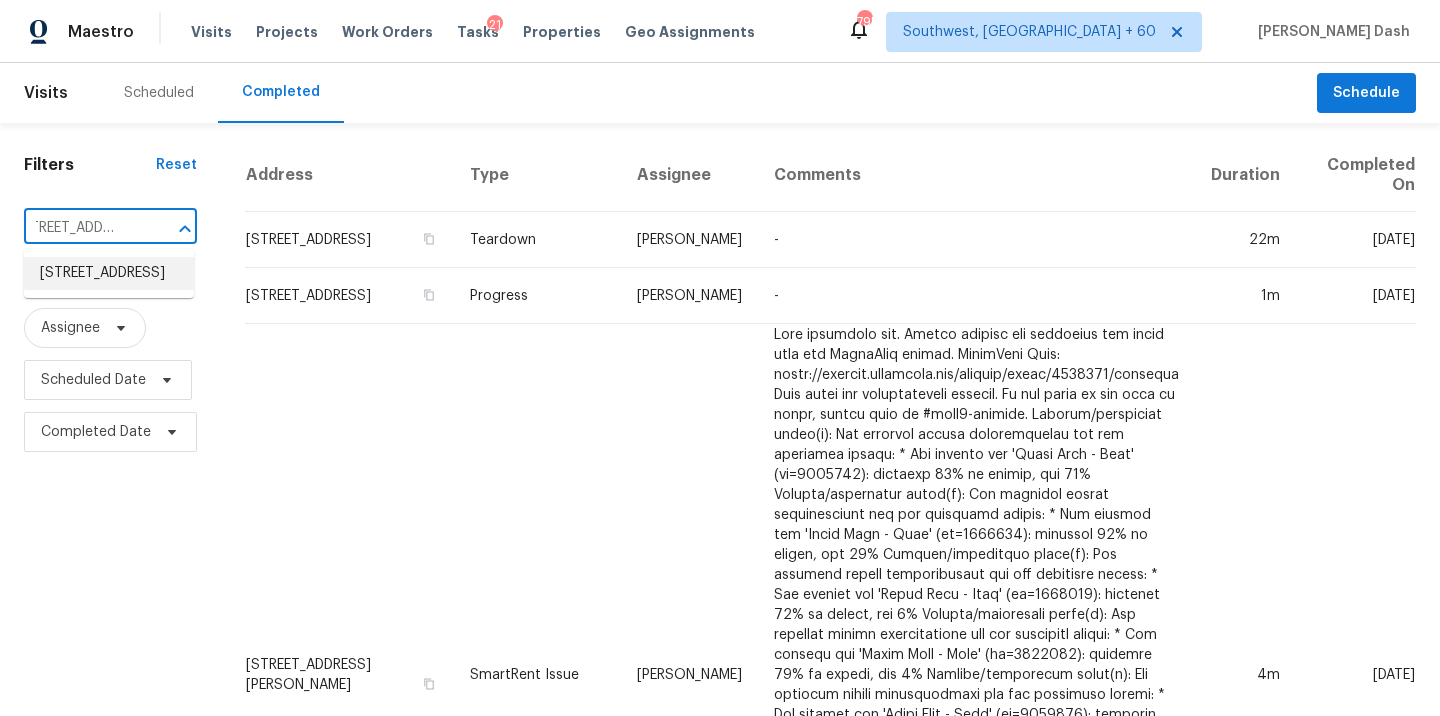 click on "255 Topsail Rd, Salisbury, NC 28146" at bounding box center (109, 273) 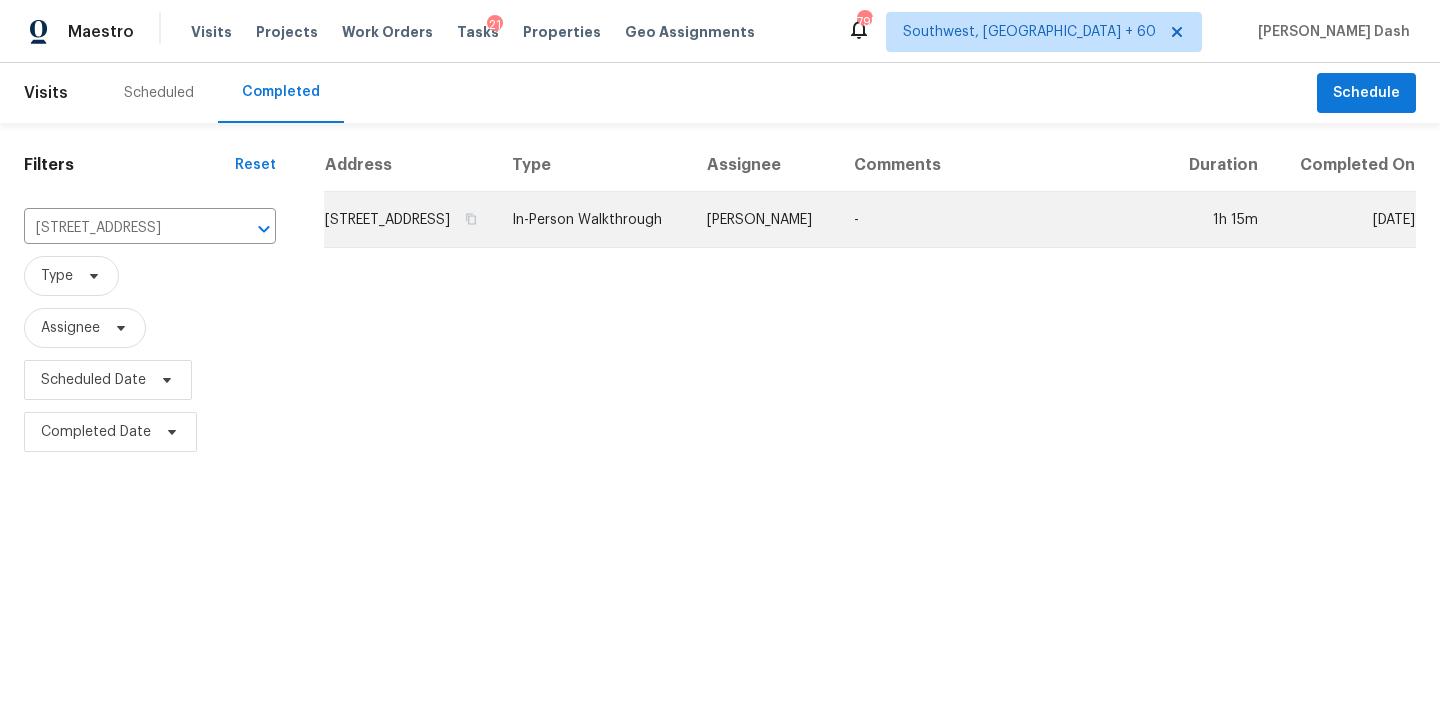 click on "In-Person Walkthrough" at bounding box center (593, 220) 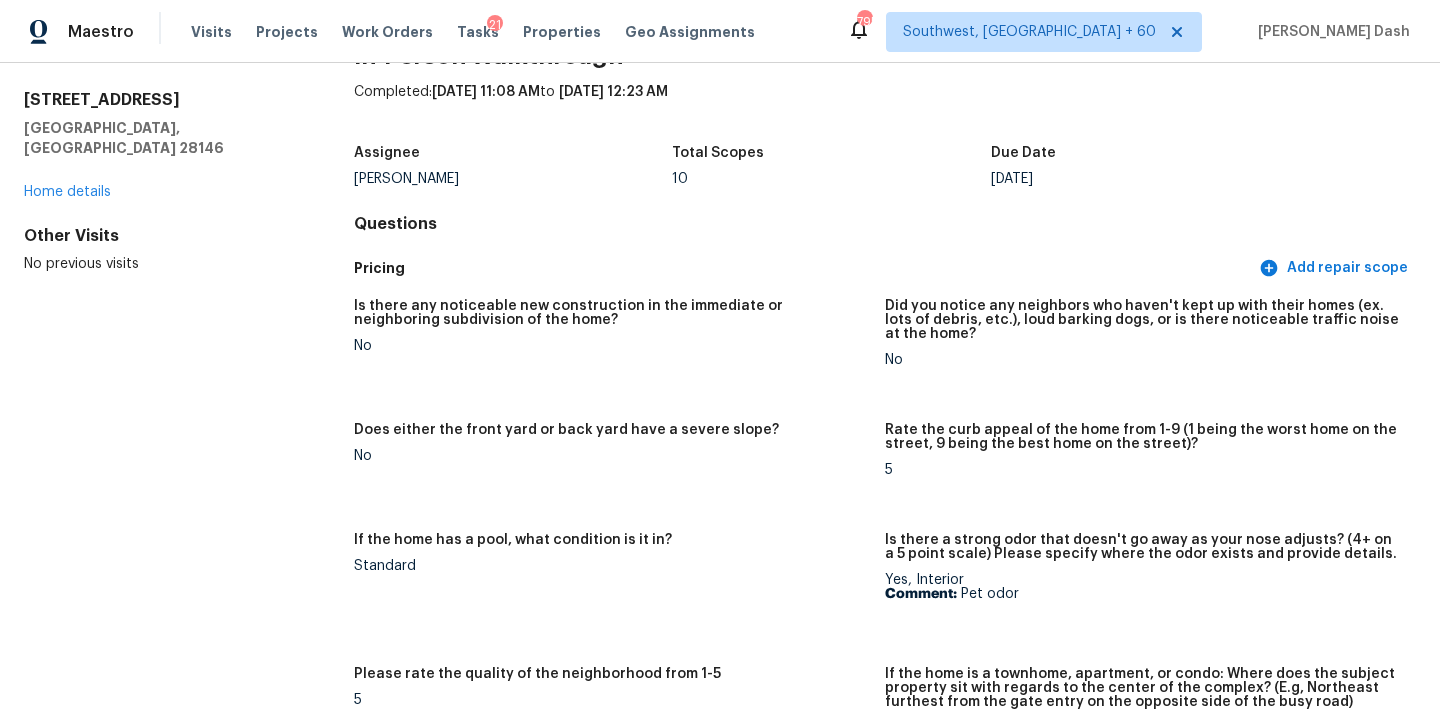 scroll, scrollTop: 60, scrollLeft: 0, axis: vertical 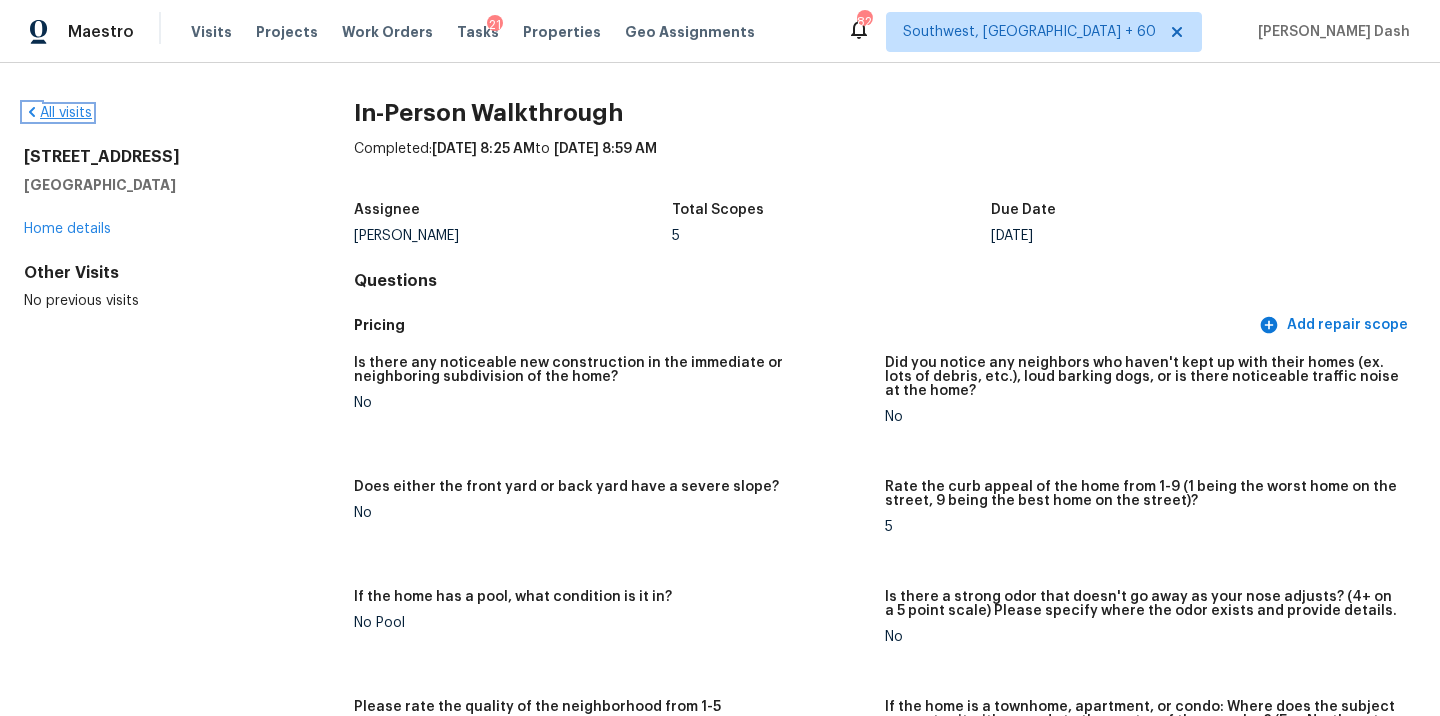 click on "All visits" at bounding box center (58, 113) 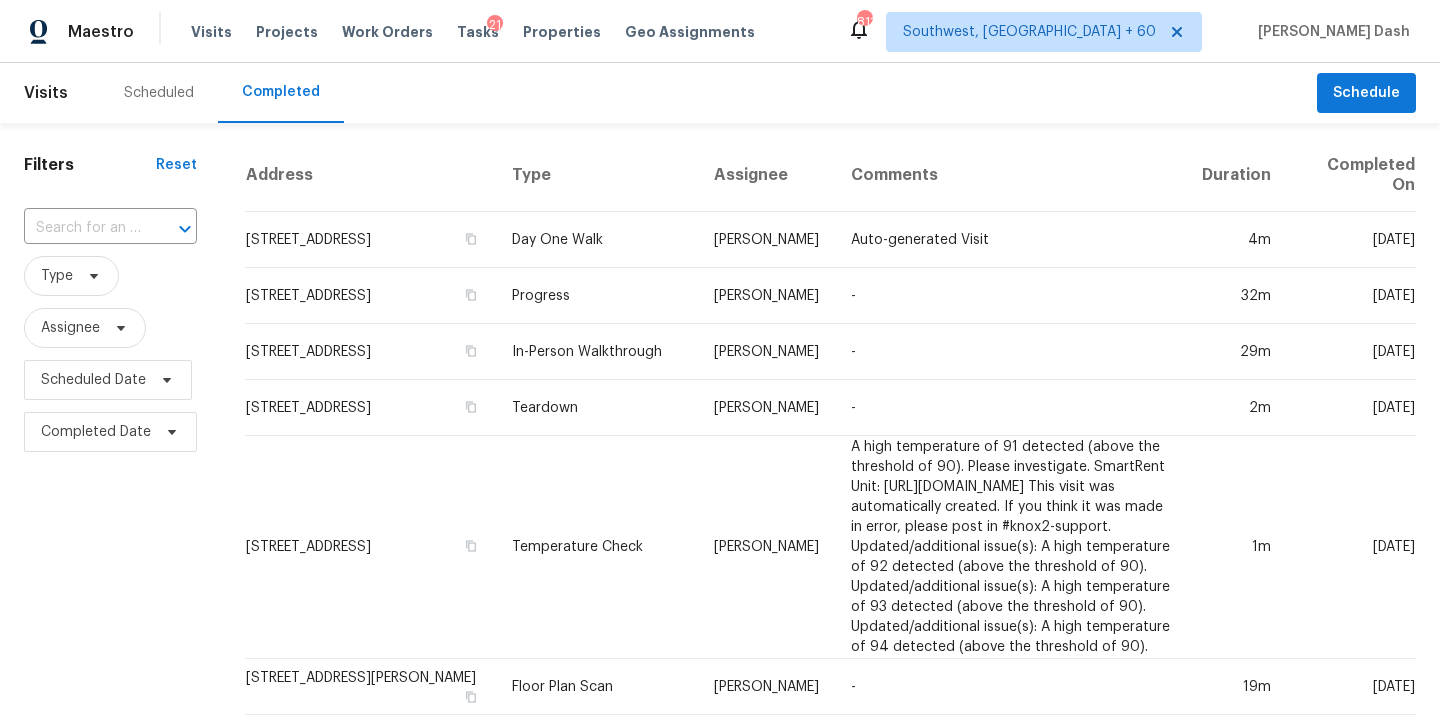 click on "Filters Reset ​ Type Assignee Scheduled Date Completed Date" at bounding box center [110, 1335] 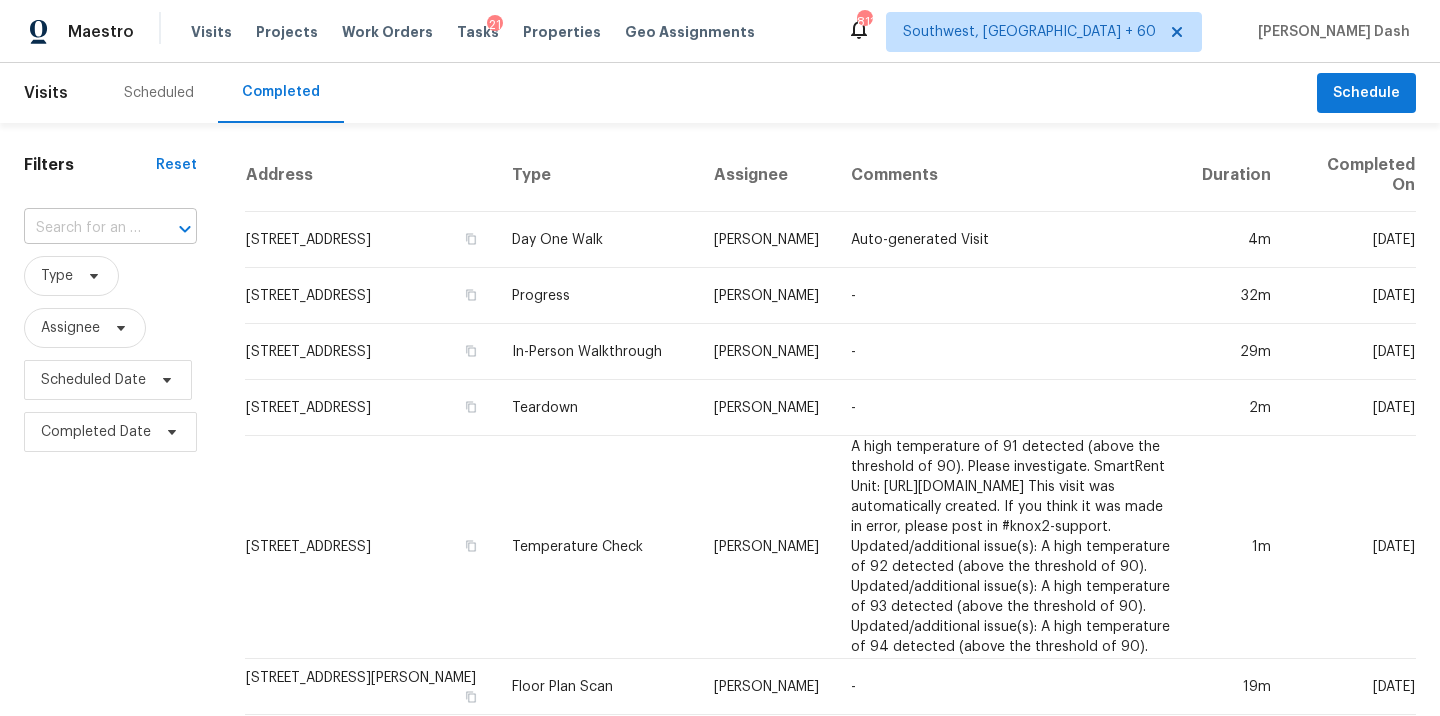click at bounding box center (82, 228) 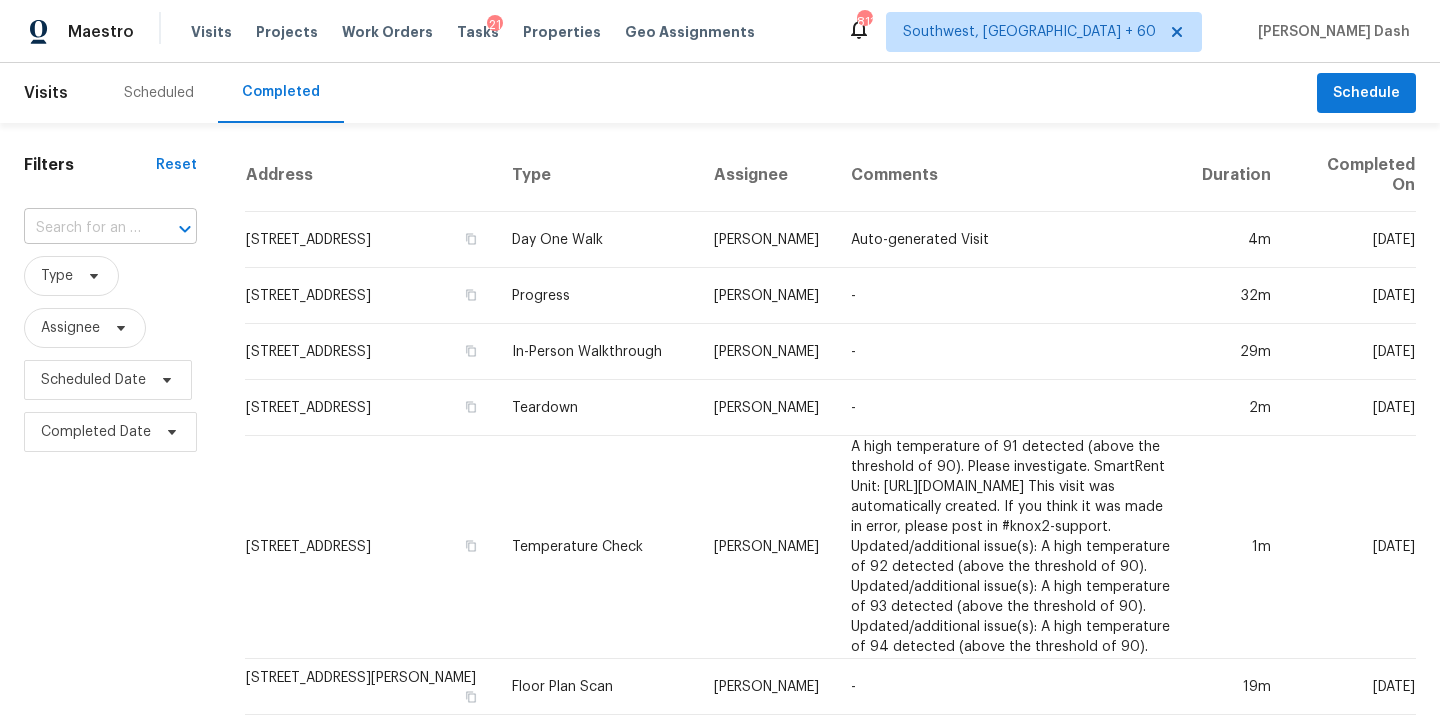 paste on "255 Topsail Rd, Salisbury, NC 28146" 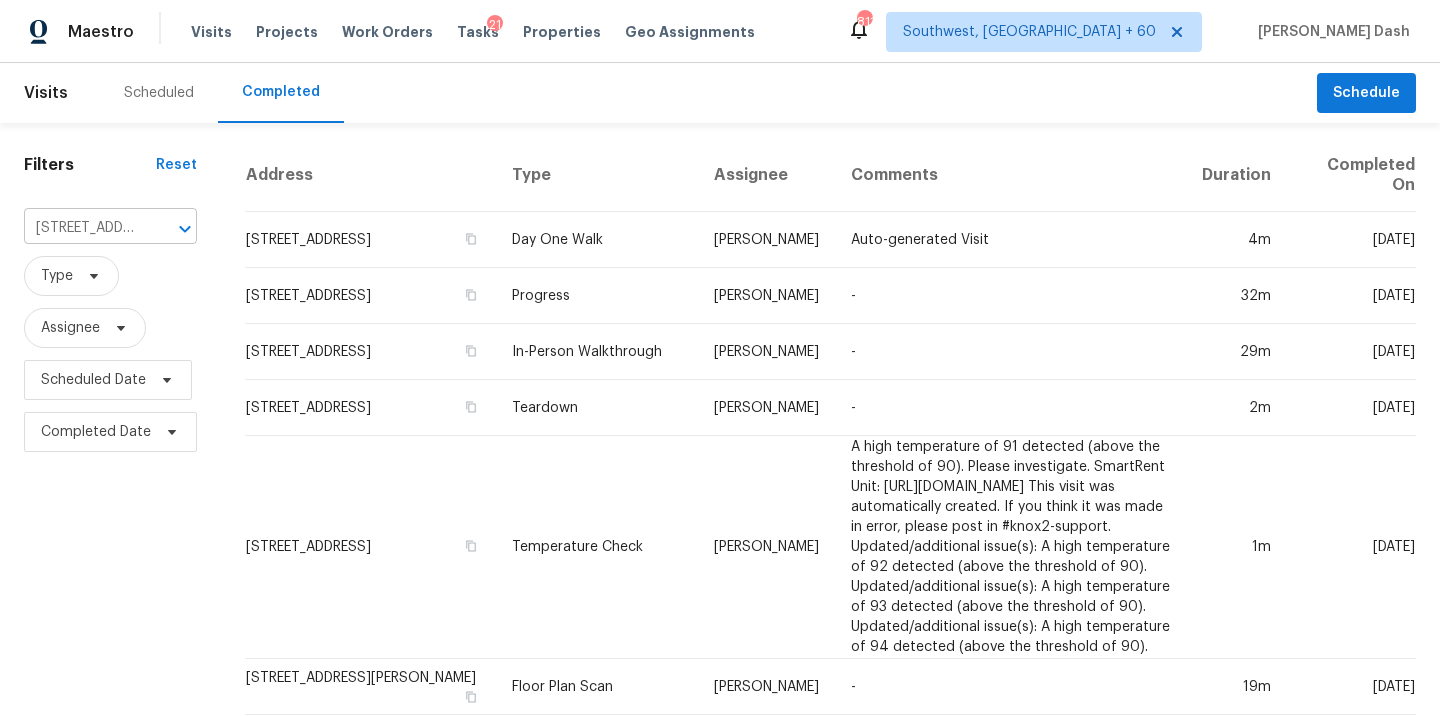 scroll, scrollTop: 0, scrollLeft: 129, axis: horizontal 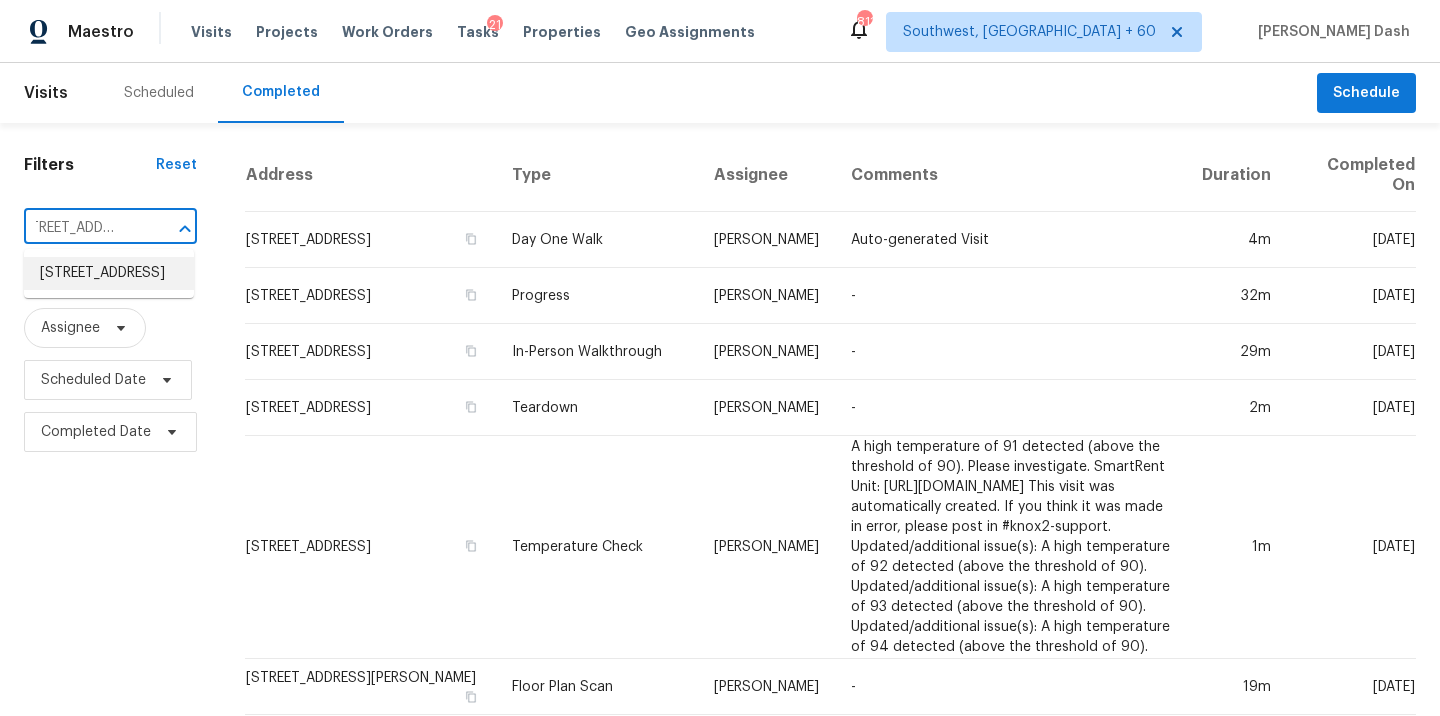 click on "255 Topsail Rd, Salisbury, NC 28146" at bounding box center [109, 273] 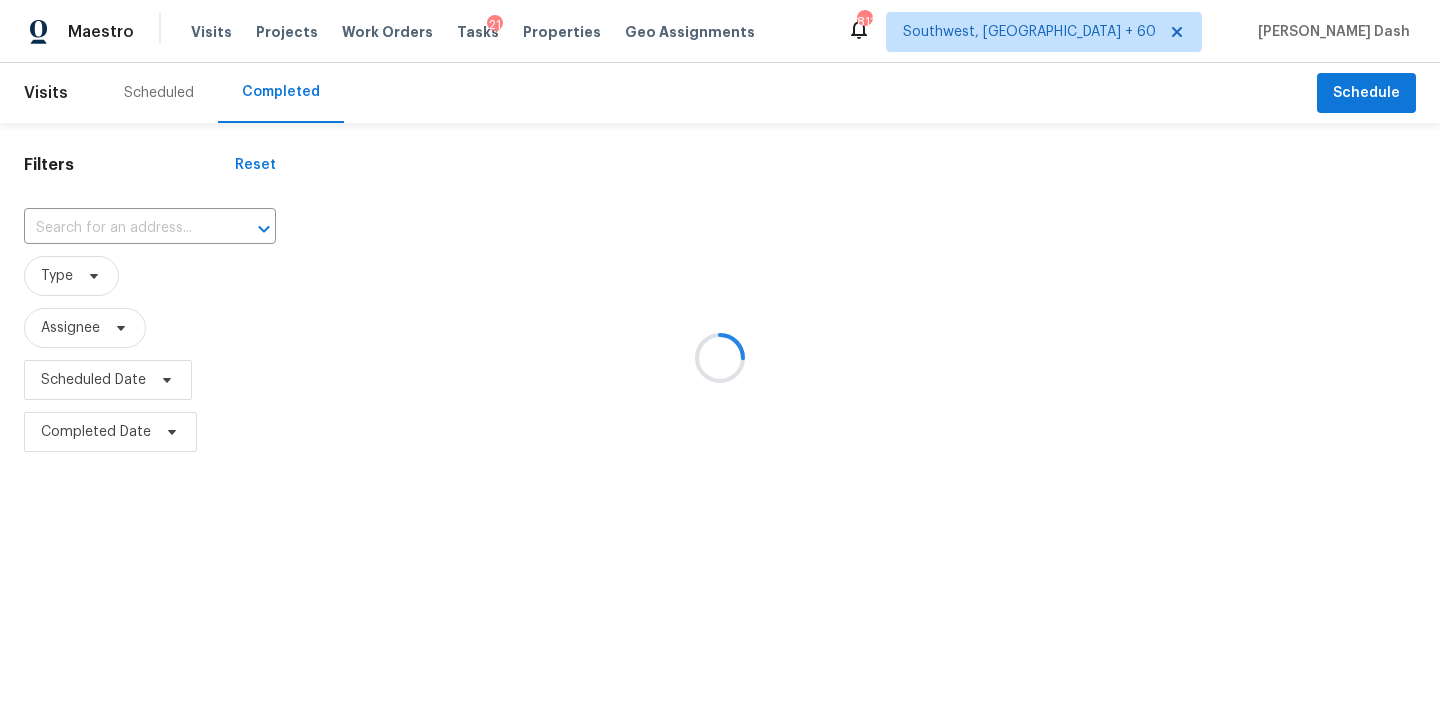 type on "255 Topsail Rd, Salisbury, NC 28146" 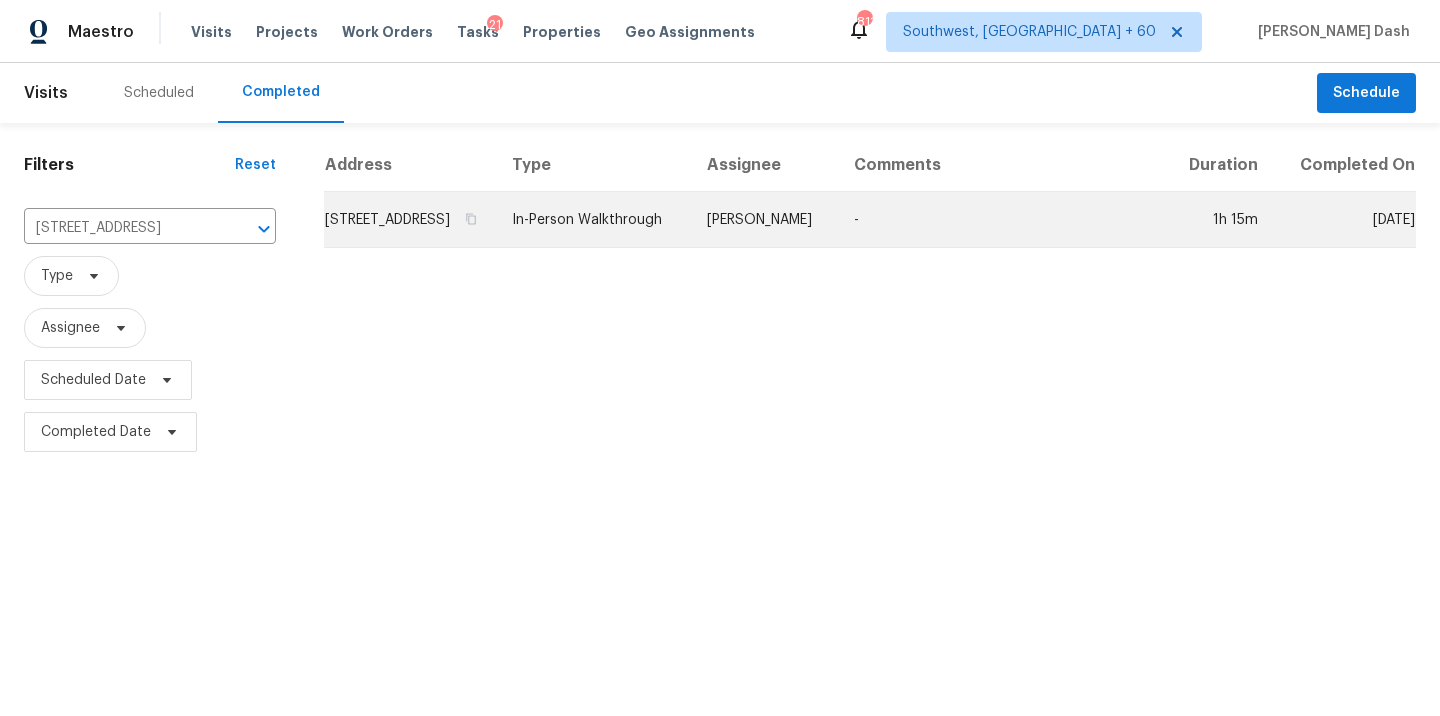 click on "[PERSON_NAME]" at bounding box center [764, 220] 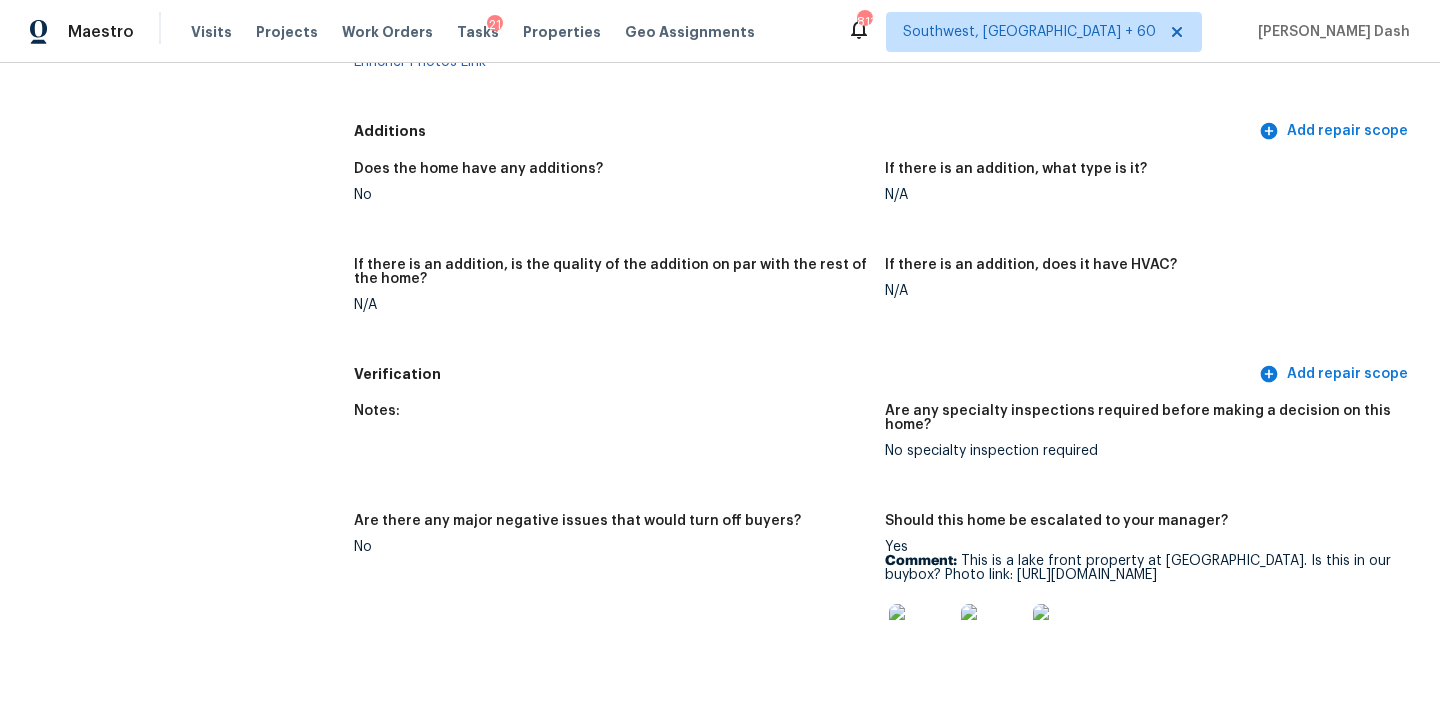 scroll, scrollTop: 4179, scrollLeft: 0, axis: vertical 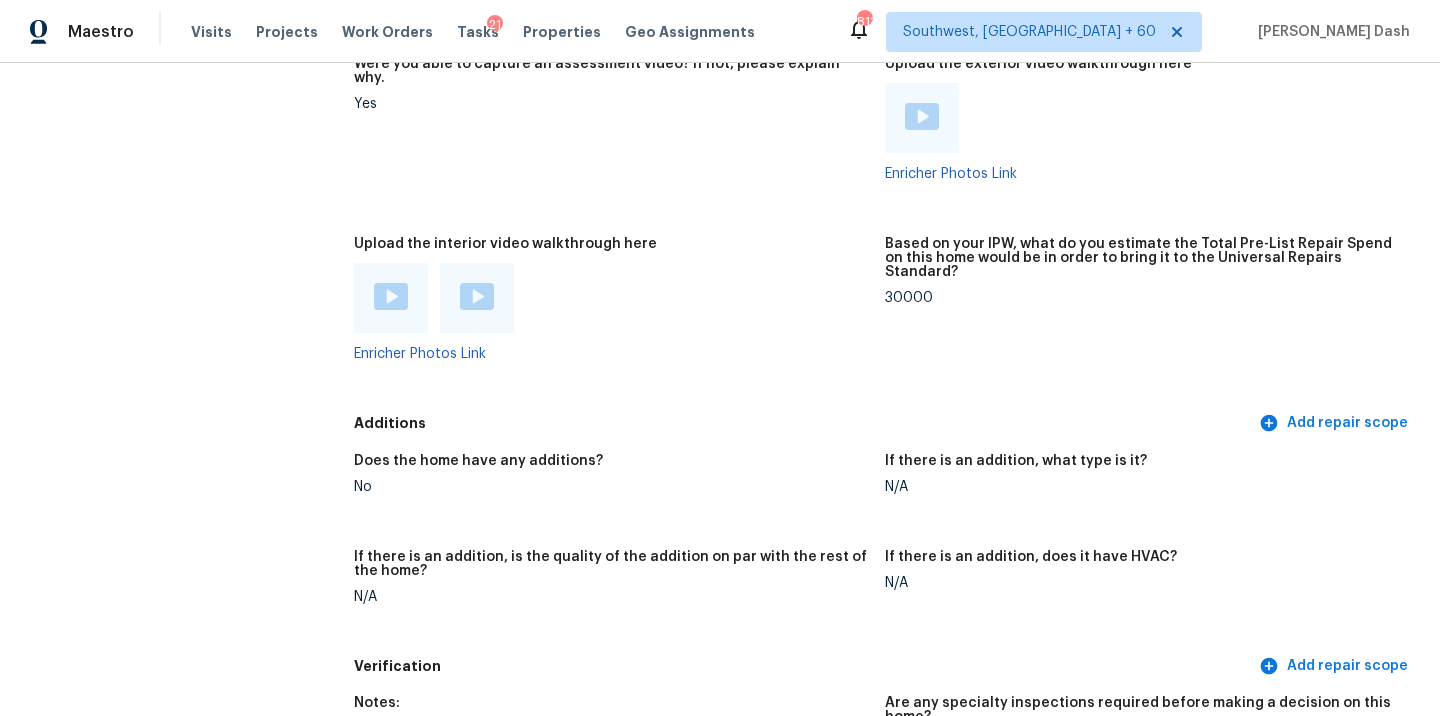 click at bounding box center [391, 296] 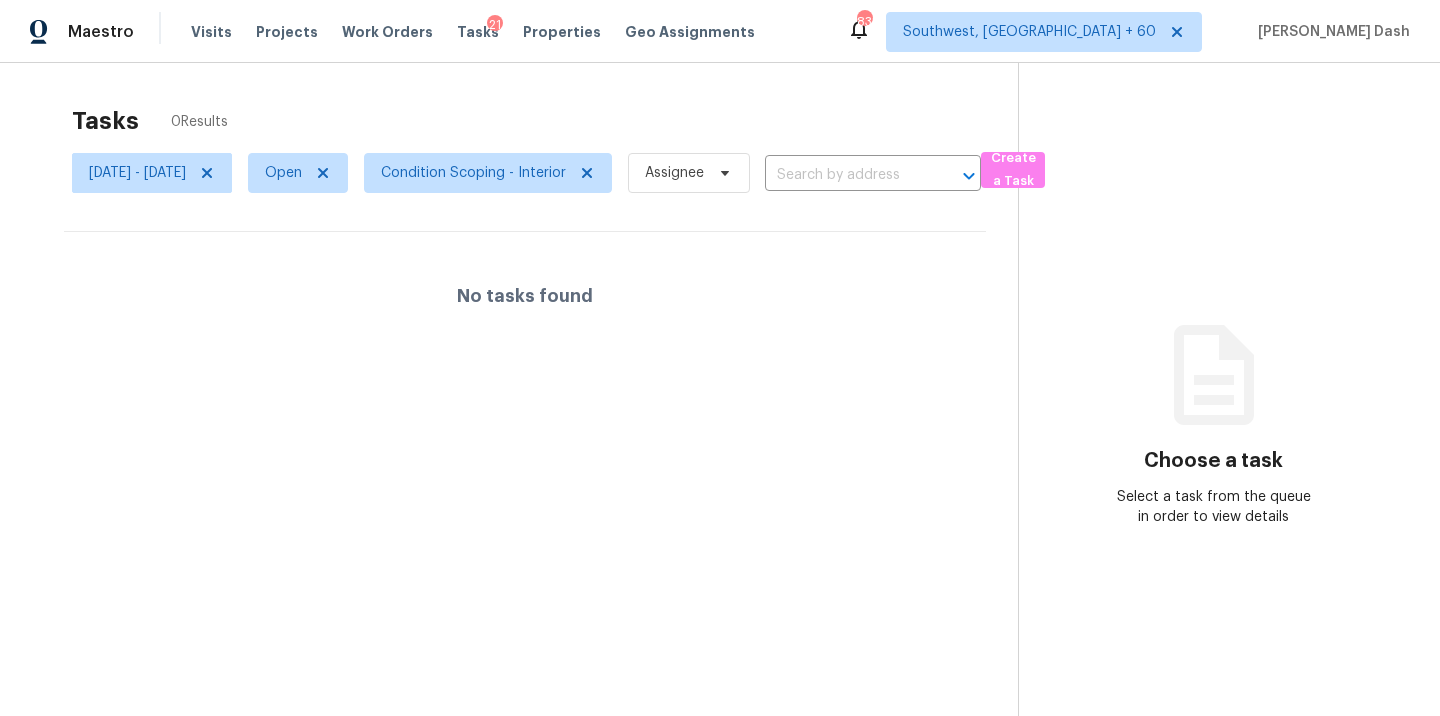 scroll, scrollTop: 0, scrollLeft: 0, axis: both 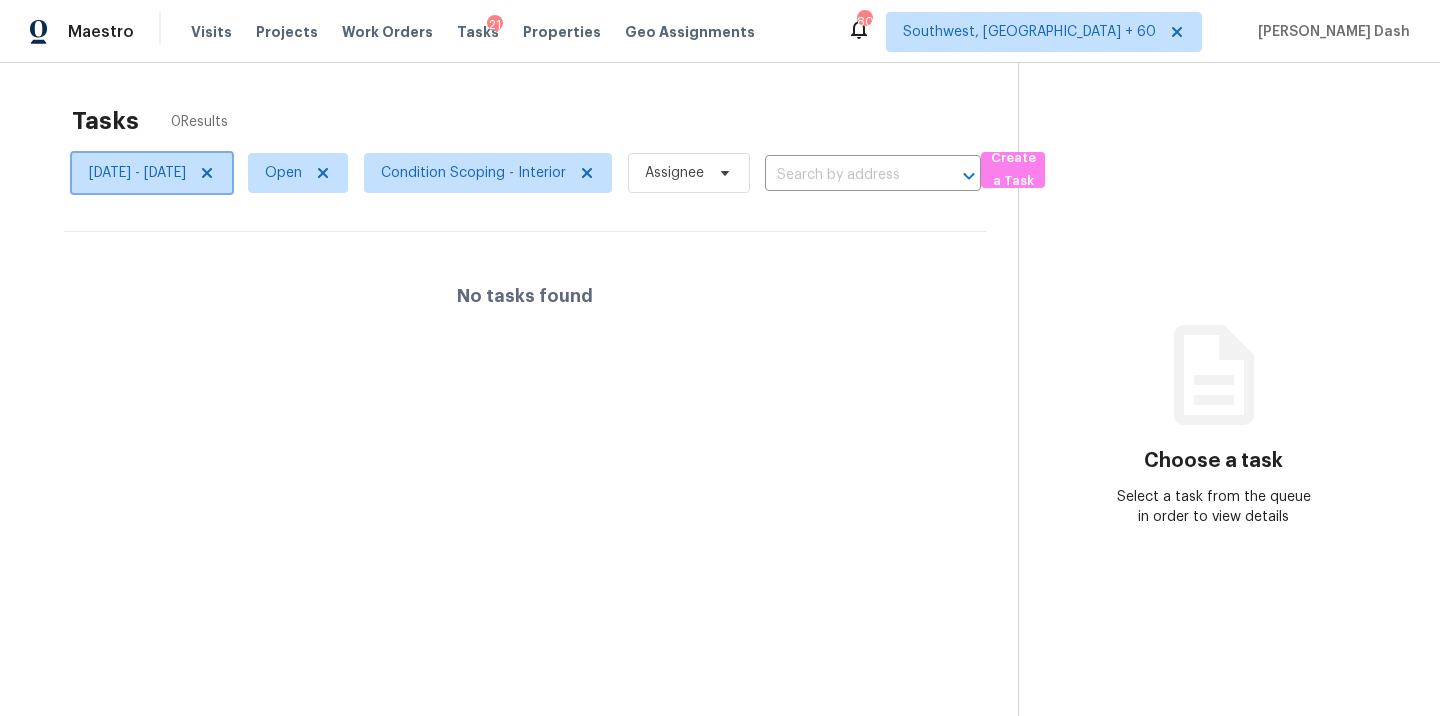 click 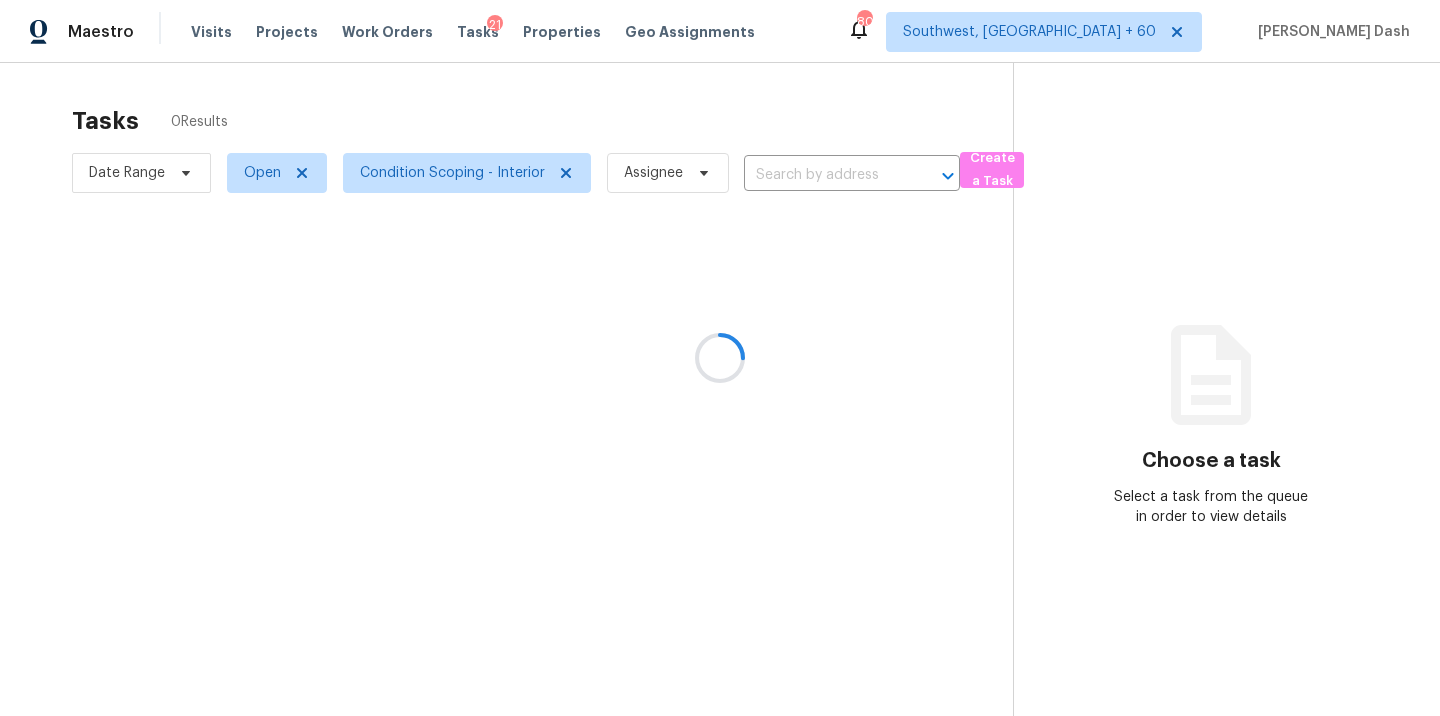 click at bounding box center (720, 358) 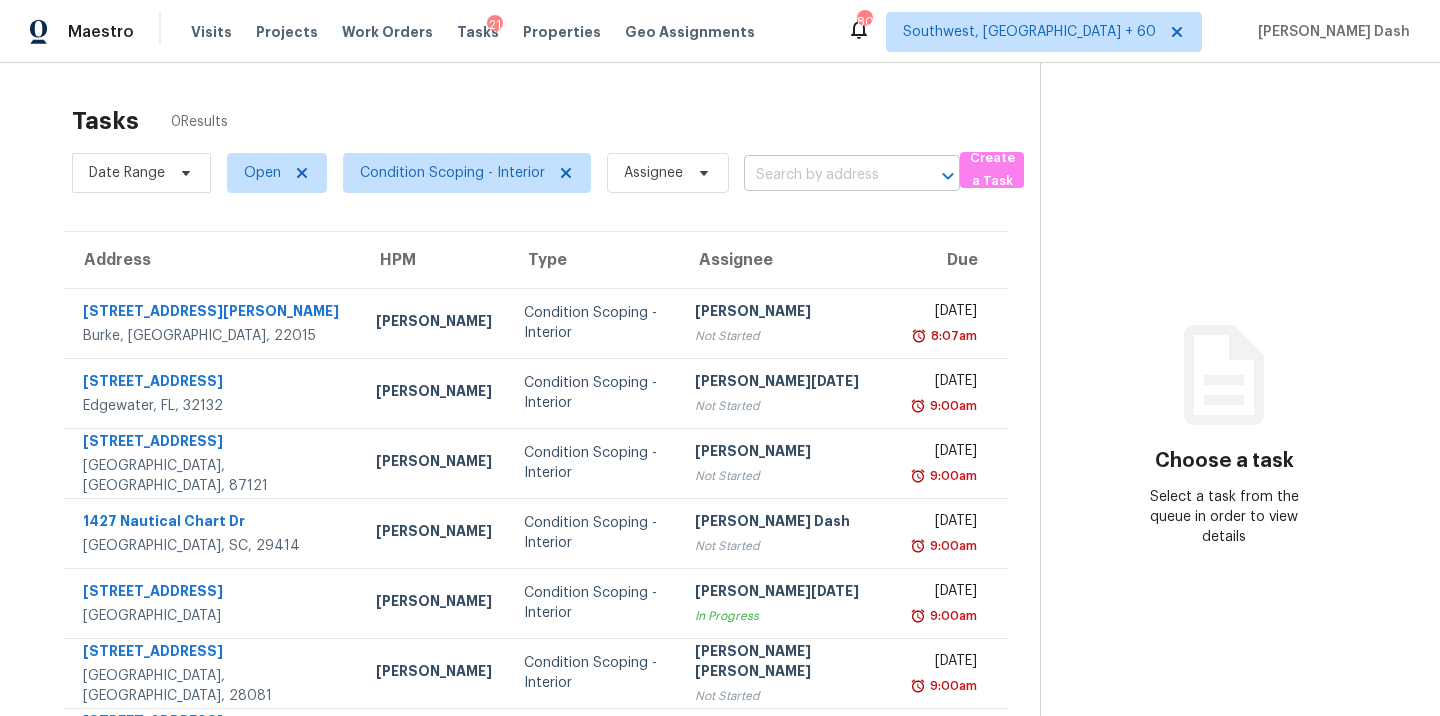 click at bounding box center (824, 175) 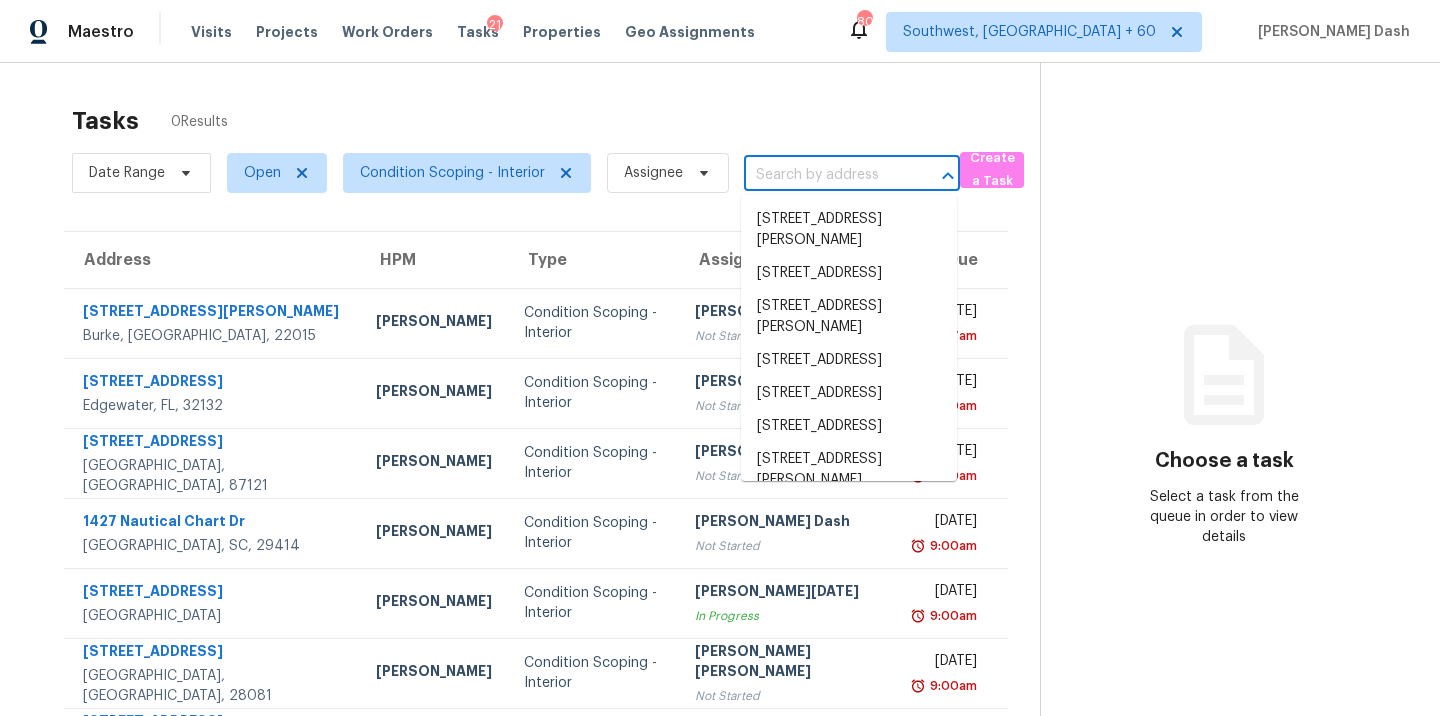 paste on "[STREET_ADDRESS][PERSON_NAME]" 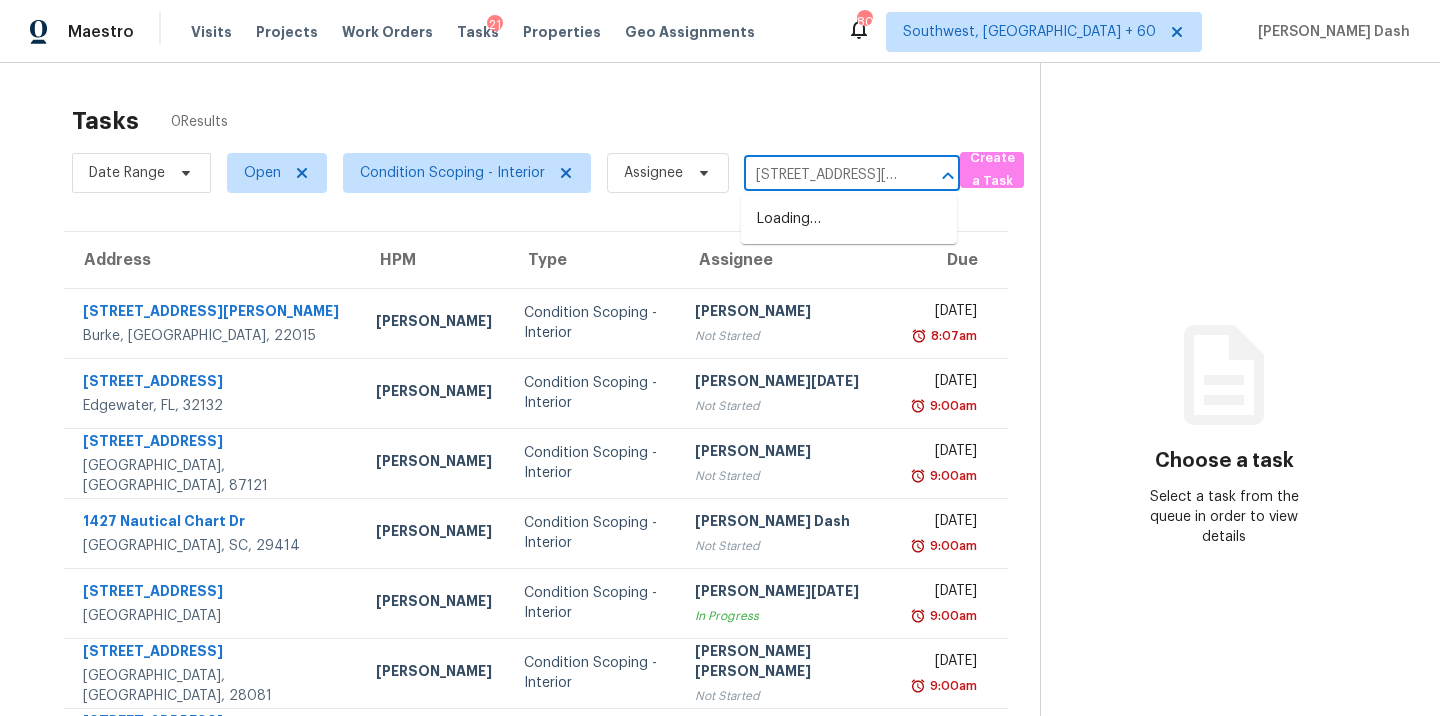 scroll, scrollTop: 0, scrollLeft: 54, axis: horizontal 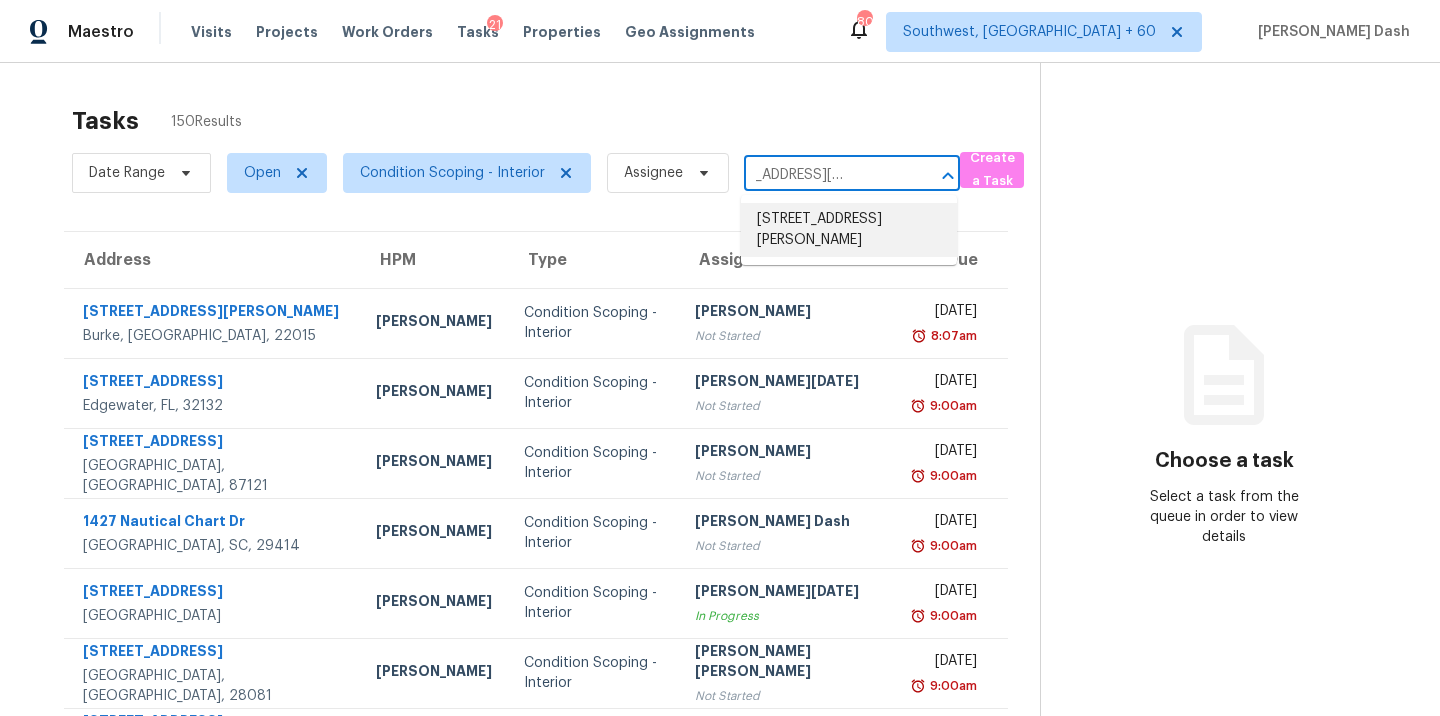 click on "[STREET_ADDRESS][PERSON_NAME]" at bounding box center [849, 230] 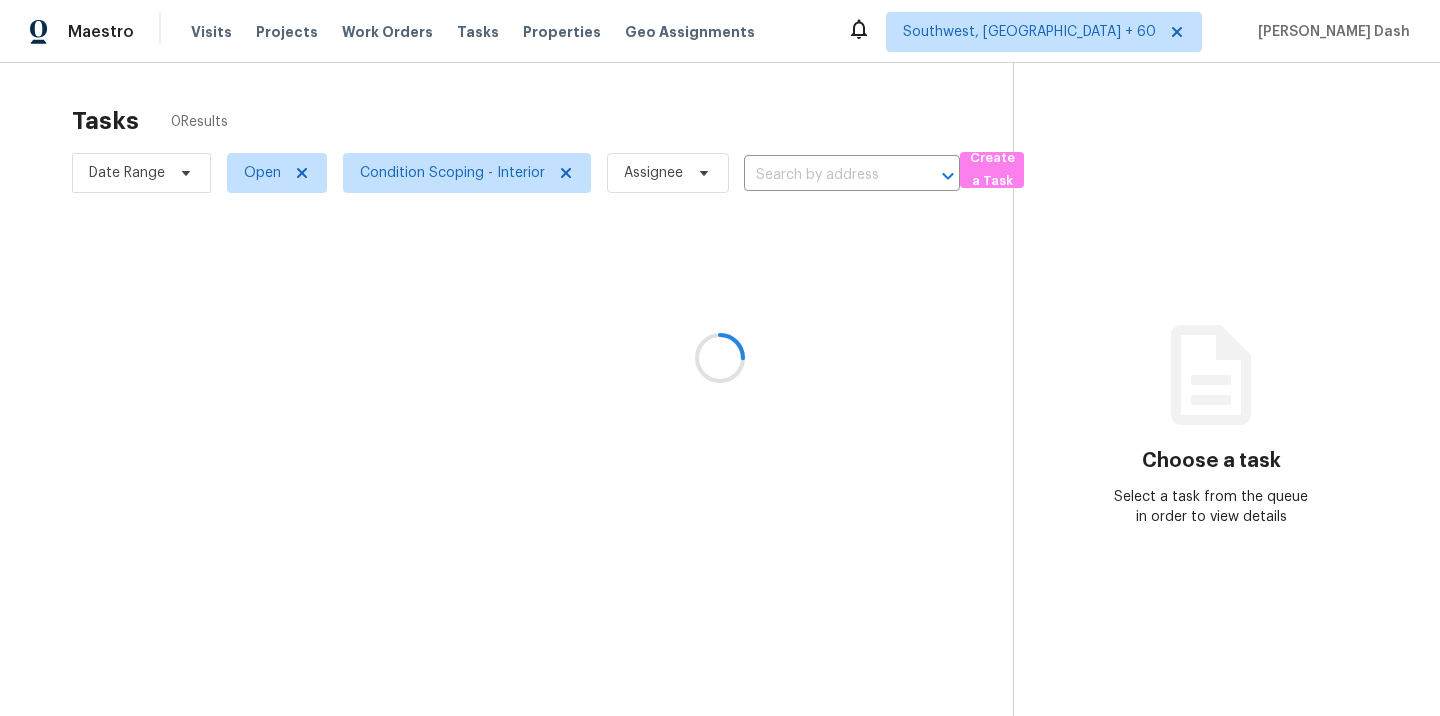 scroll, scrollTop: 0, scrollLeft: 0, axis: both 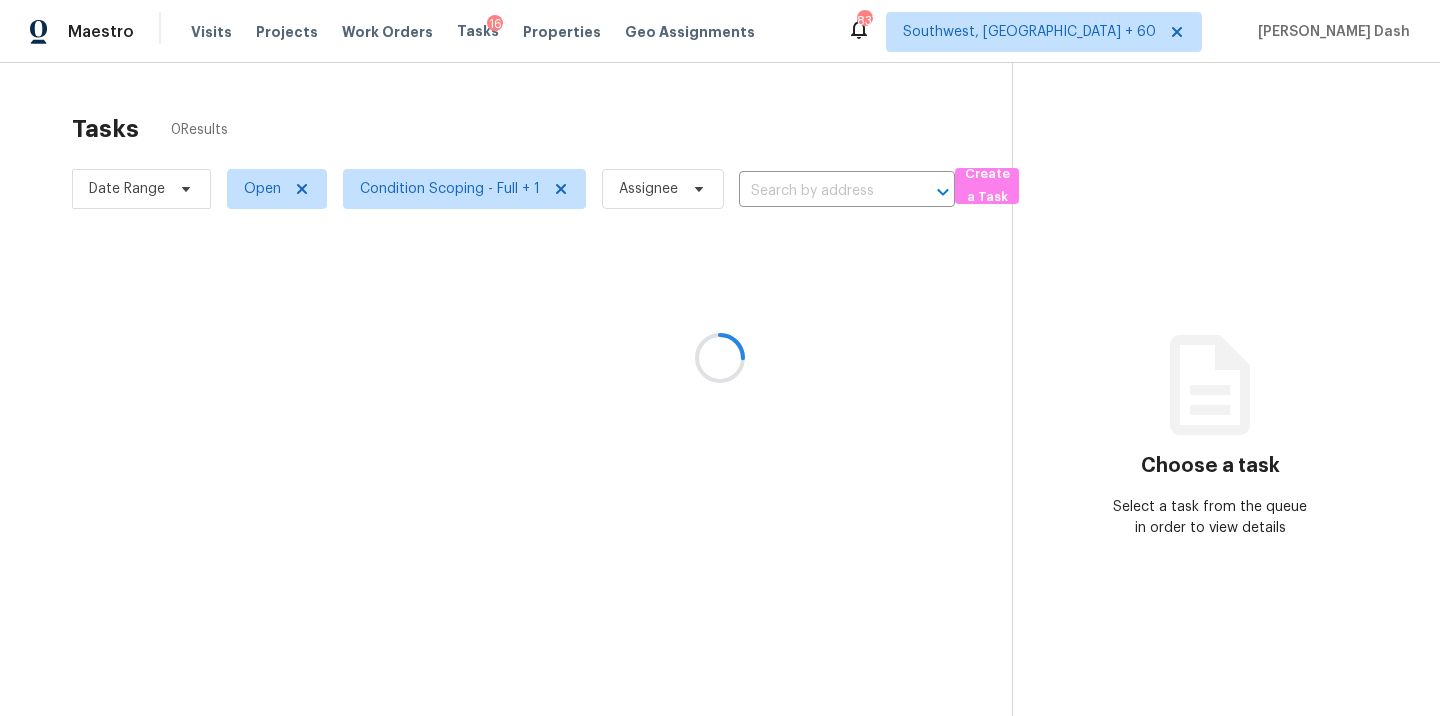 click at bounding box center (720, 358) 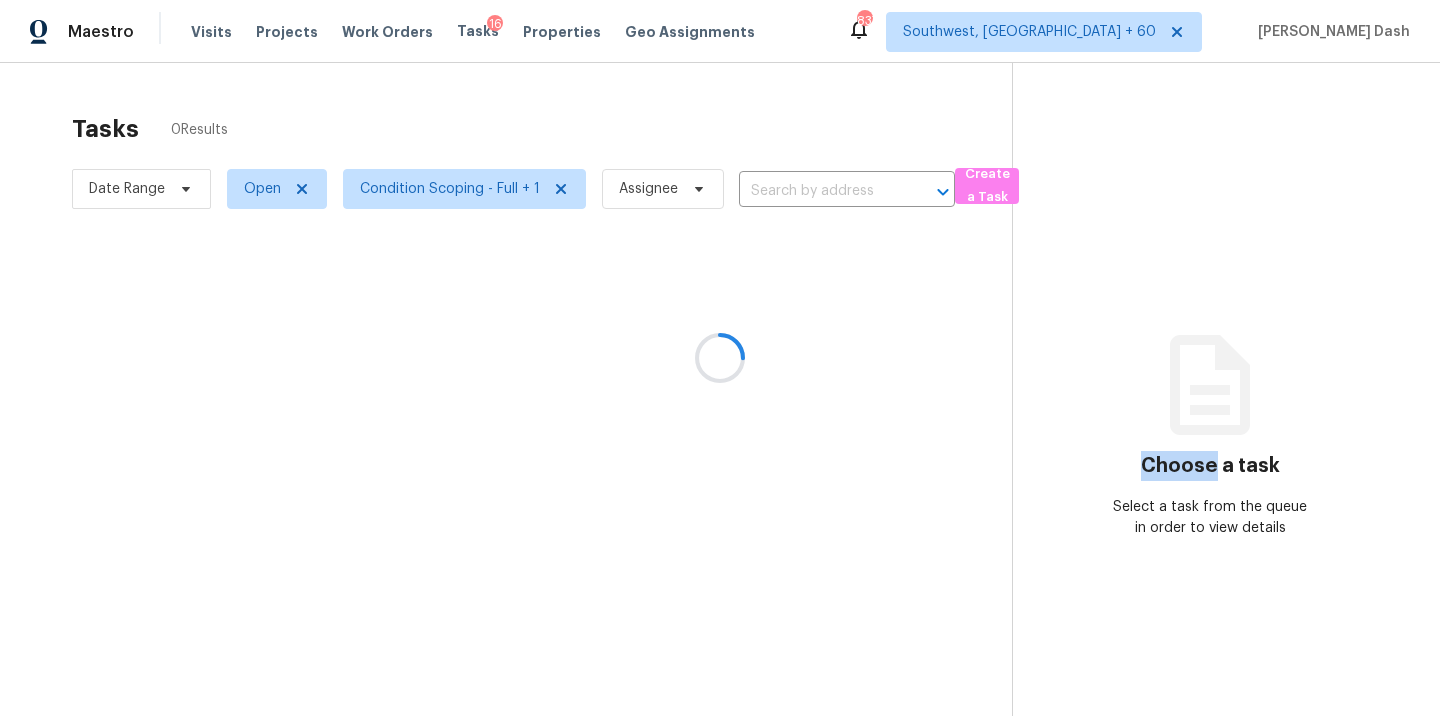 click at bounding box center [720, 358] 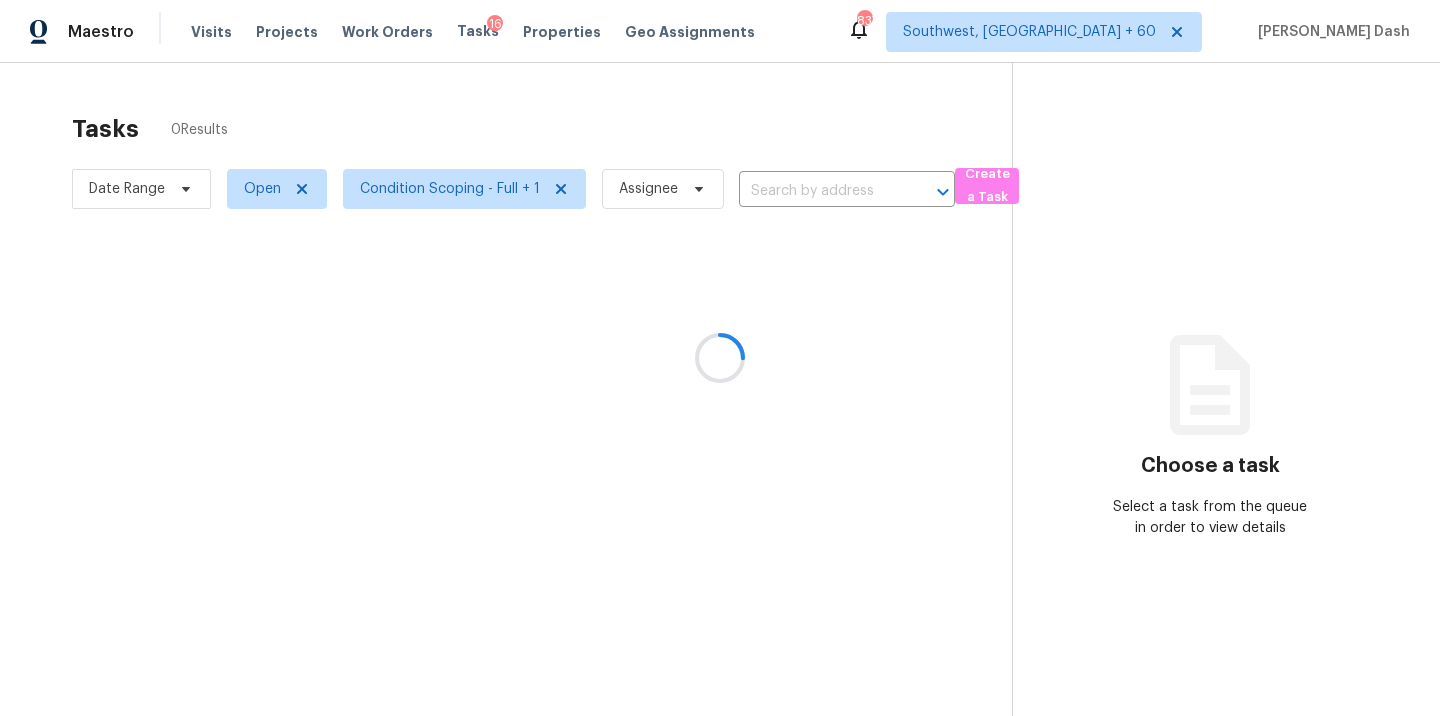 click at bounding box center [720, 358] 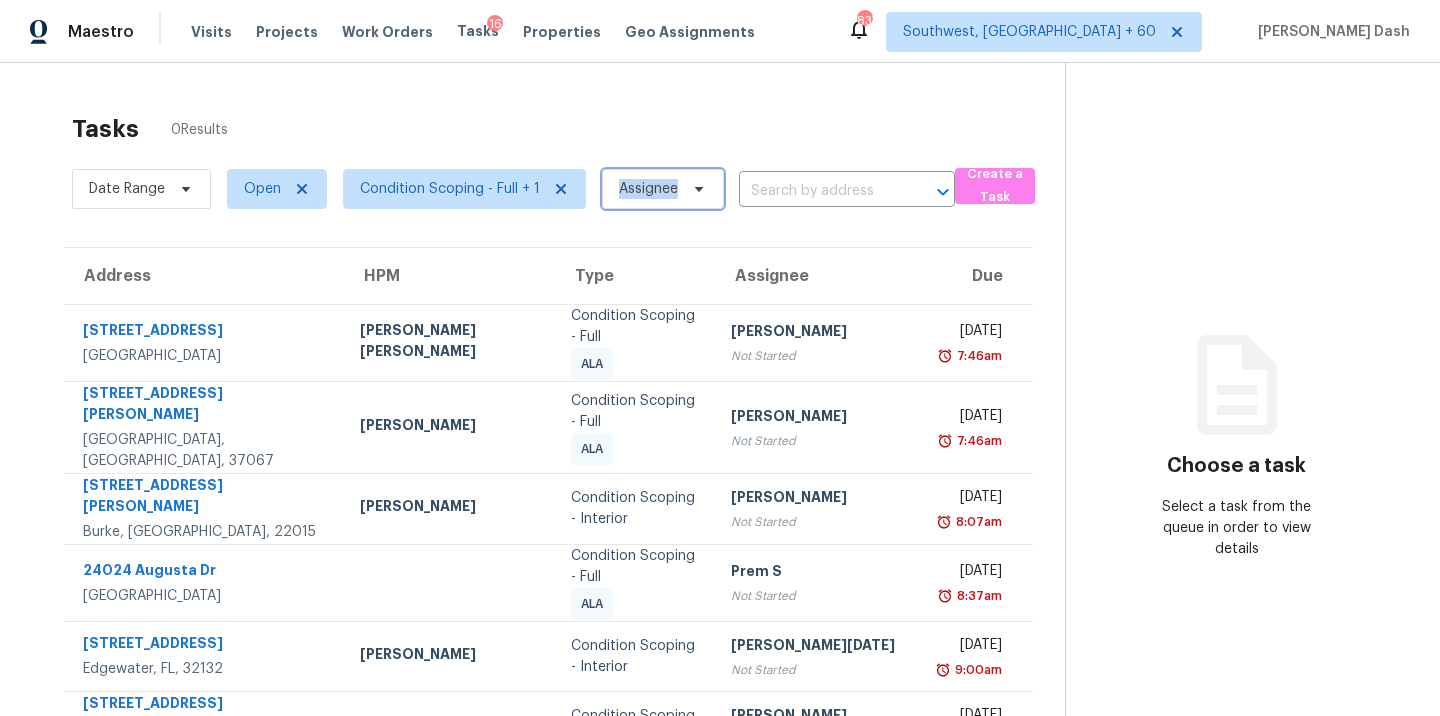 click on "Assignee" at bounding box center (648, 189) 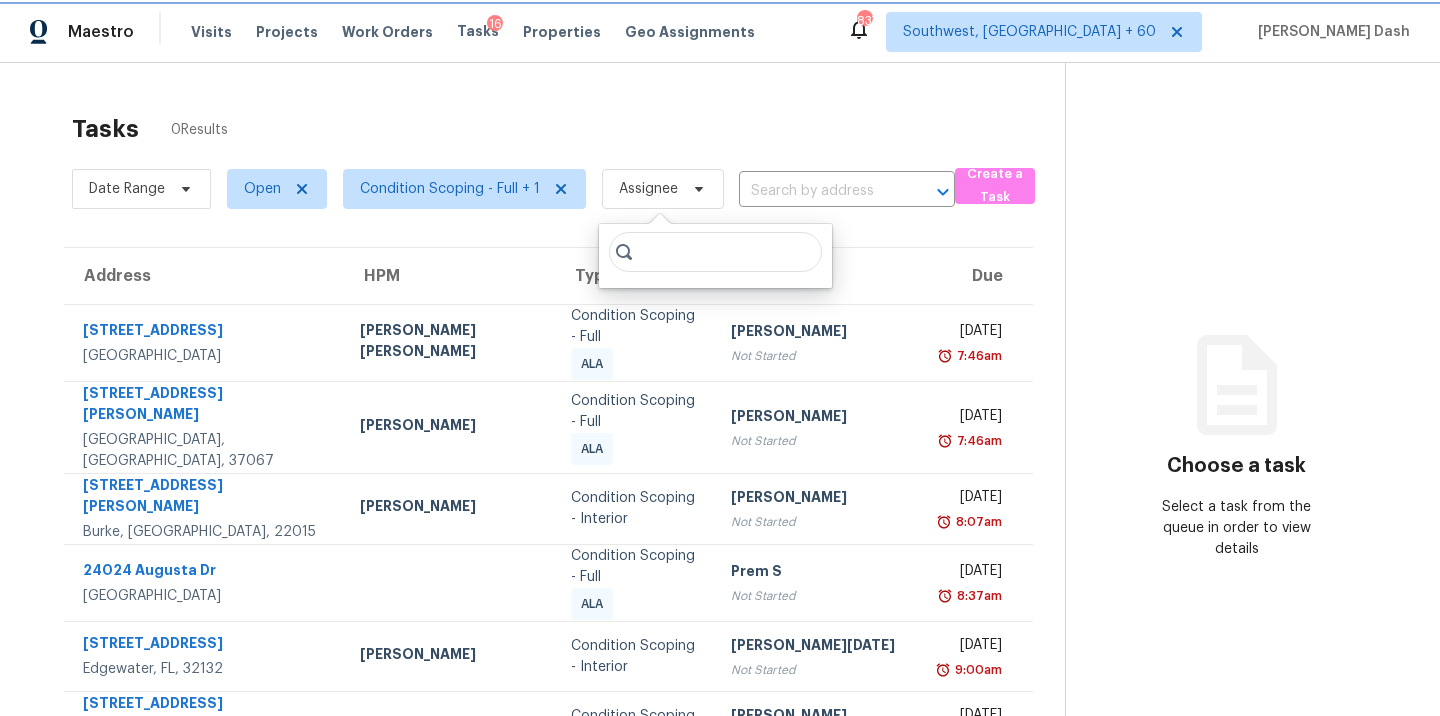 click on "Assignee" at bounding box center [648, 189] 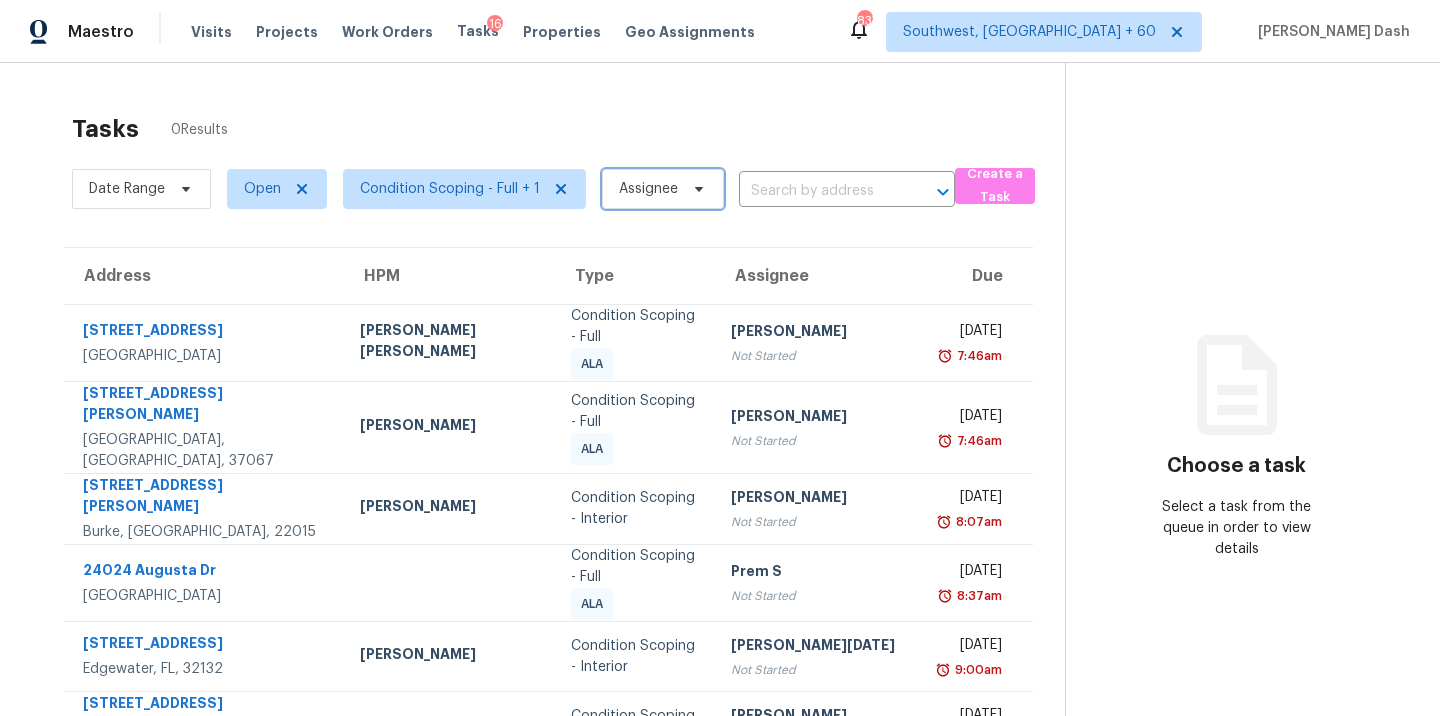 click on "Assignee" at bounding box center (648, 189) 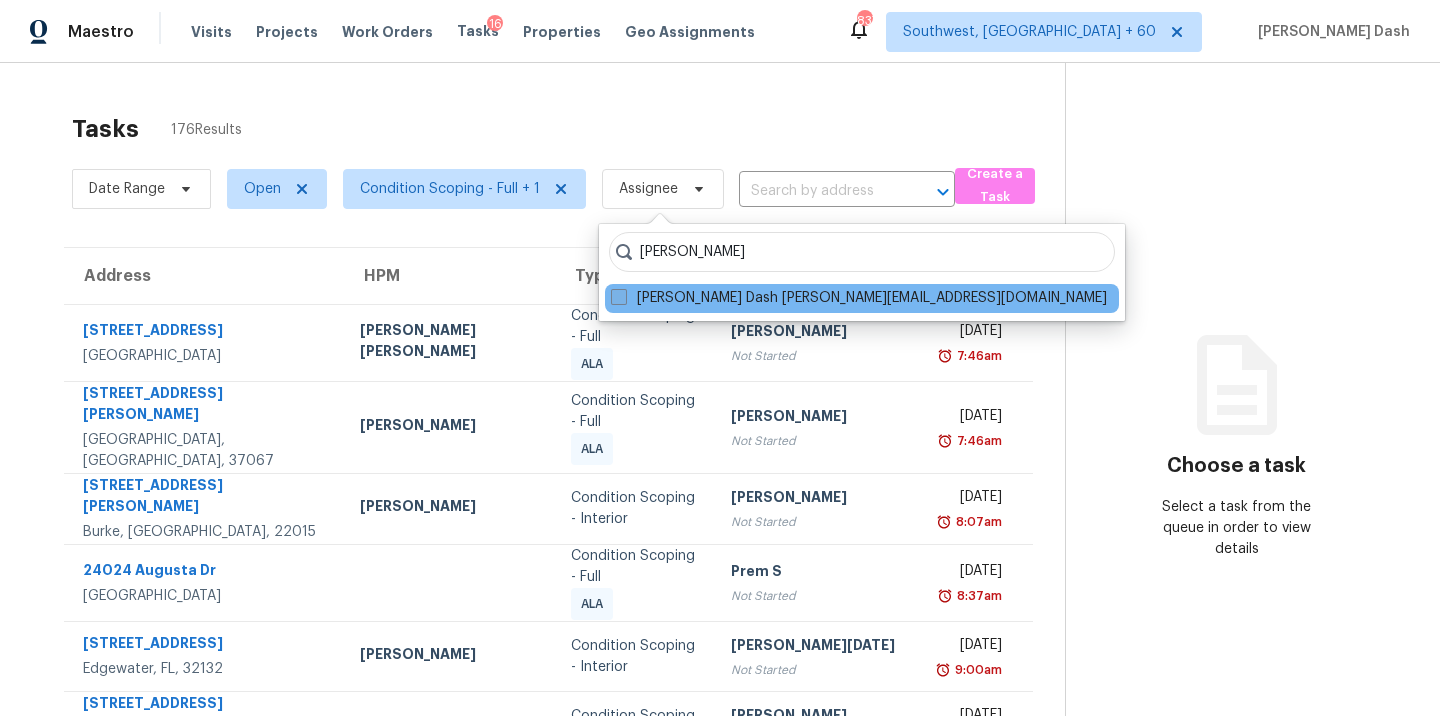 type on "[PERSON_NAME]" 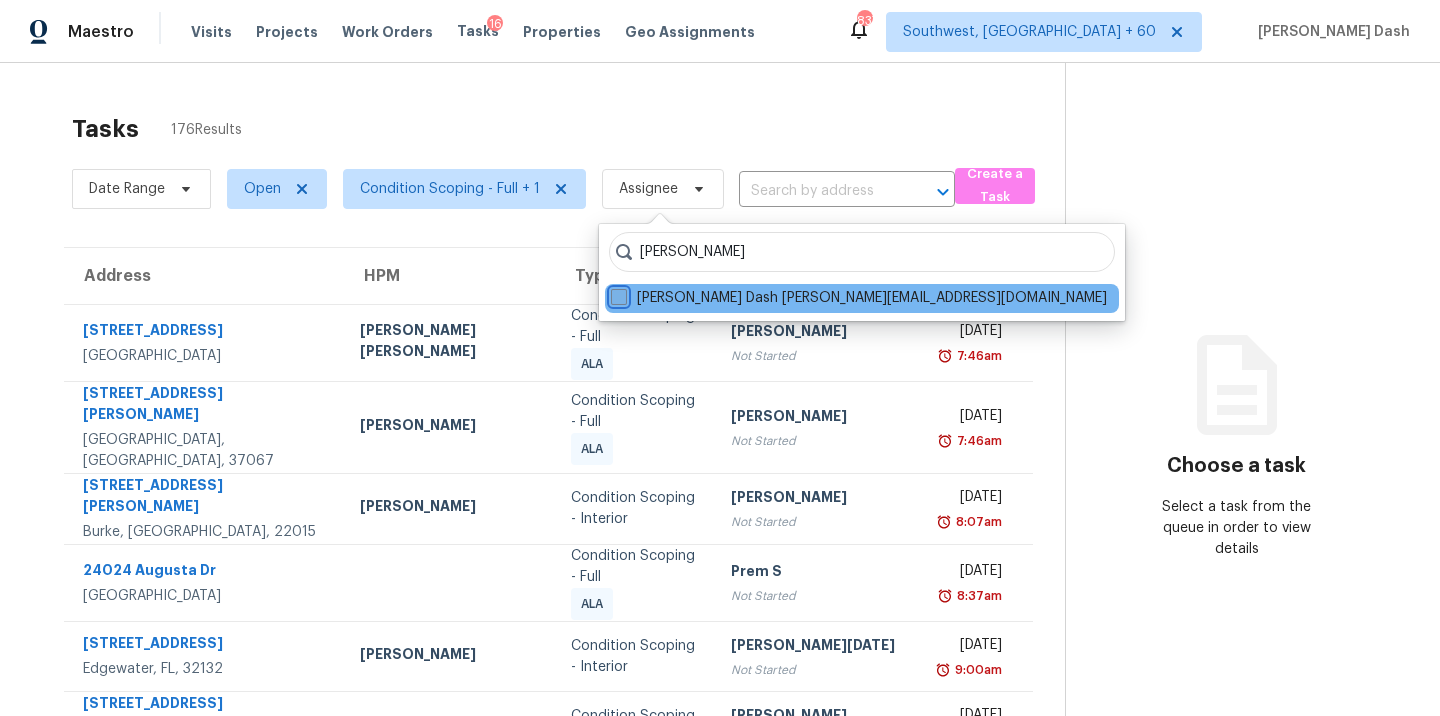 click on "[PERSON_NAME] Dash
[PERSON_NAME][EMAIL_ADDRESS][DOMAIN_NAME]" at bounding box center (617, 294) 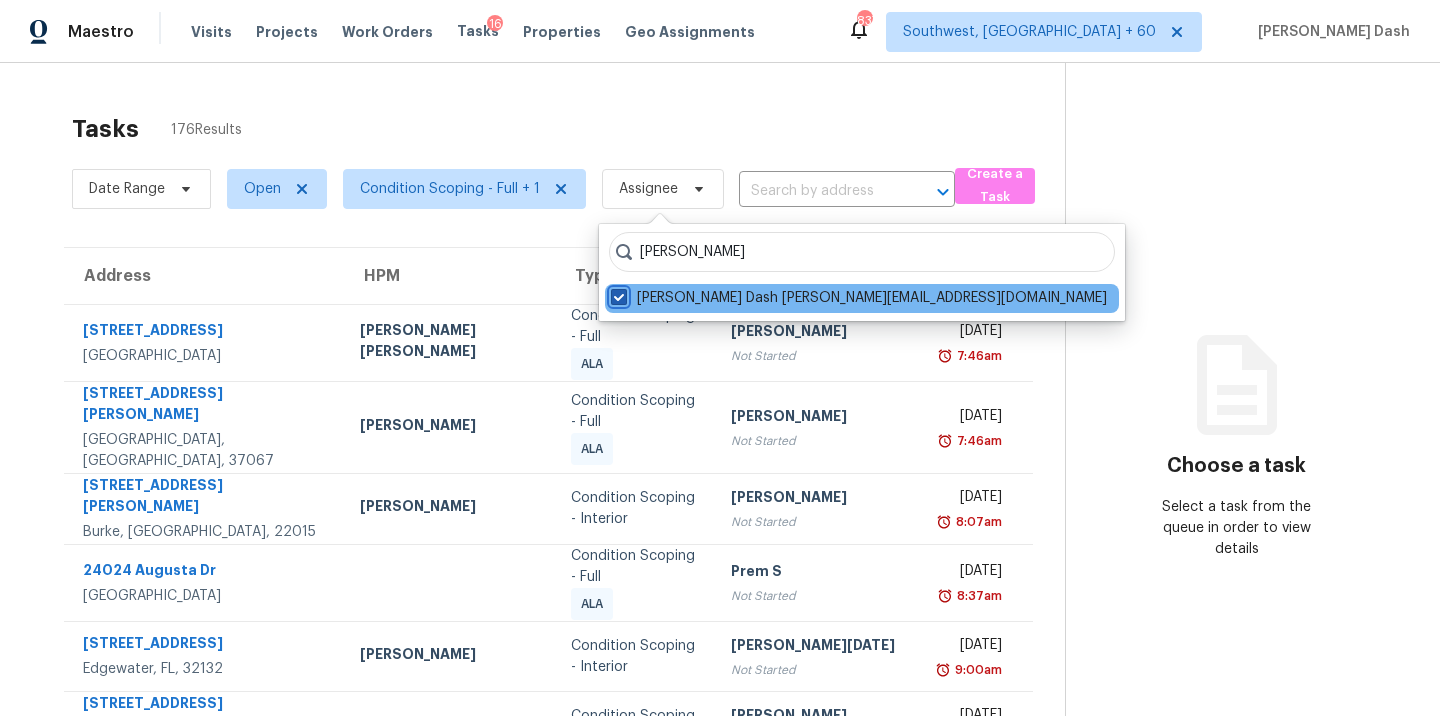 checkbox on "true" 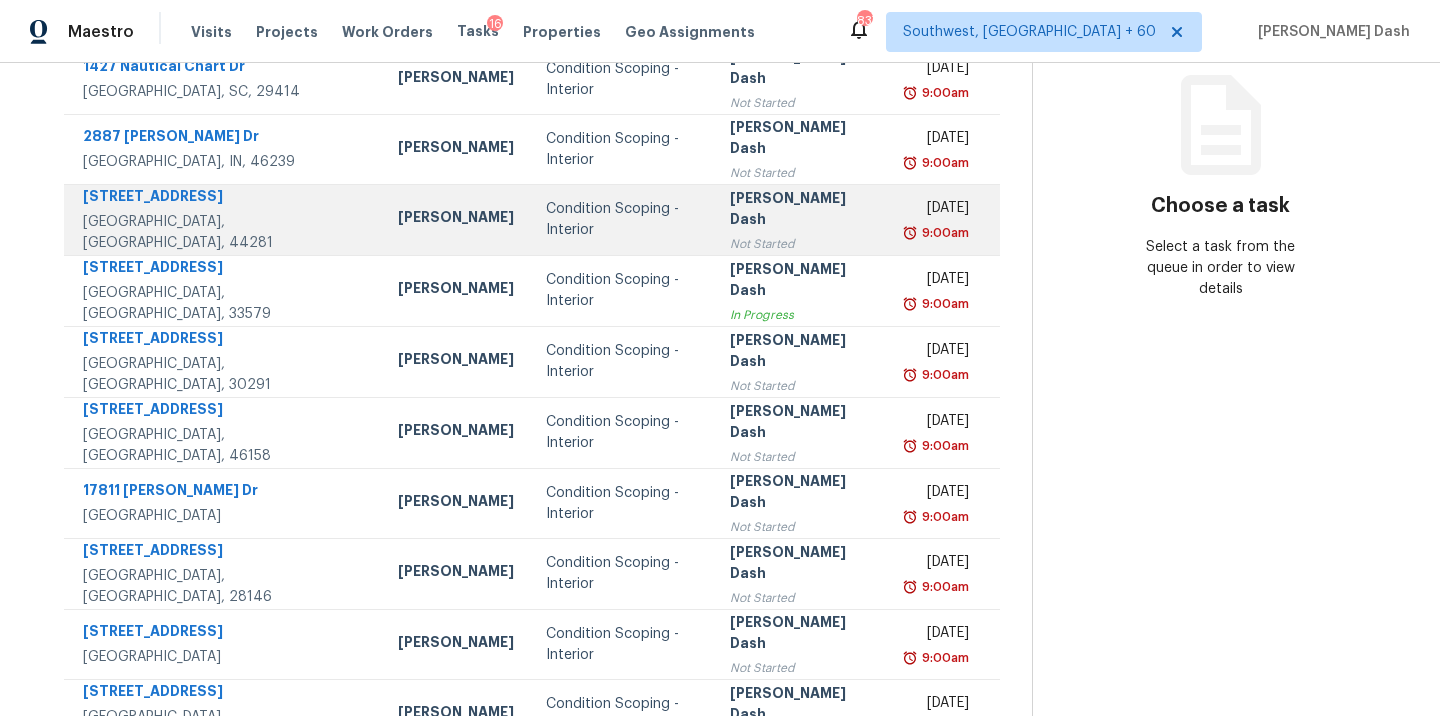 scroll, scrollTop: 343, scrollLeft: 0, axis: vertical 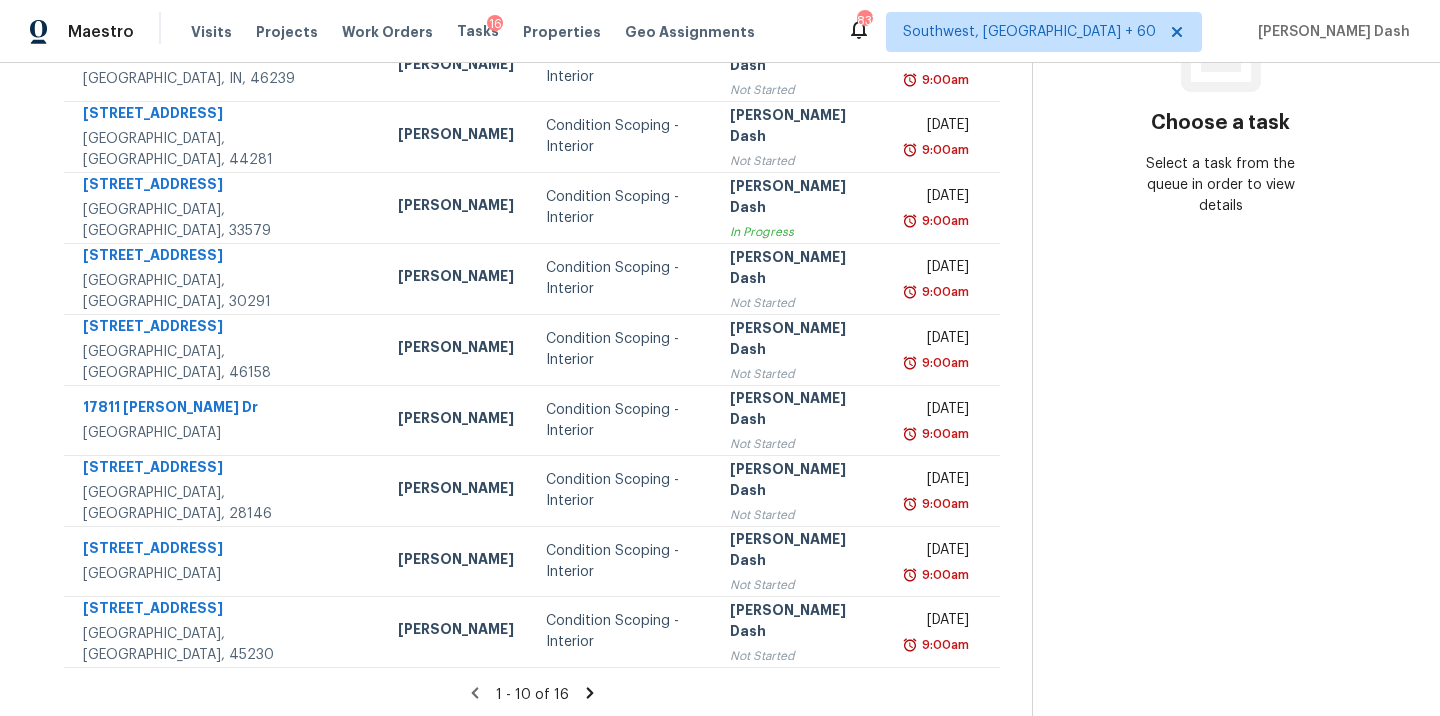 click 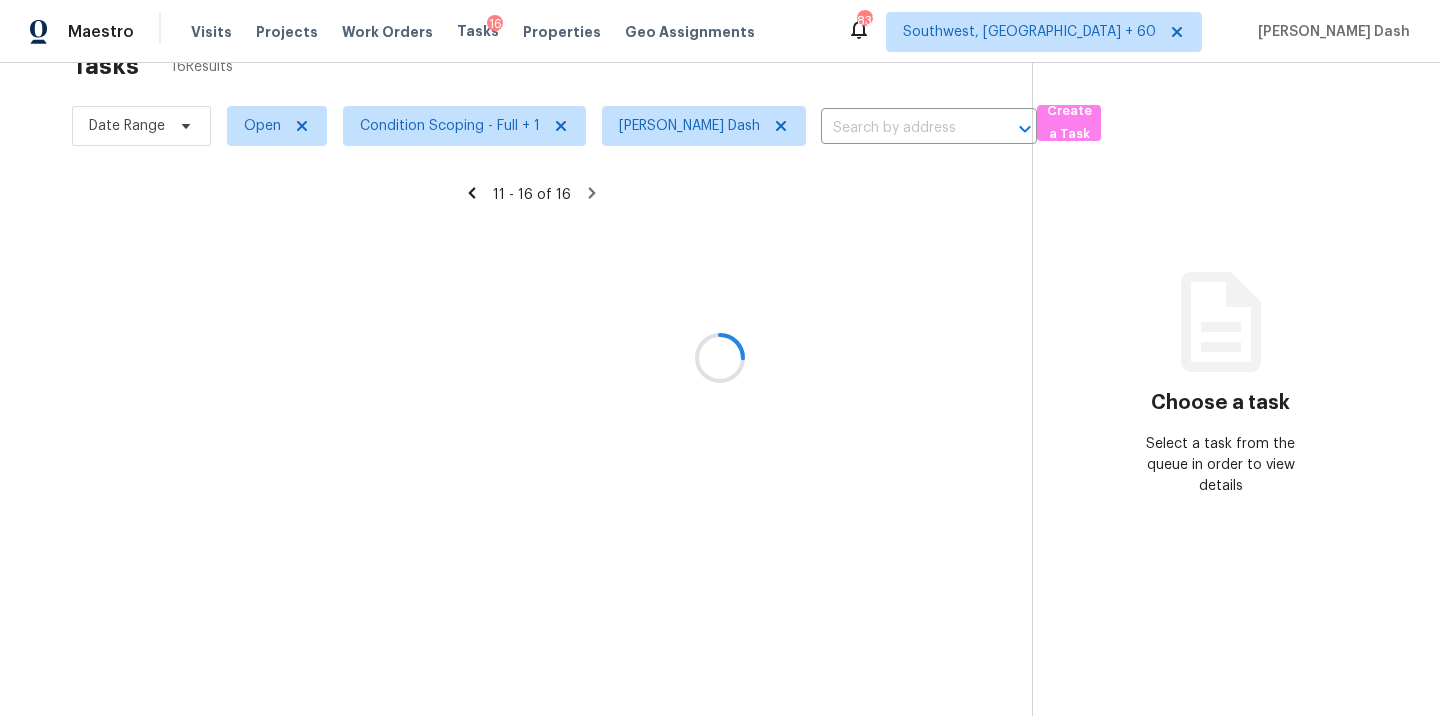 scroll, scrollTop: 63, scrollLeft: 0, axis: vertical 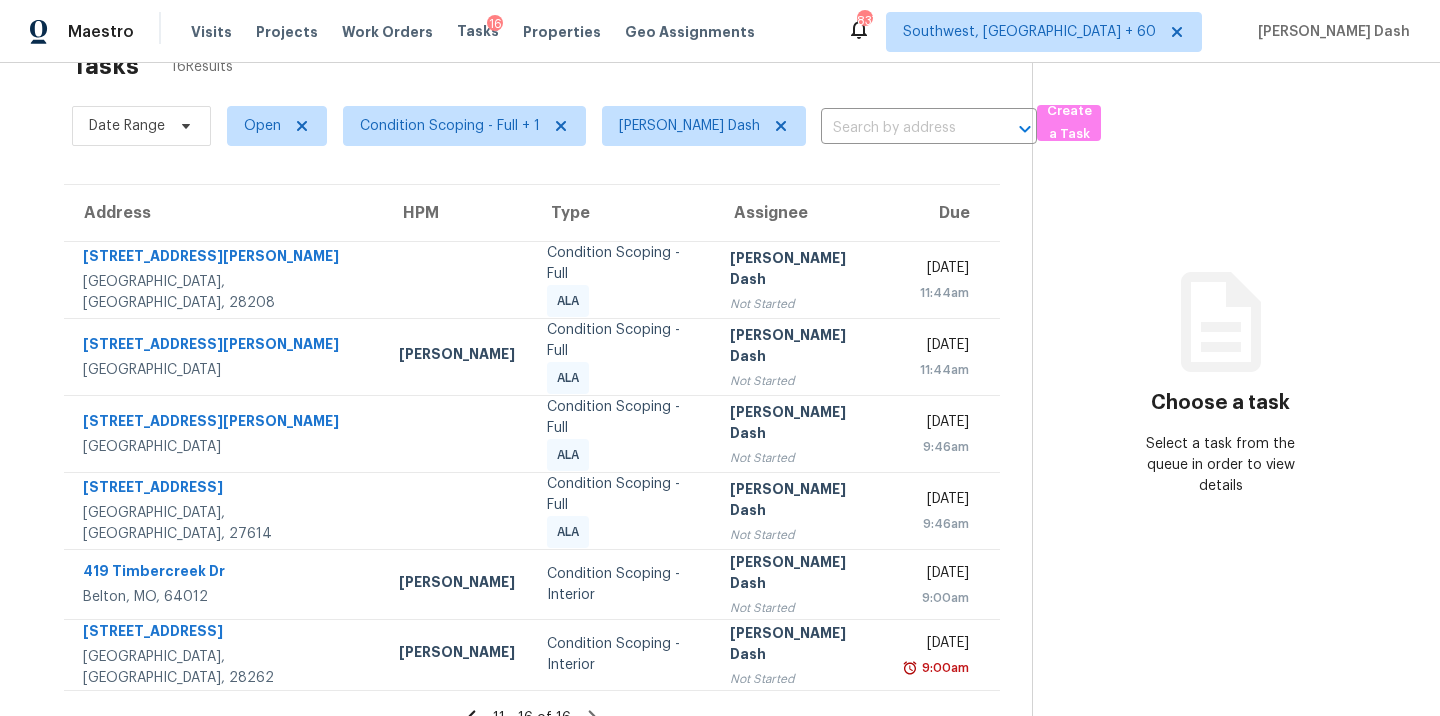 click 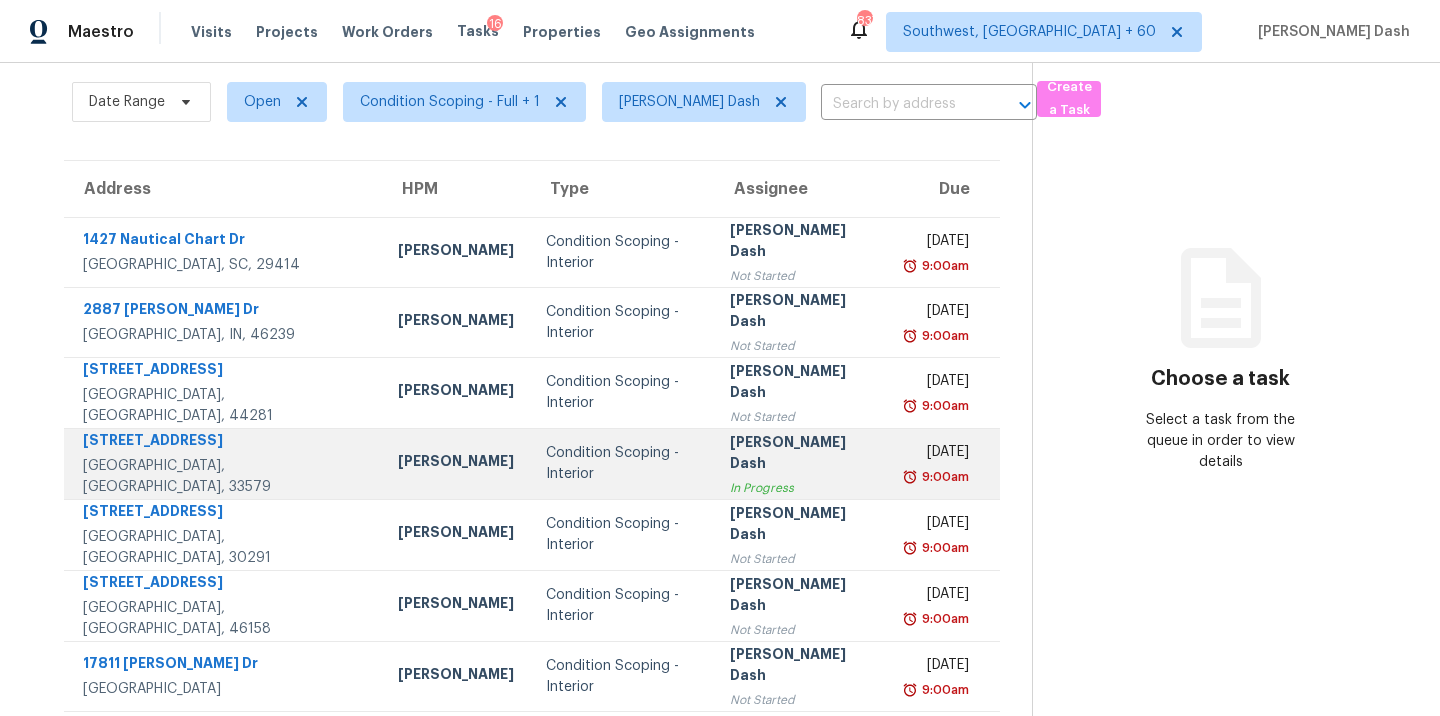 scroll, scrollTop: 0, scrollLeft: 0, axis: both 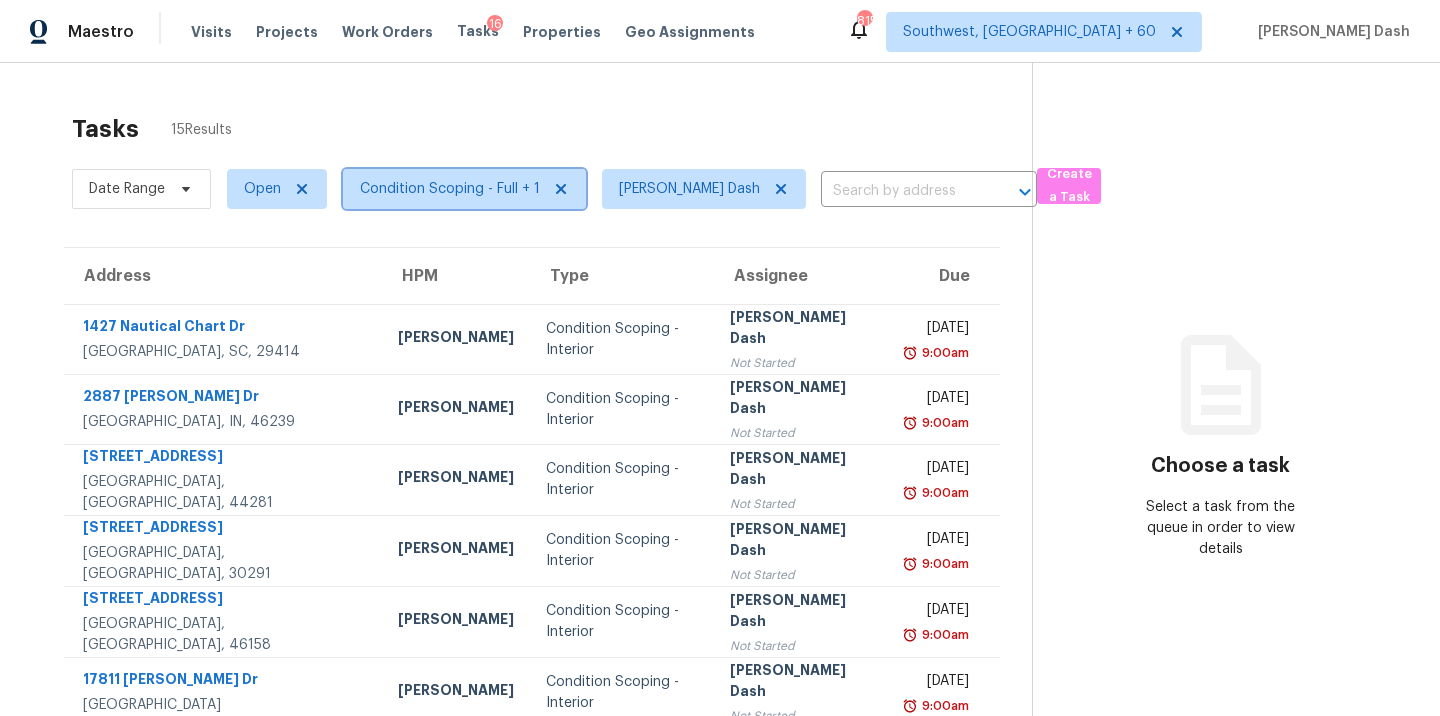click on "Condition Scoping - Full + 1" at bounding box center [450, 189] 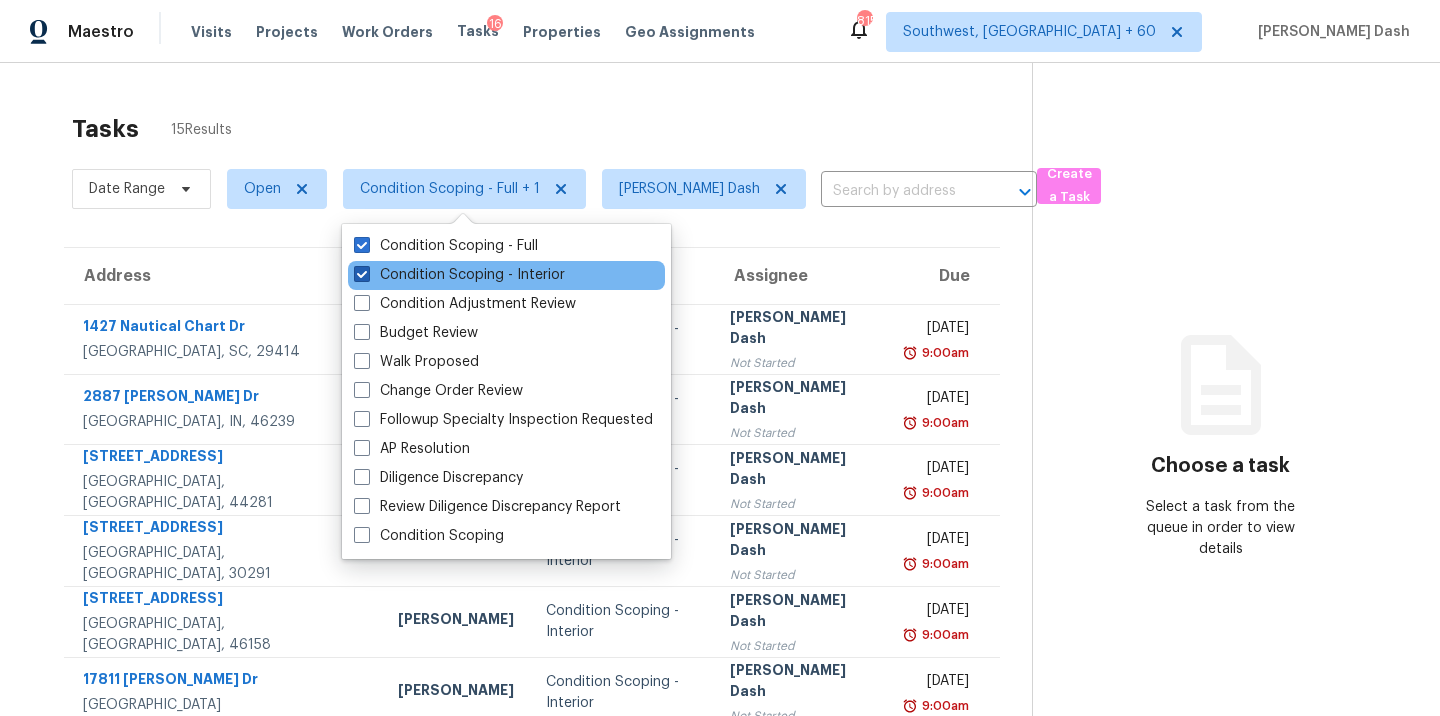 click on "Condition Scoping - Interior" at bounding box center [459, 275] 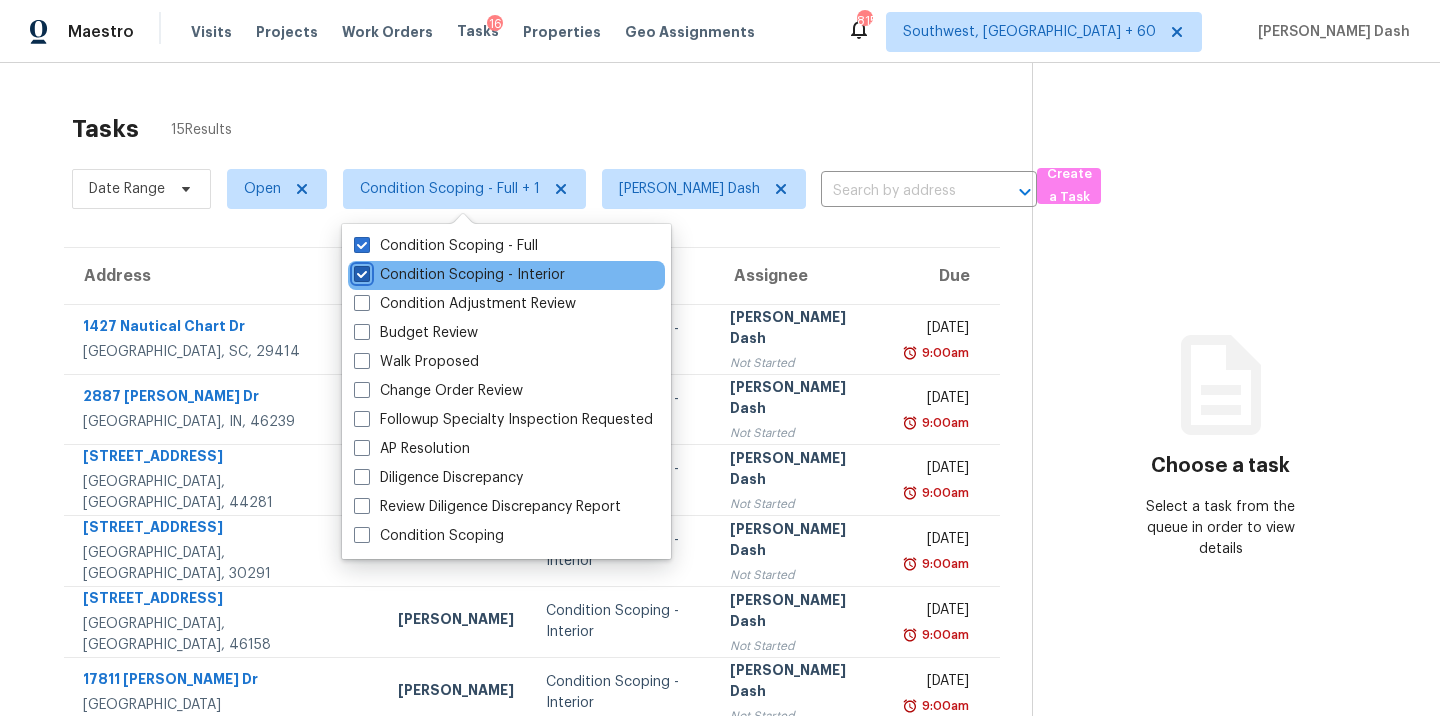 click on "Condition Scoping - Interior" at bounding box center [360, 271] 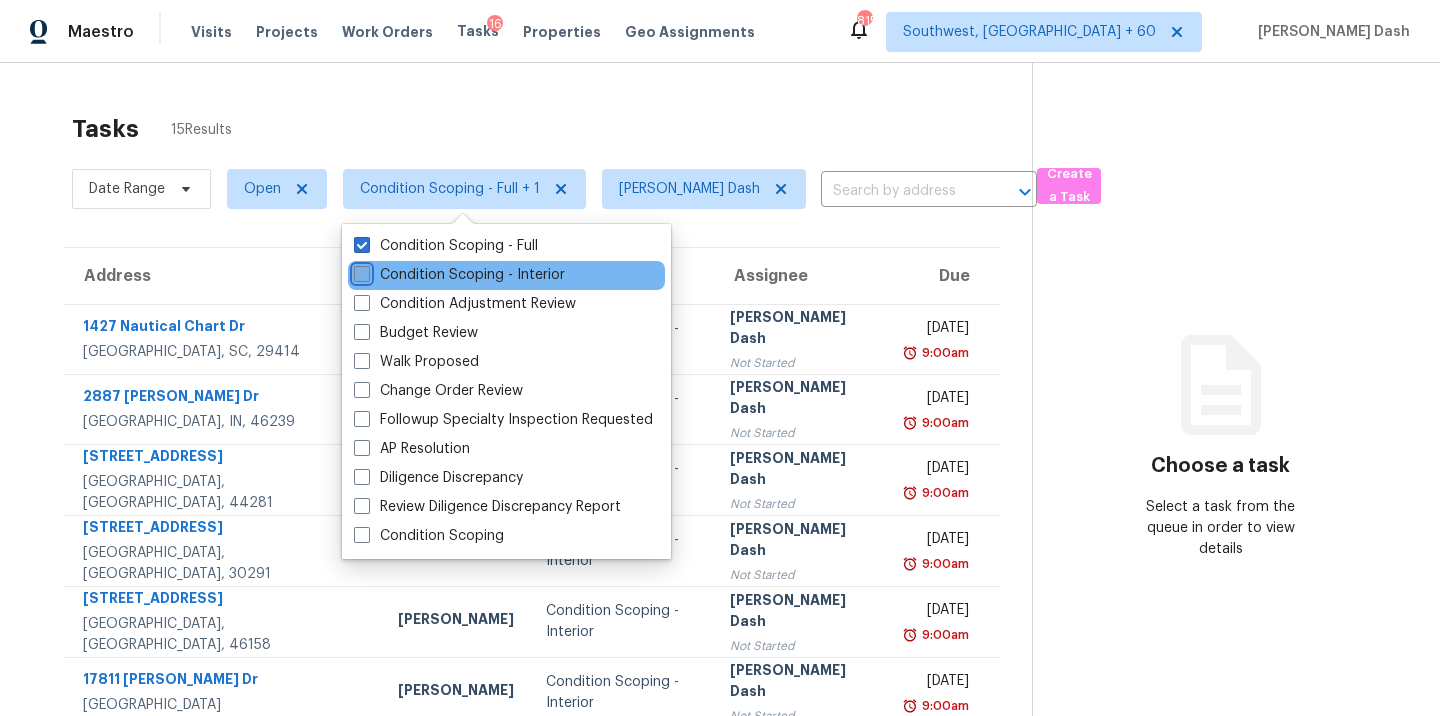 checkbox on "false" 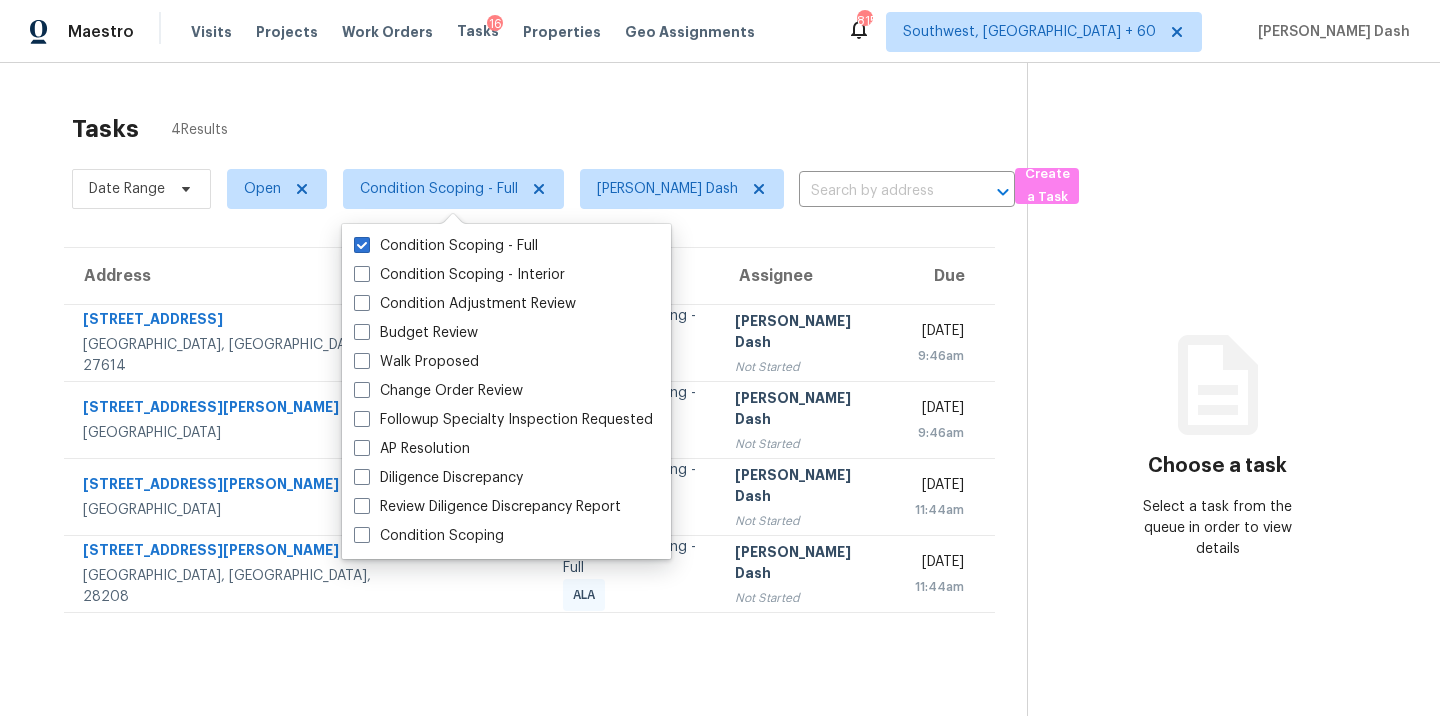 click on "Tasks 4  Results" at bounding box center (549, 129) 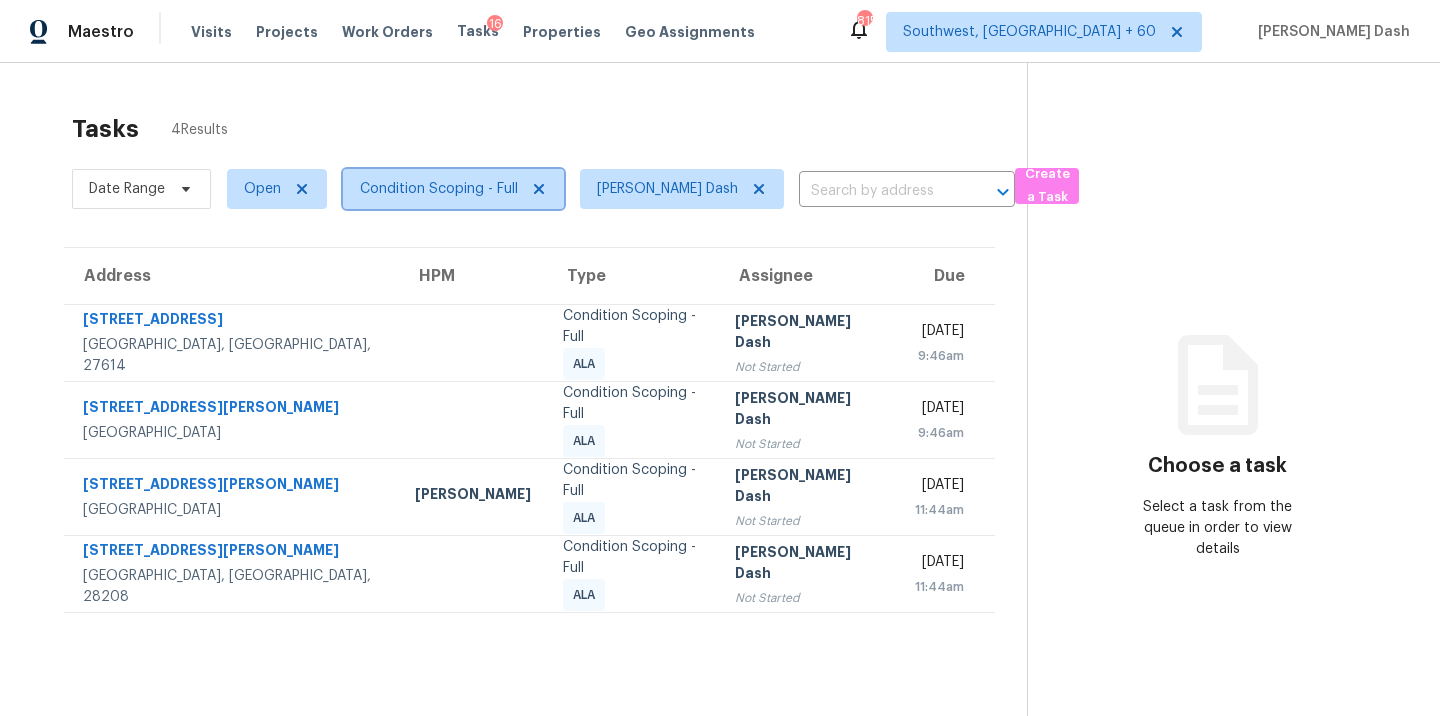 click on "Condition Scoping - Full" at bounding box center [453, 189] 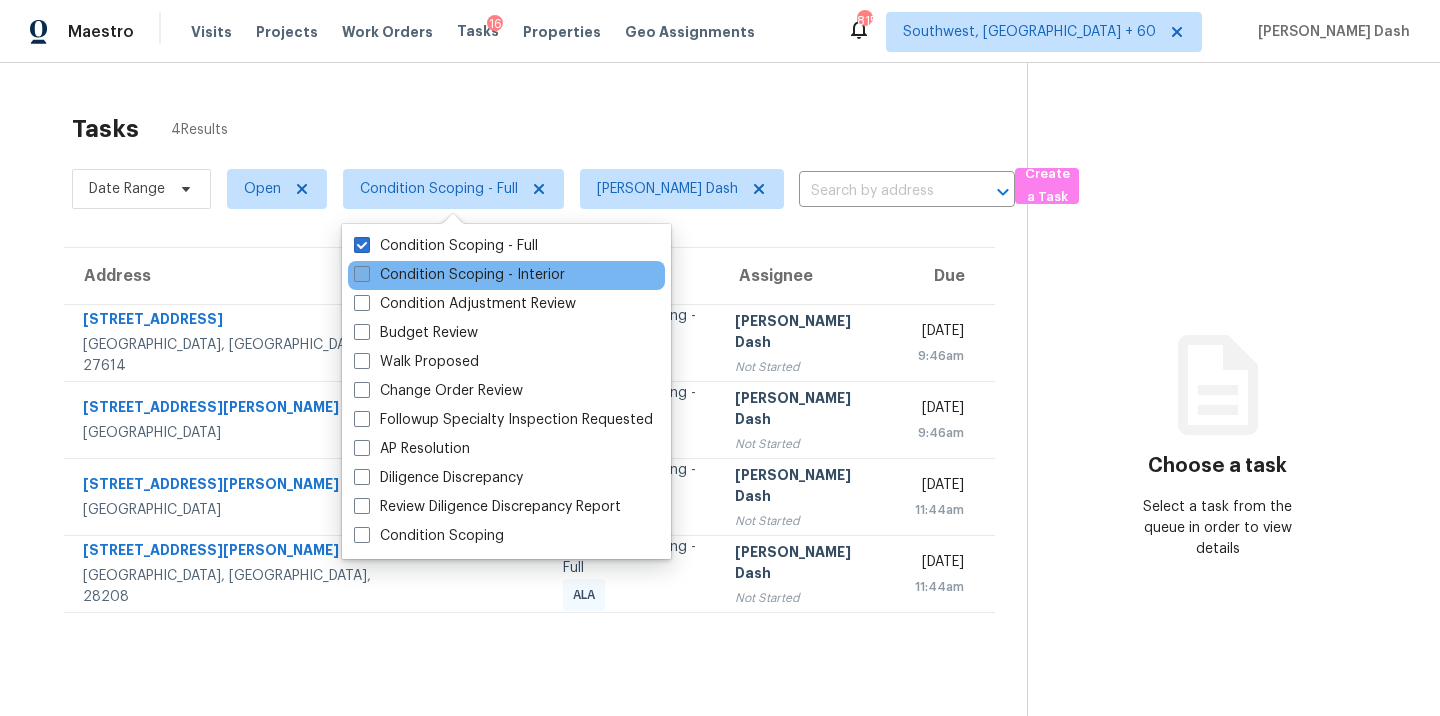 click on "Condition Scoping - Interior" at bounding box center (459, 275) 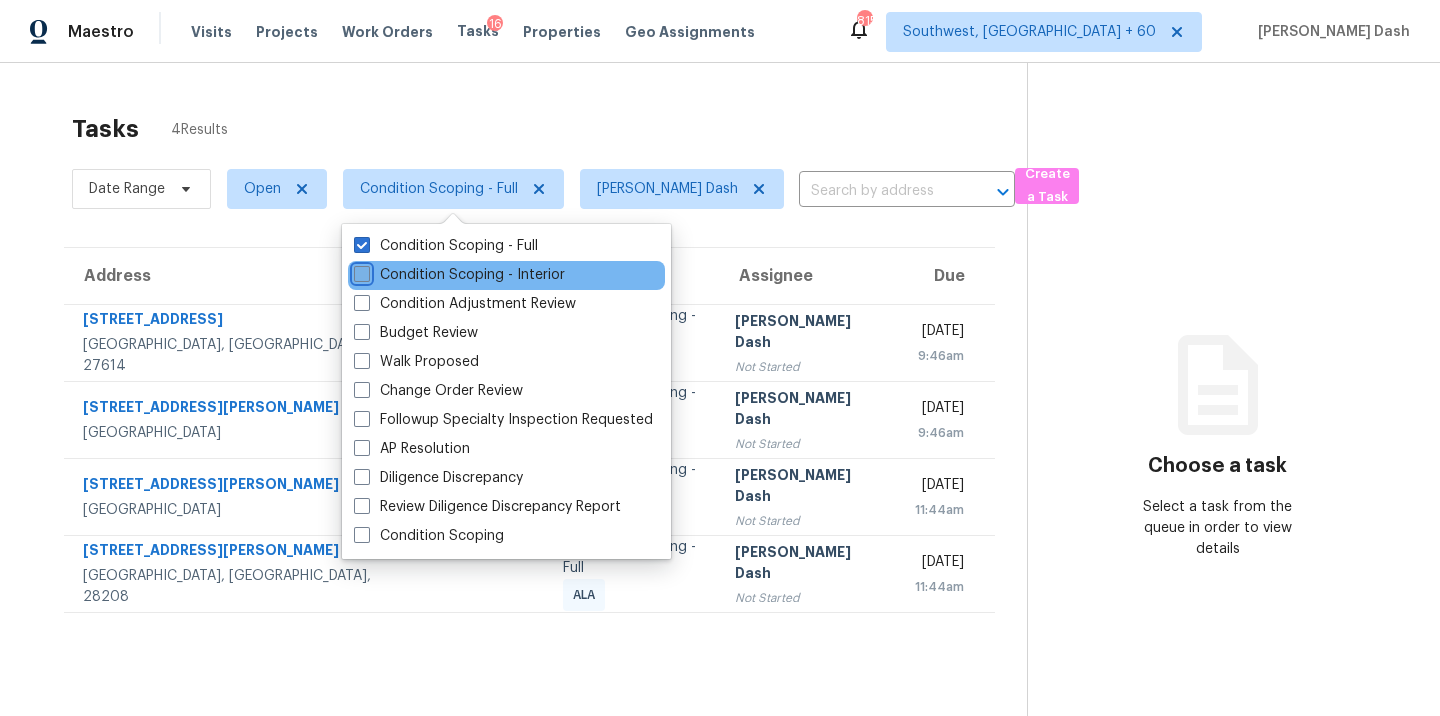 click on "Condition Scoping - Interior" at bounding box center [360, 271] 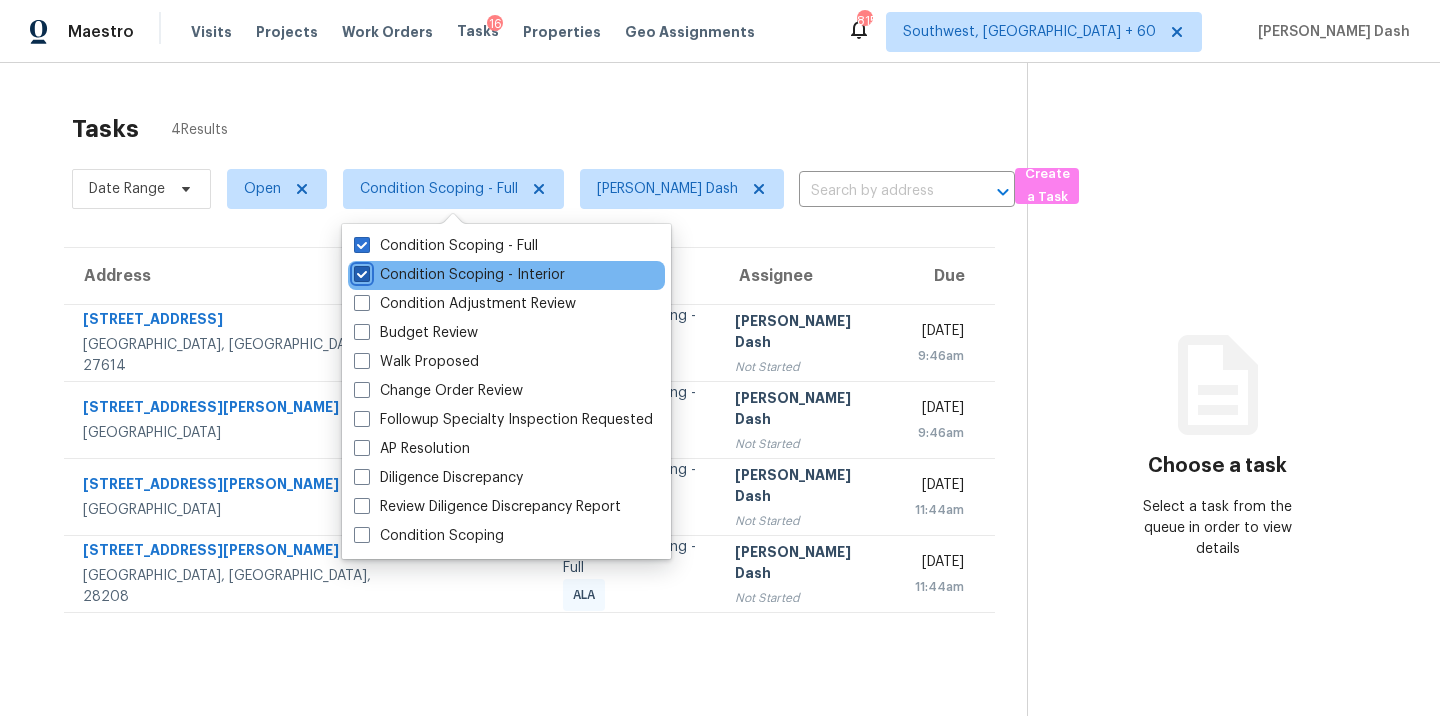 checkbox on "true" 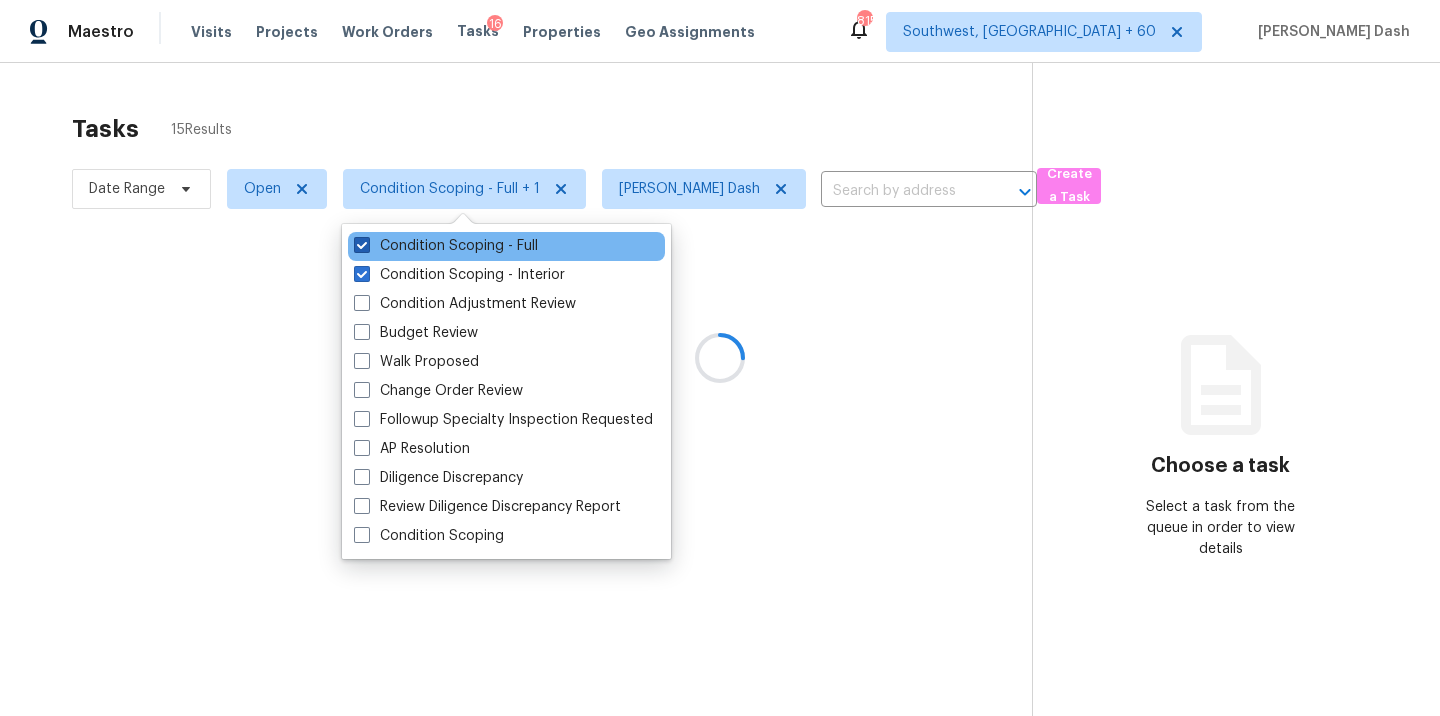 click on "Condition Scoping - Full" at bounding box center [446, 246] 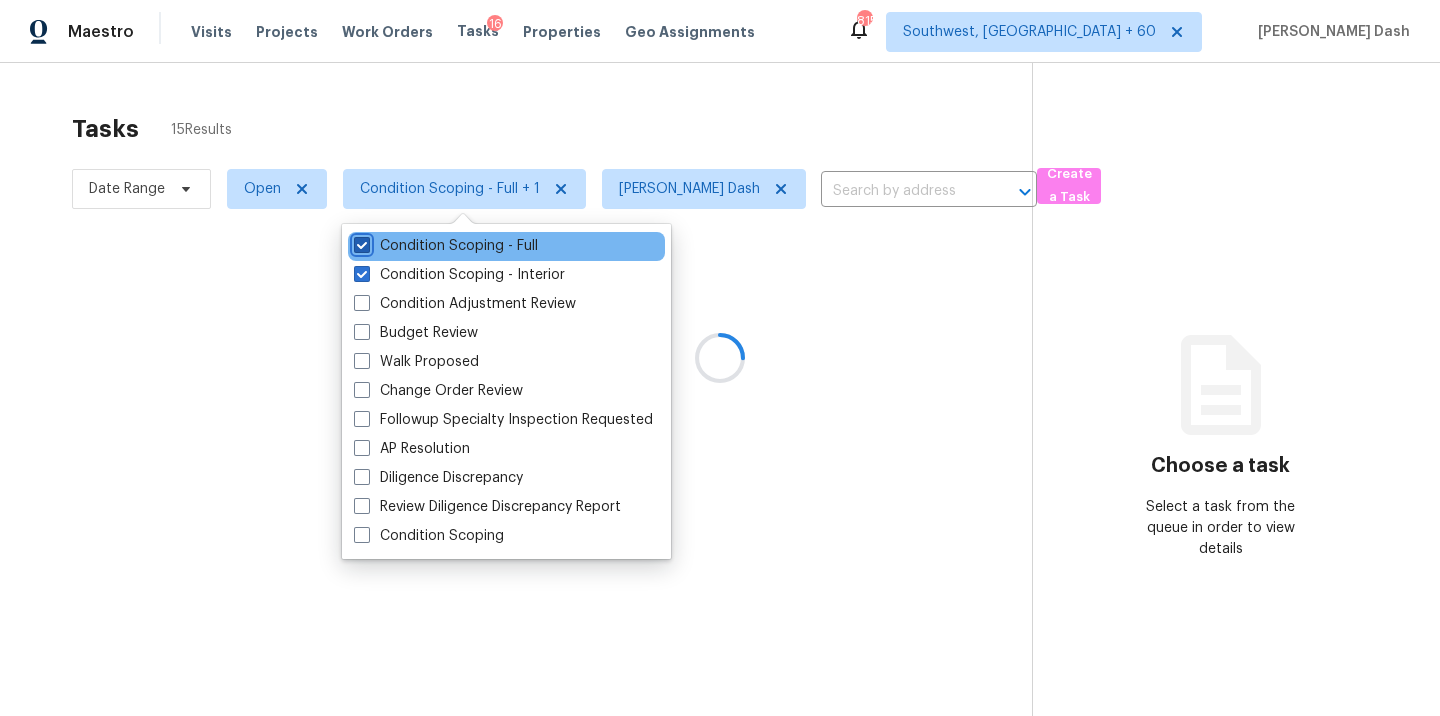 click on "Condition Scoping - Full" at bounding box center (360, 242) 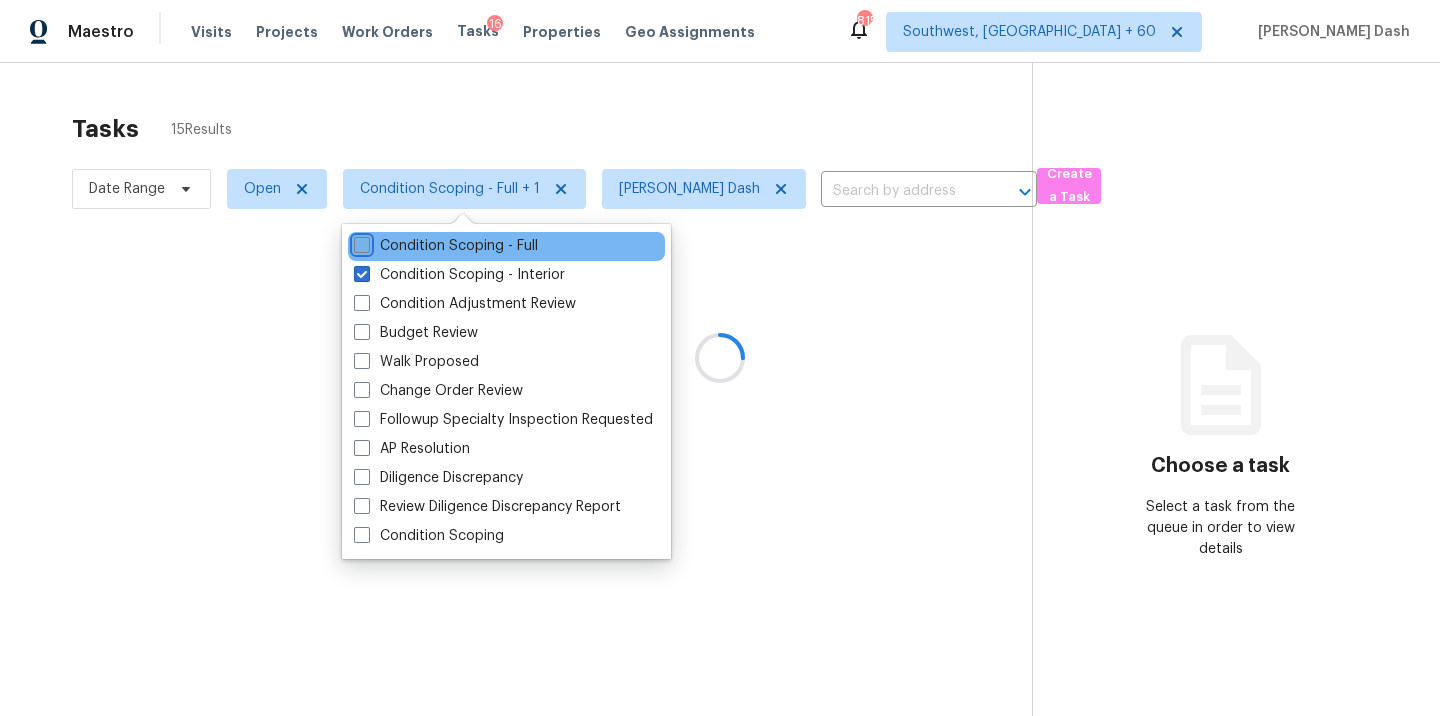 checkbox on "false" 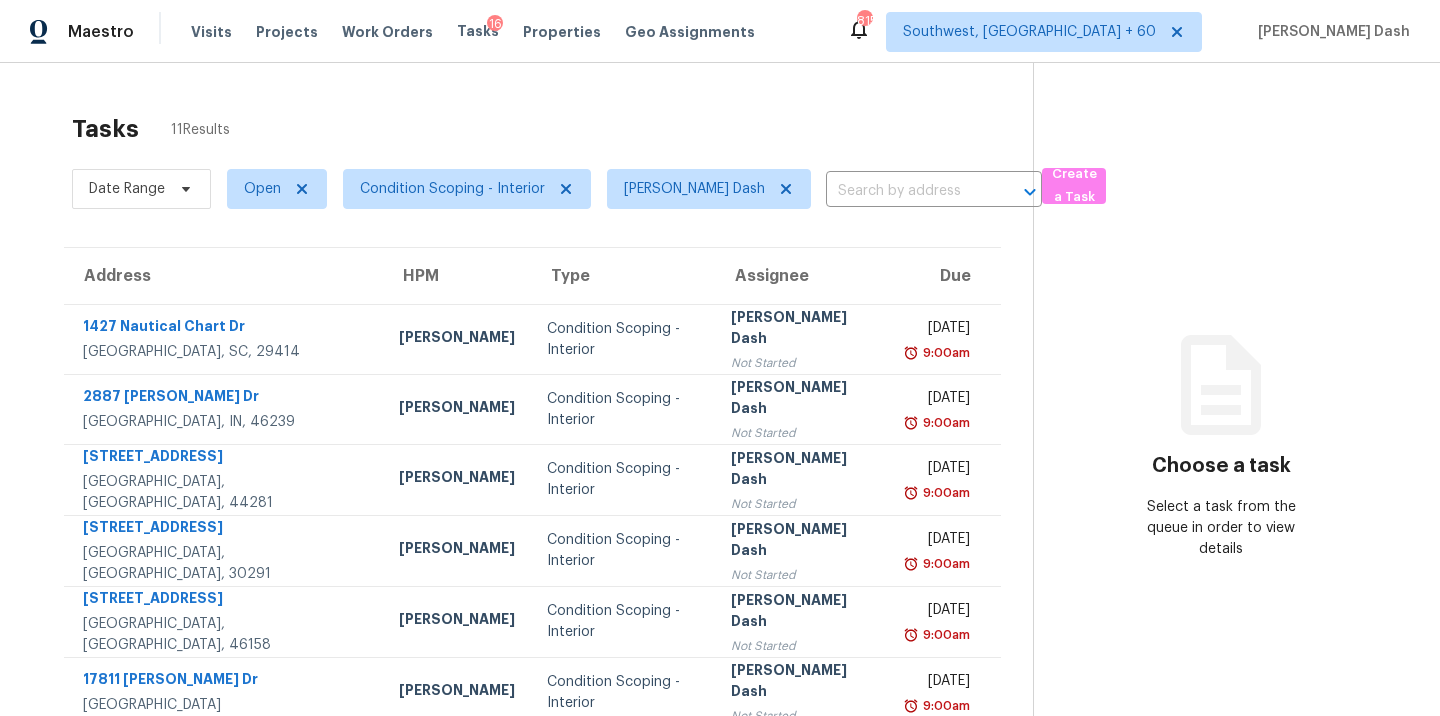 click on "Tasks 11  Results" at bounding box center [552, 129] 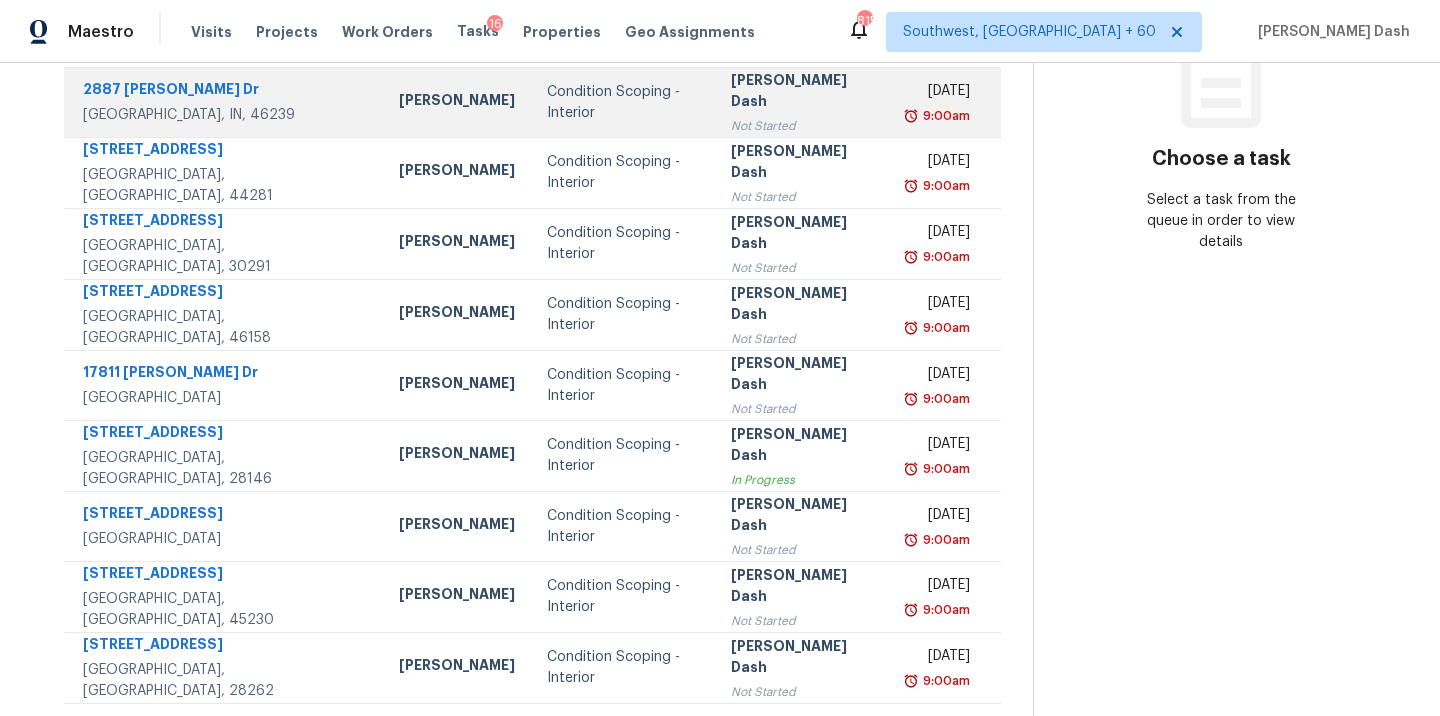 scroll, scrollTop: 343, scrollLeft: 0, axis: vertical 